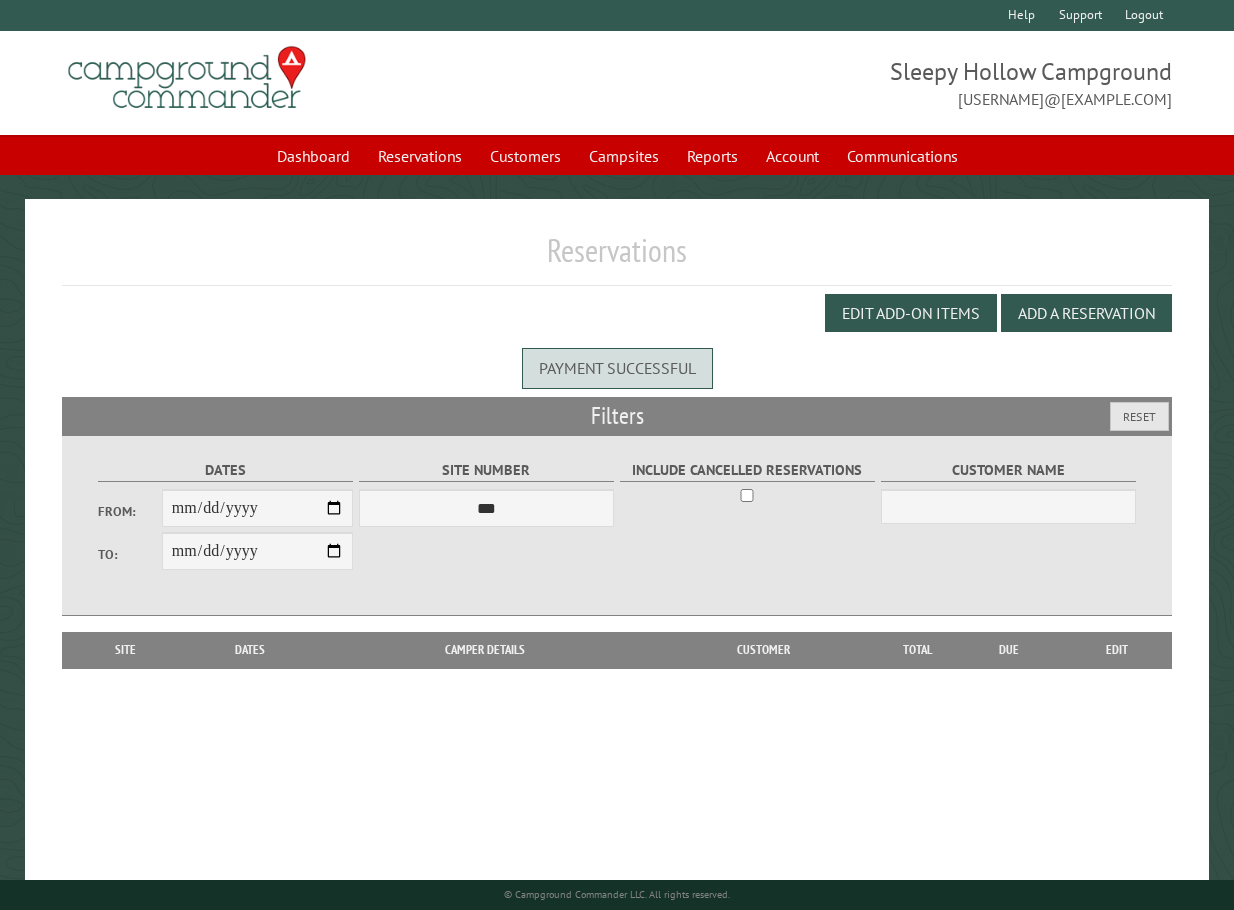 scroll, scrollTop: 0, scrollLeft: 0, axis: both 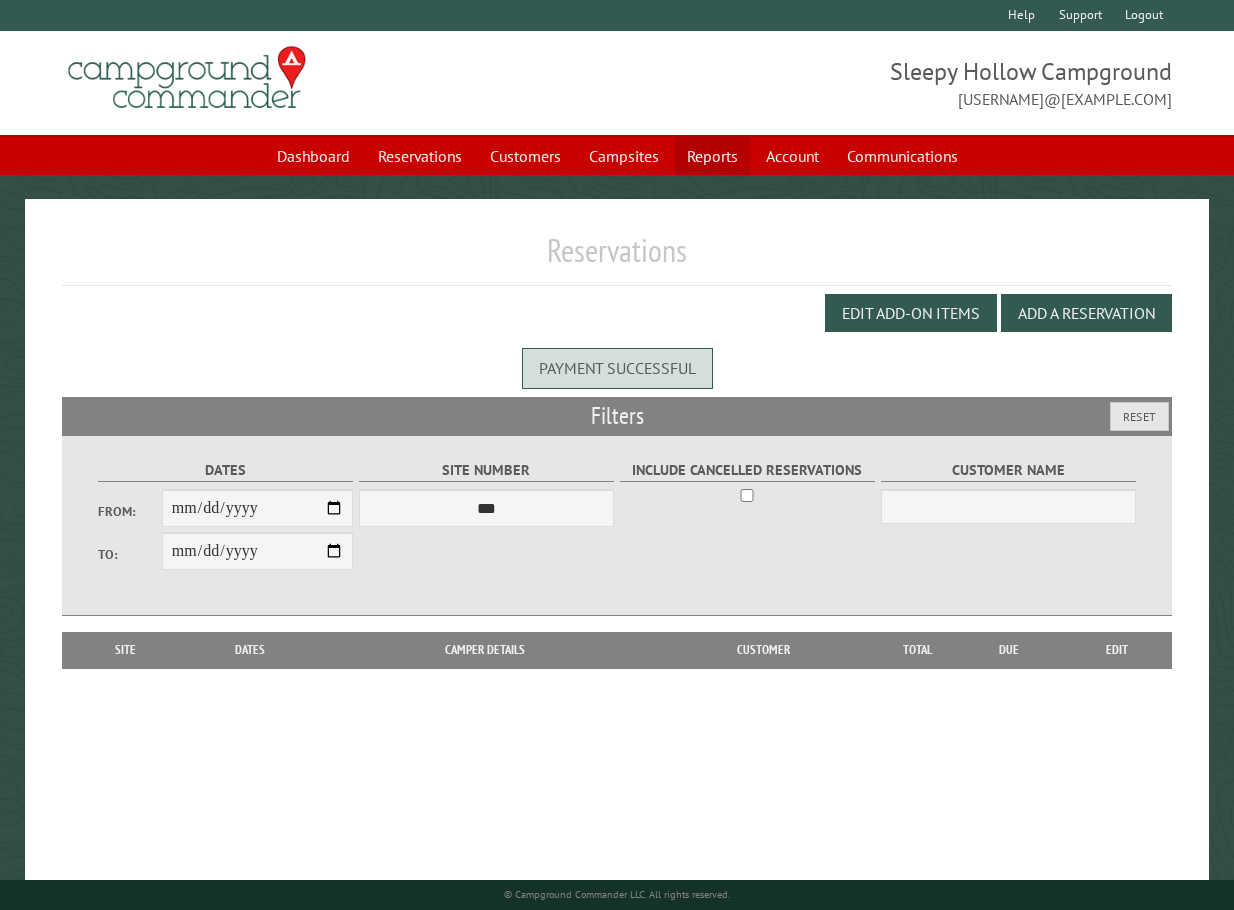 click on "Reports" at bounding box center [712, 156] 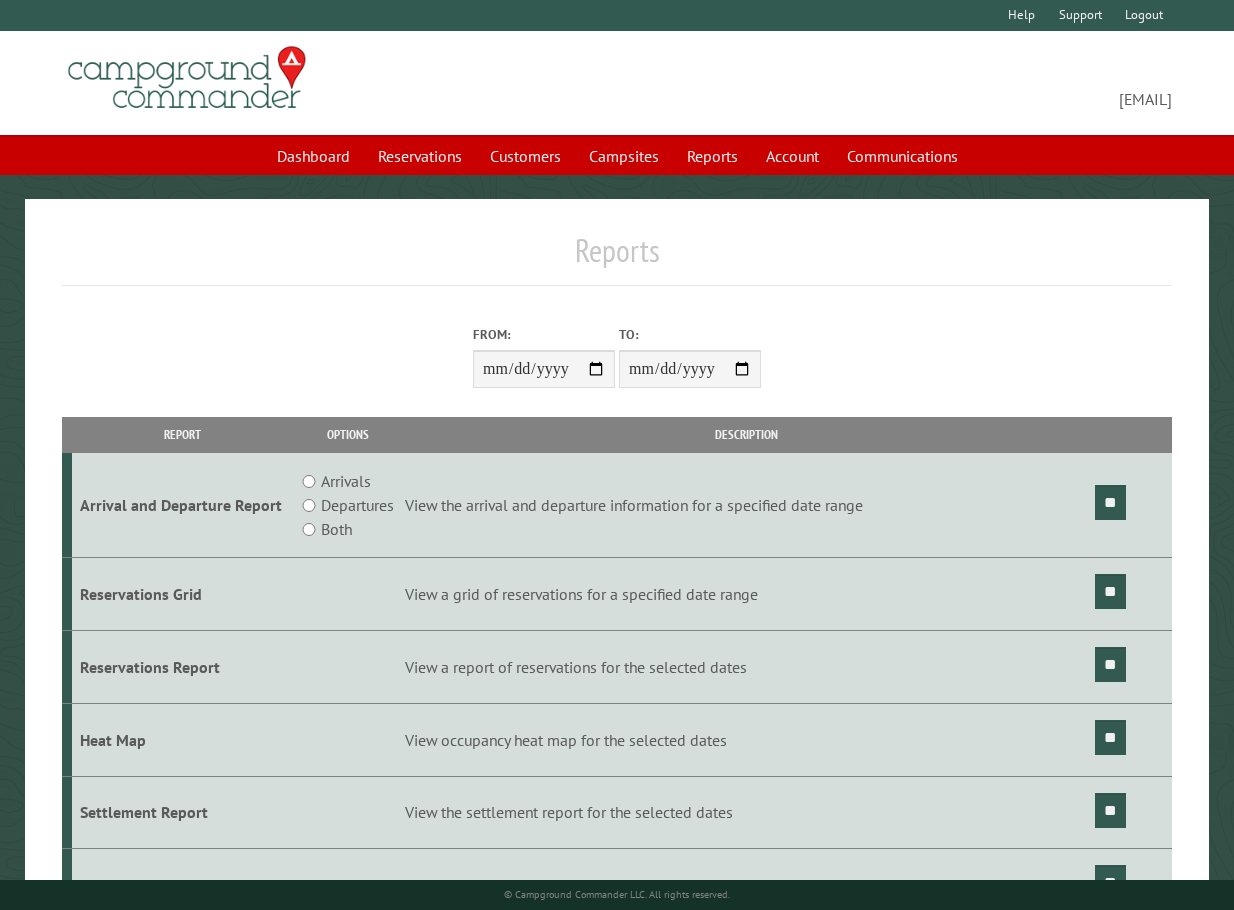 scroll, scrollTop: 0, scrollLeft: 0, axis: both 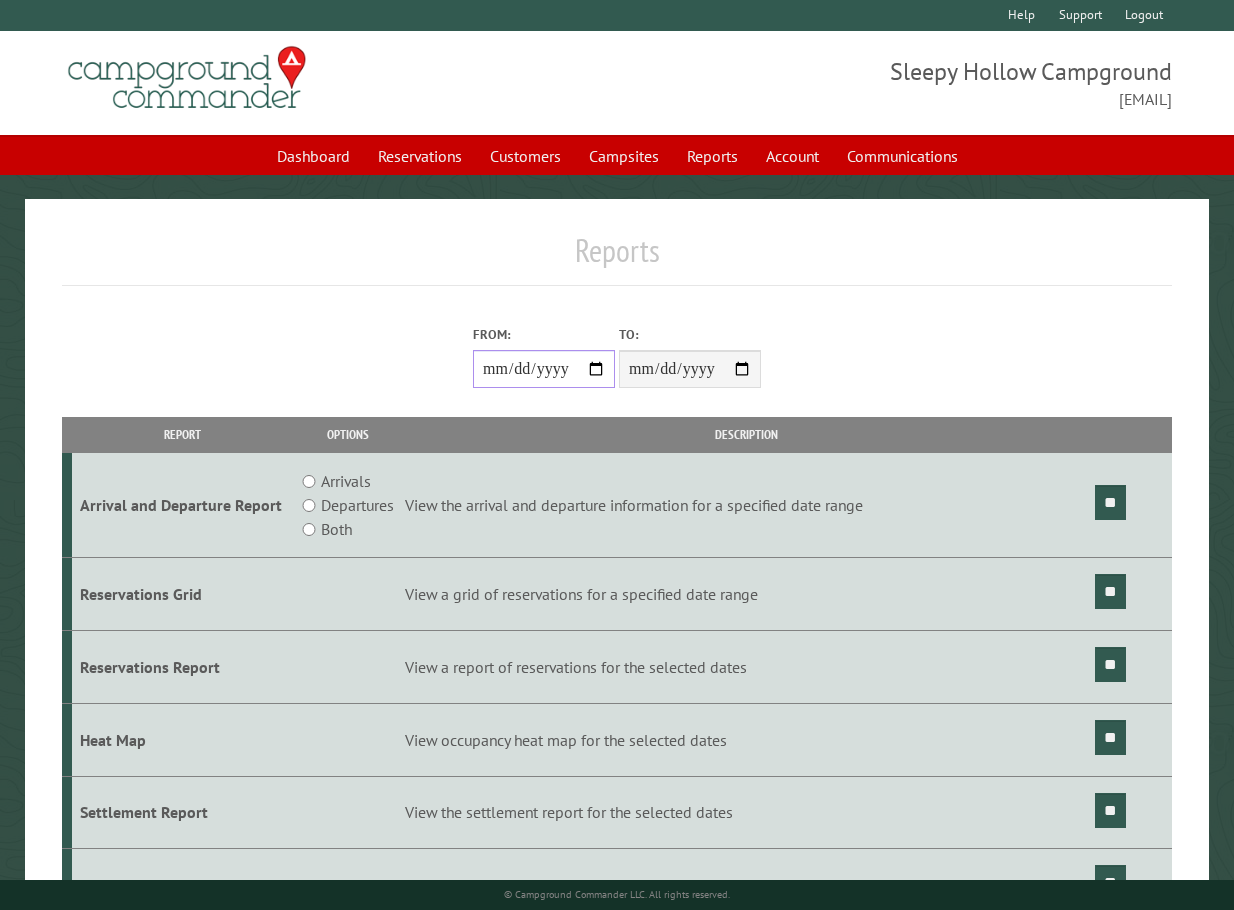 click on "From:" at bounding box center (544, 369) 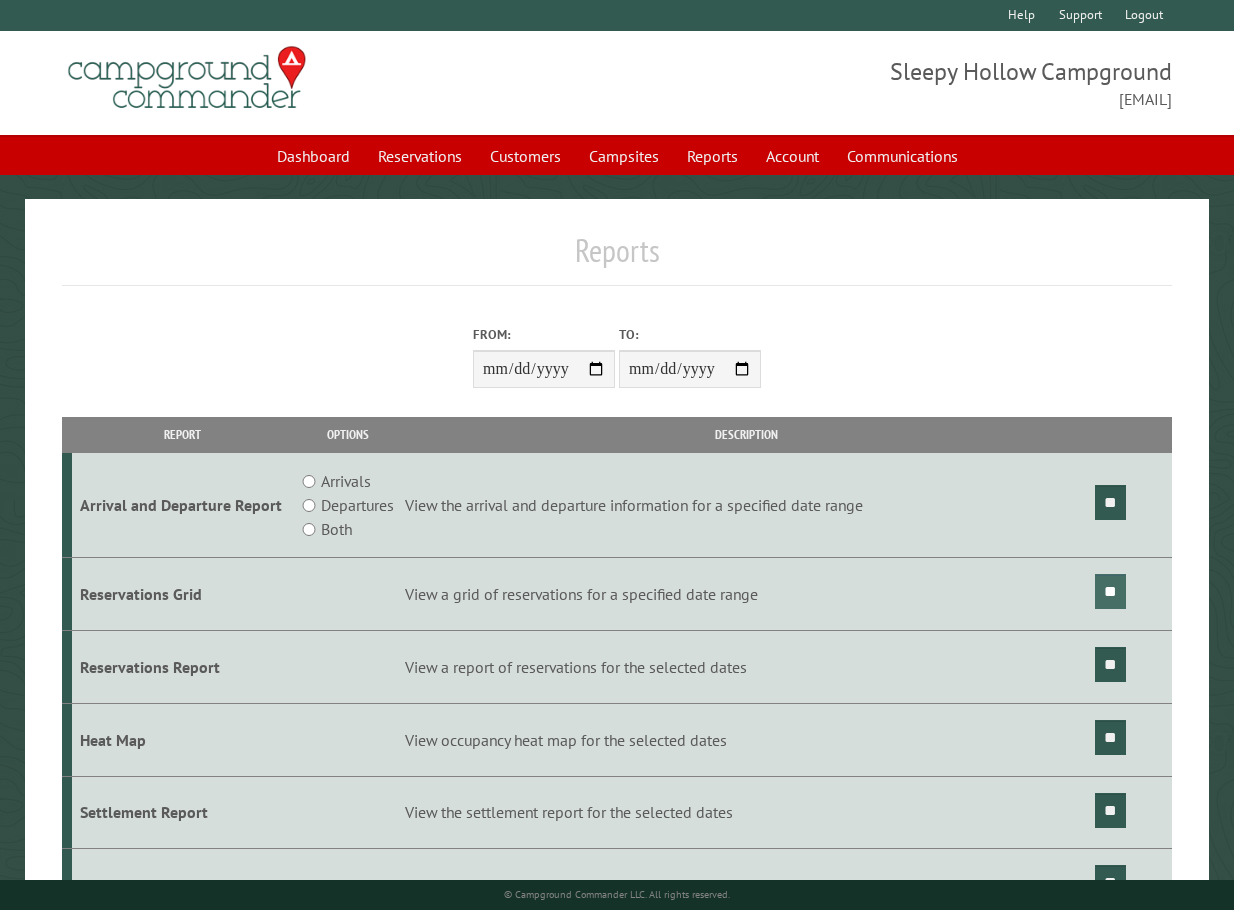 click on "**" at bounding box center [1110, 591] 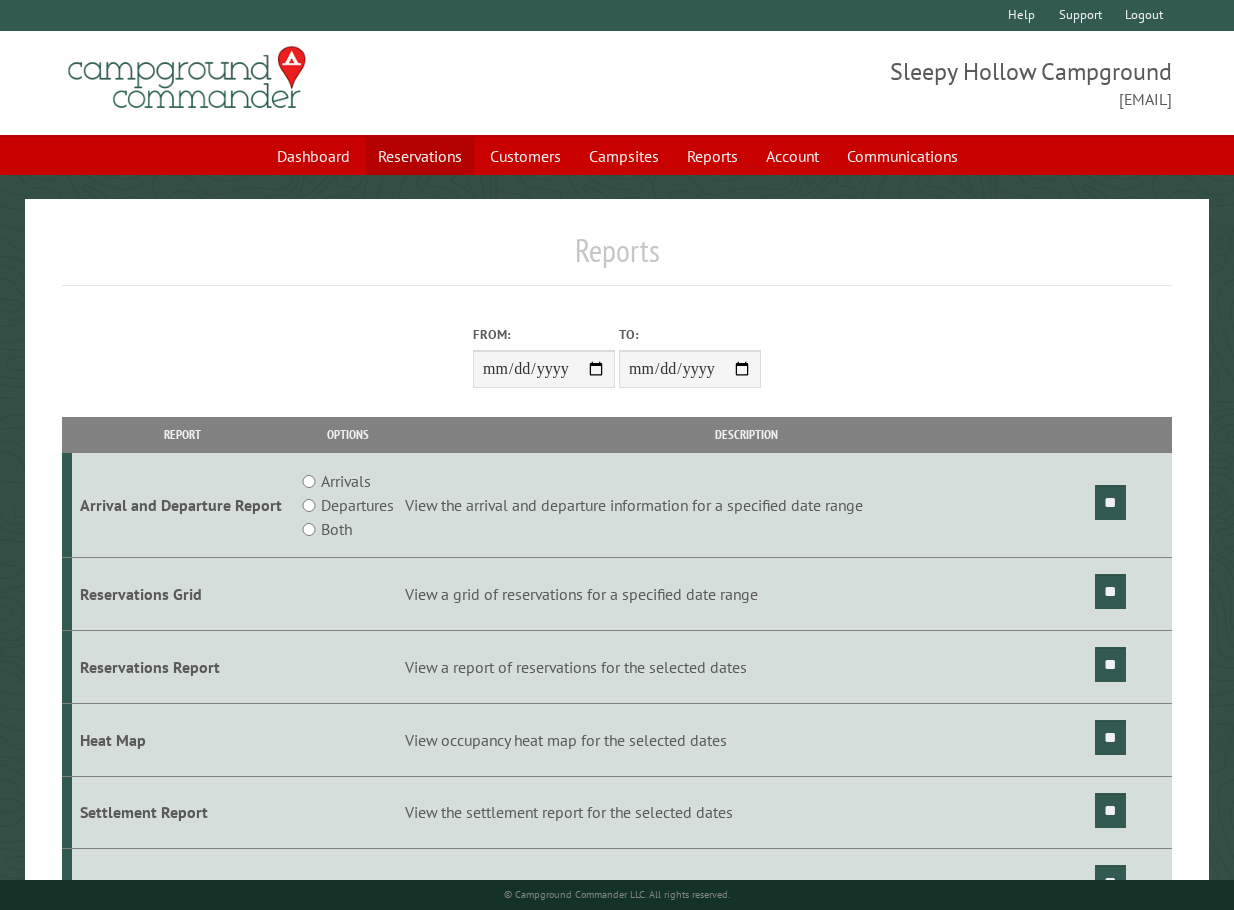 click on "Reservations" at bounding box center [420, 156] 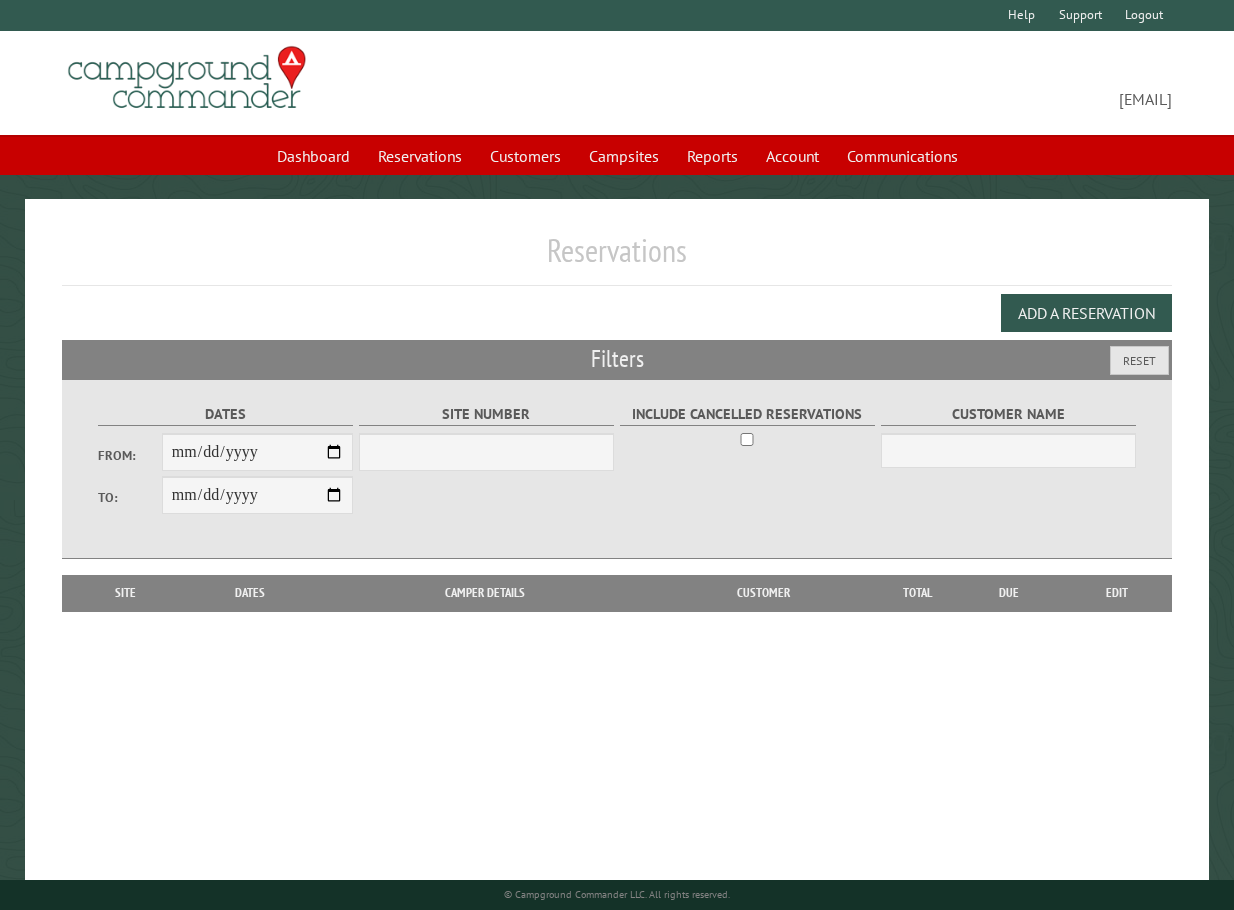 scroll, scrollTop: 0, scrollLeft: 0, axis: both 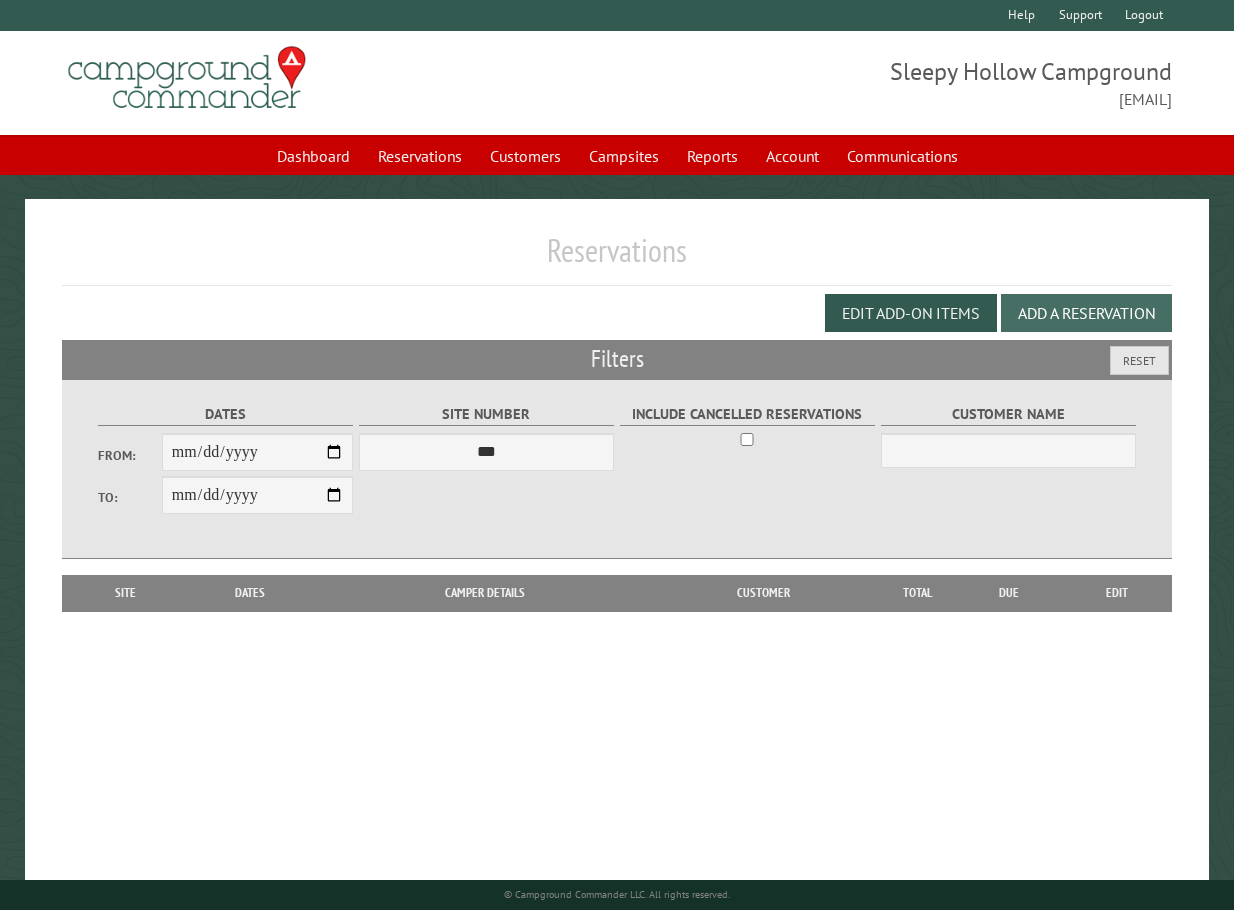 click on "Add a Reservation" at bounding box center (1086, 313) 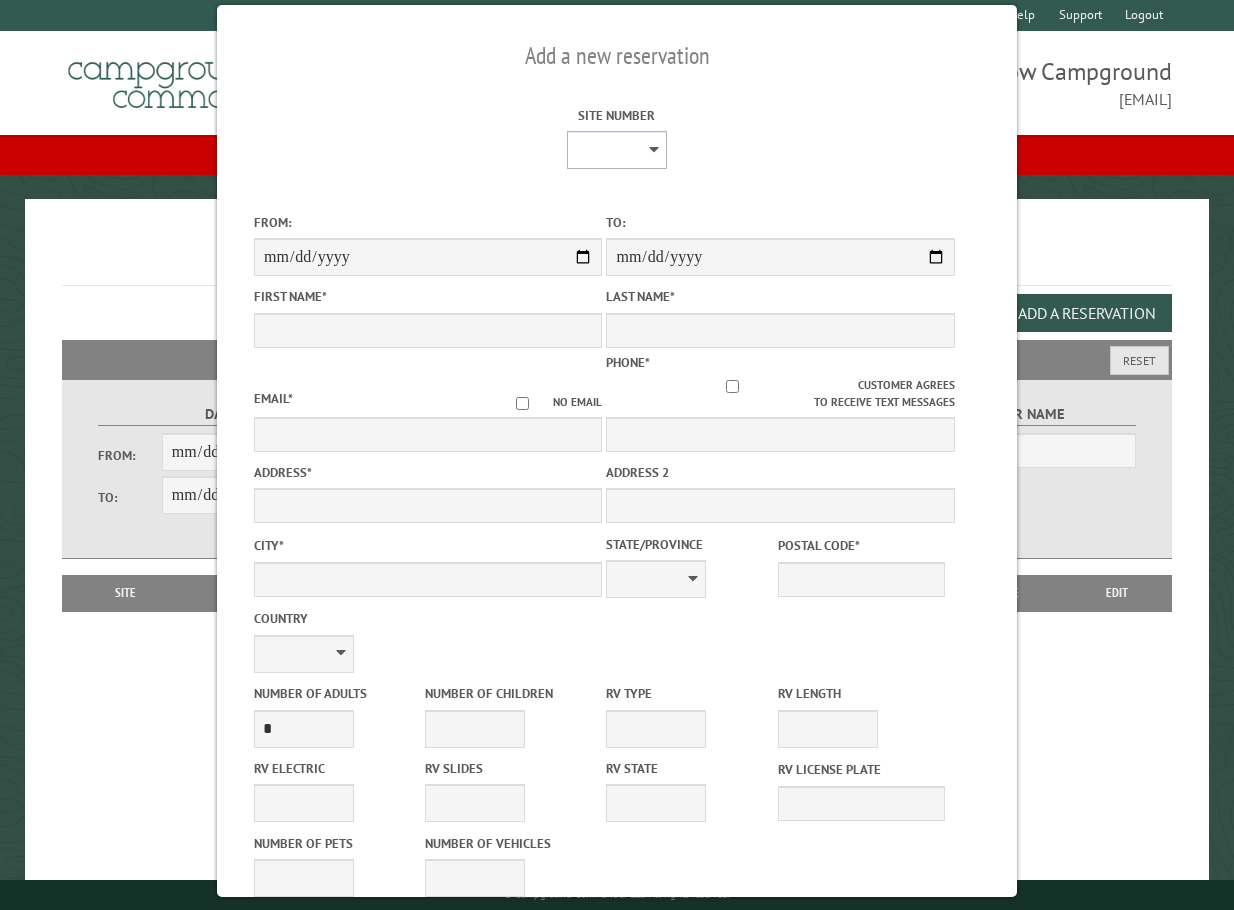 click on "* * * * * * * * * ** *** *** ** ** ** ** ** ** ** ** ** ** *** *** ** ** ** ** ** ** ** ** ** ** *** *** ** ** ** ** ** ** ** ** *** *** ** ** ** ** ** ** *** *** ** ** ** ** ** *** ** ** ** ** ** ** ** ** ** ** ** ** ** ** ** ** ** ** ** ** ** ** ** ** **" at bounding box center [617, 150] 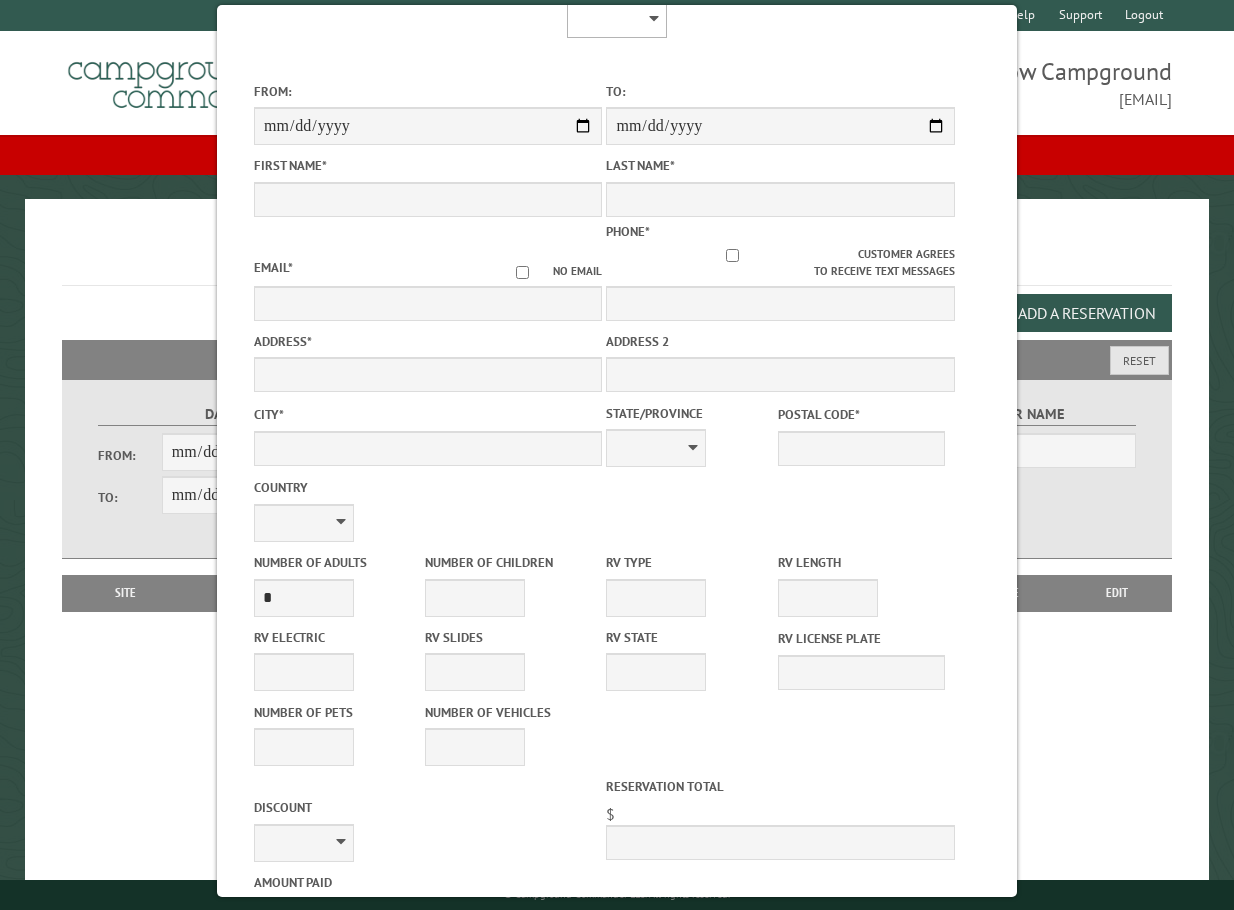scroll, scrollTop: 0, scrollLeft: 0, axis: both 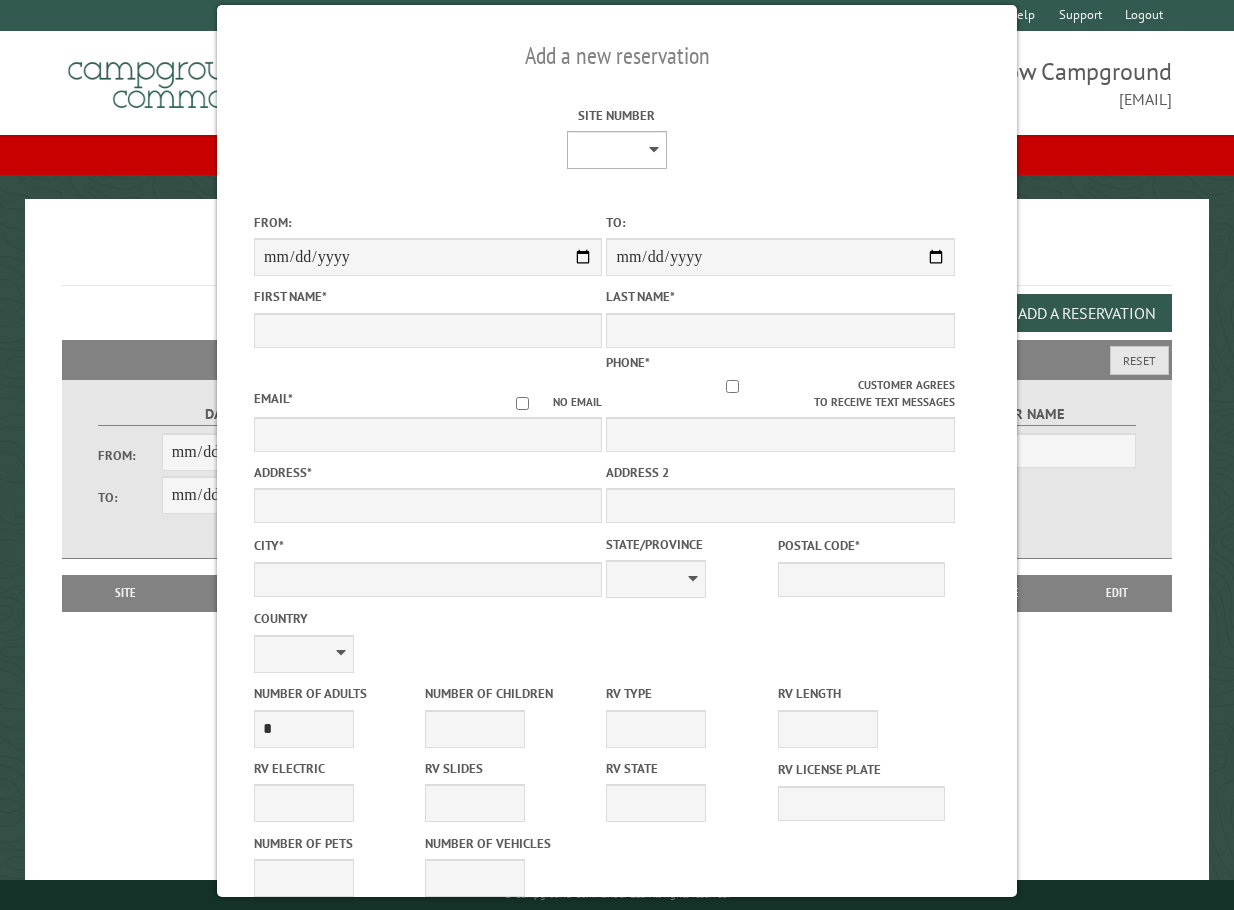 click on "* * * * * * * * * ** *** *** ** ** ** ** ** ** ** ** ** ** *** *** ** ** ** ** ** ** ** ** ** ** *** *** ** ** ** ** ** ** ** ** *** *** ** ** ** ** ** ** *** *** ** ** ** ** ** *** ** ** ** ** ** ** ** ** ** ** ** ** ** ** ** ** ** ** ** ** ** ** ** ** **" at bounding box center [617, 150] 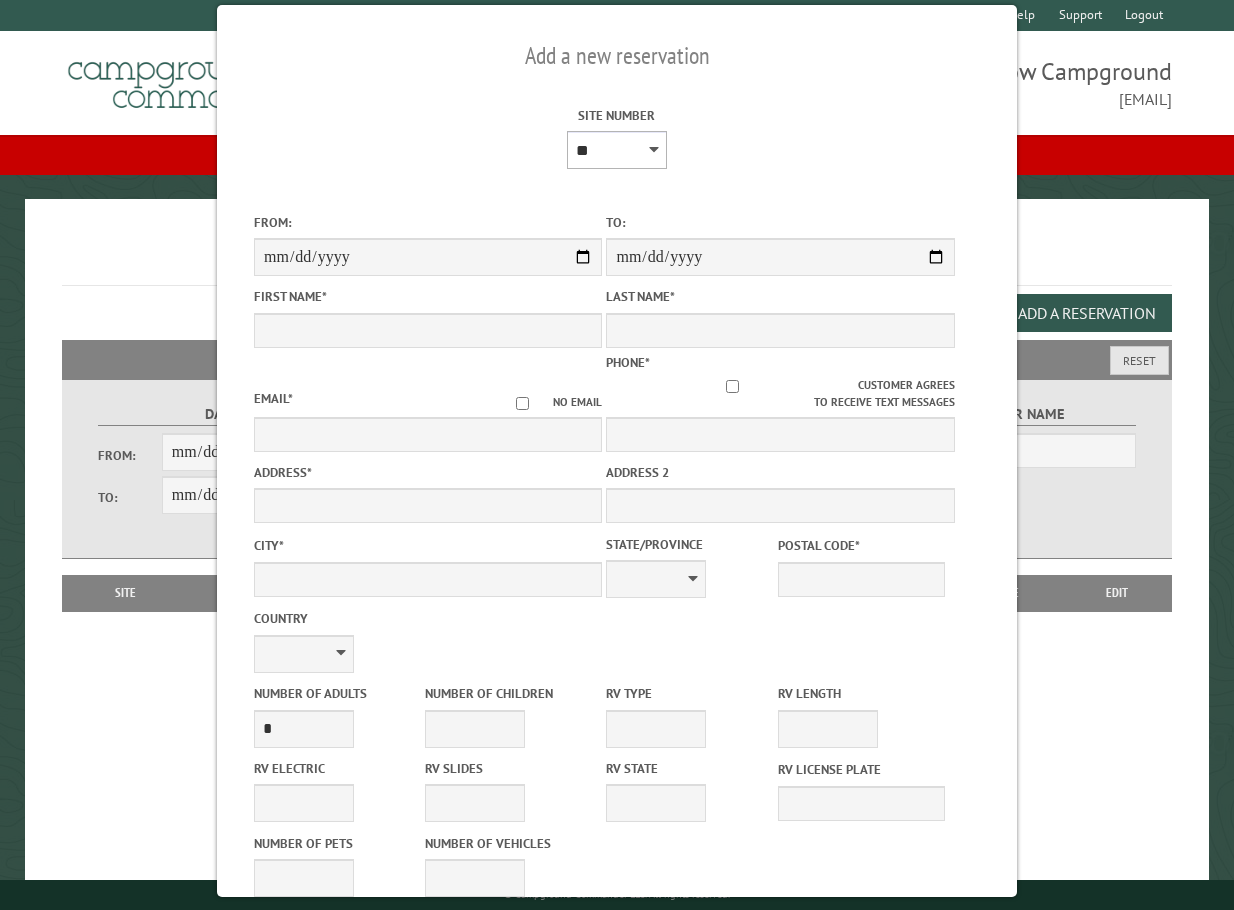 click on "* * * * * * * * * ** *** *** ** ** ** ** ** ** ** ** ** ** *** *** ** ** ** ** ** ** ** ** ** ** *** *** ** ** ** ** ** ** ** ** *** *** ** ** ** ** ** ** *** *** ** ** ** ** ** *** ** ** ** ** ** ** ** ** ** ** ** ** ** ** ** ** ** ** ** ** ** ** ** ** **" at bounding box center (617, 150) 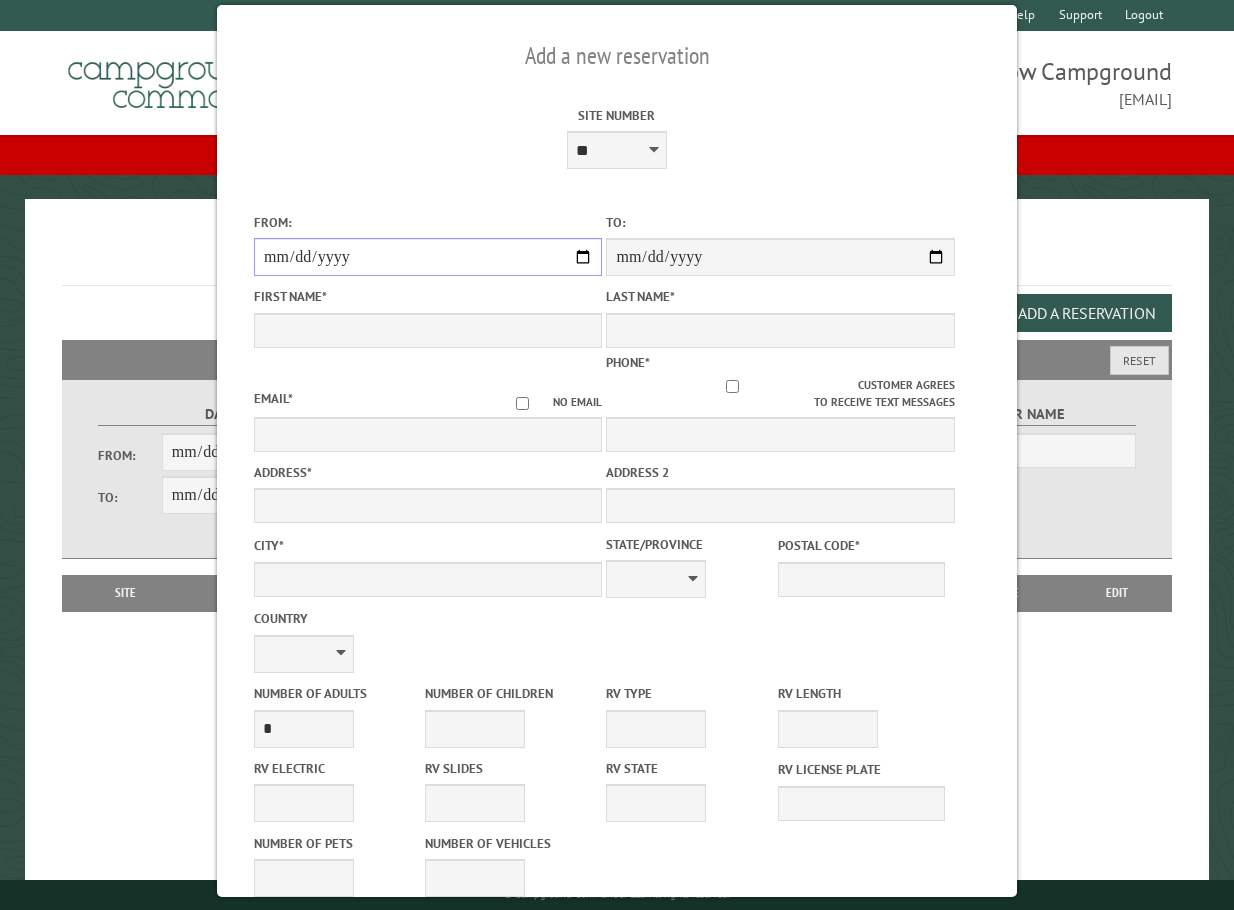 click on "From:" at bounding box center [428, 257] 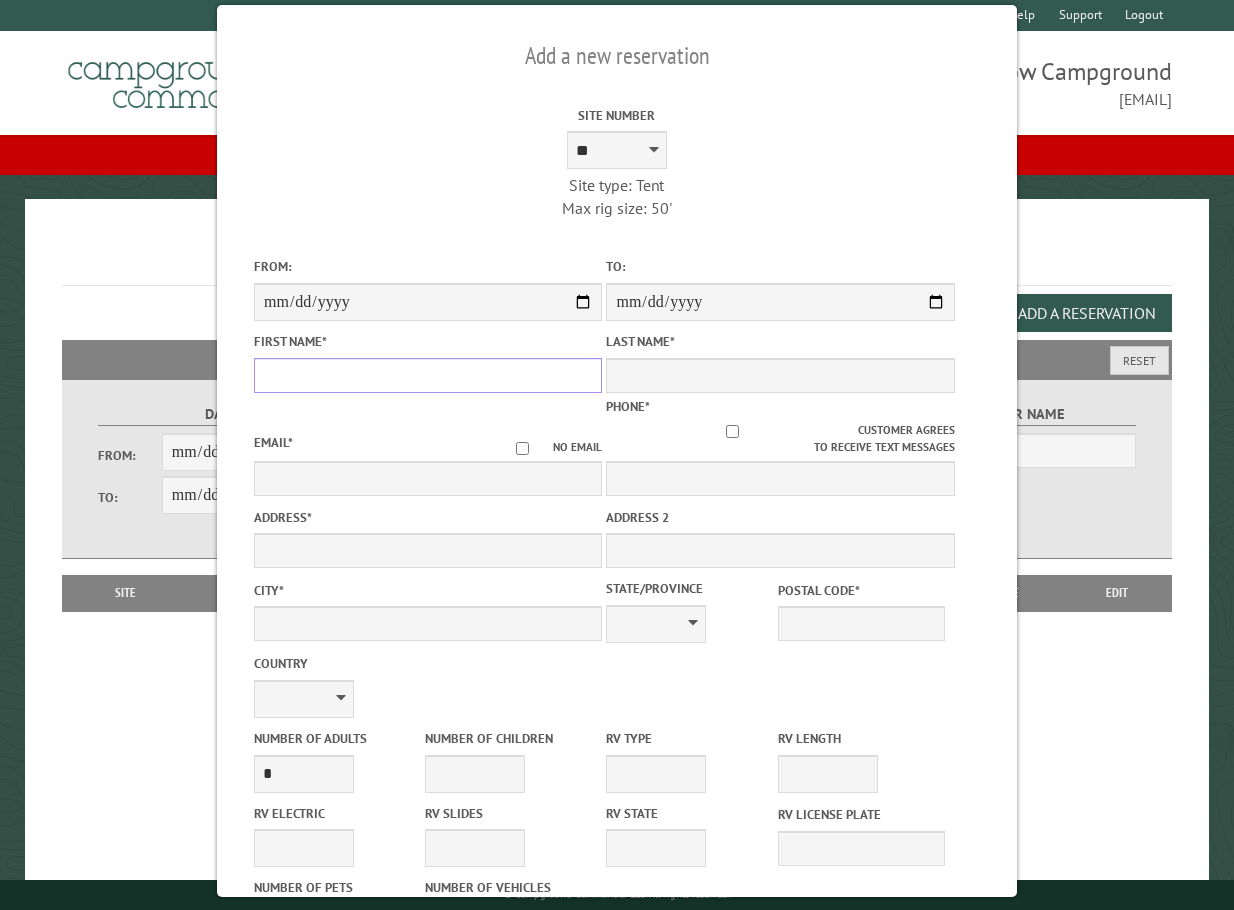click on "First Name *" at bounding box center (428, 375) 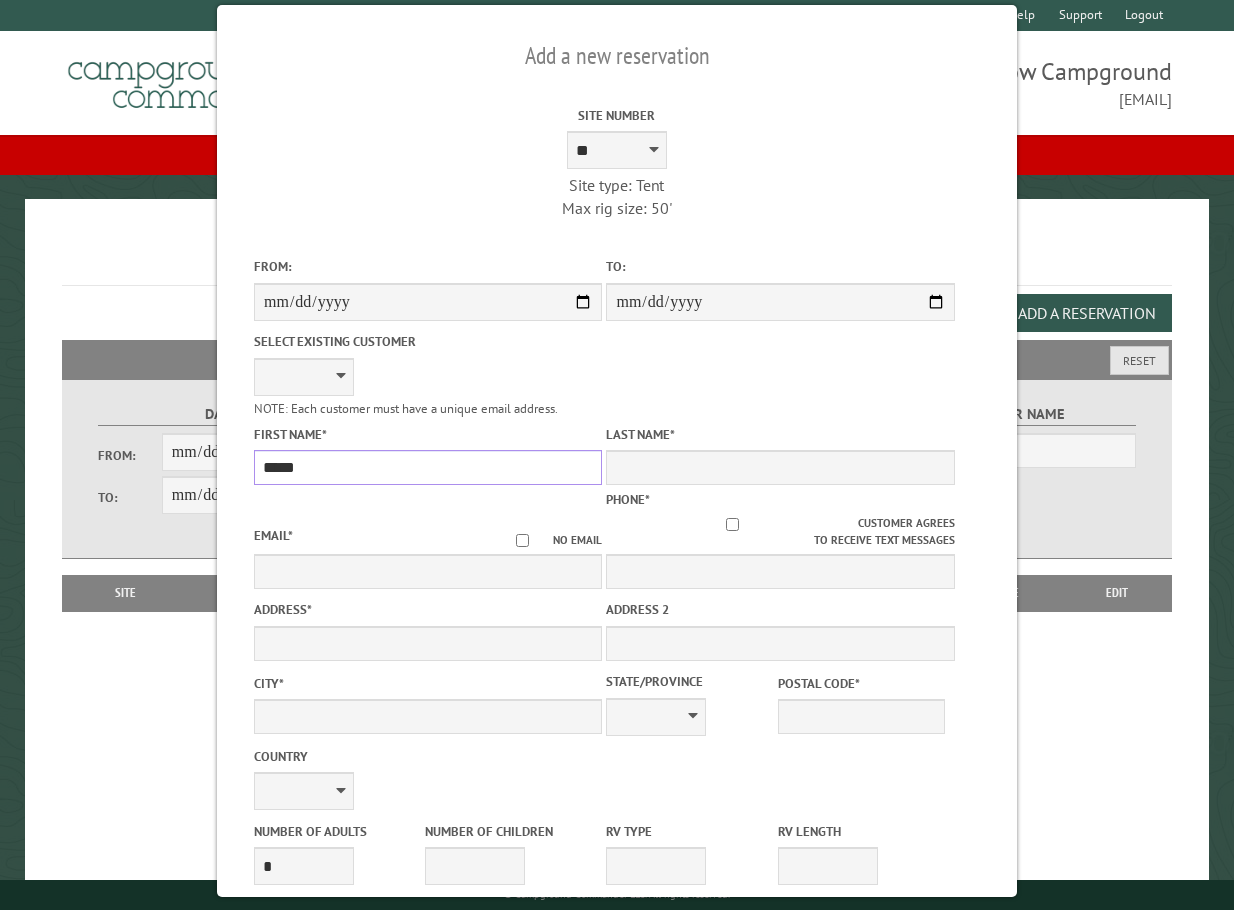 type on "*****" 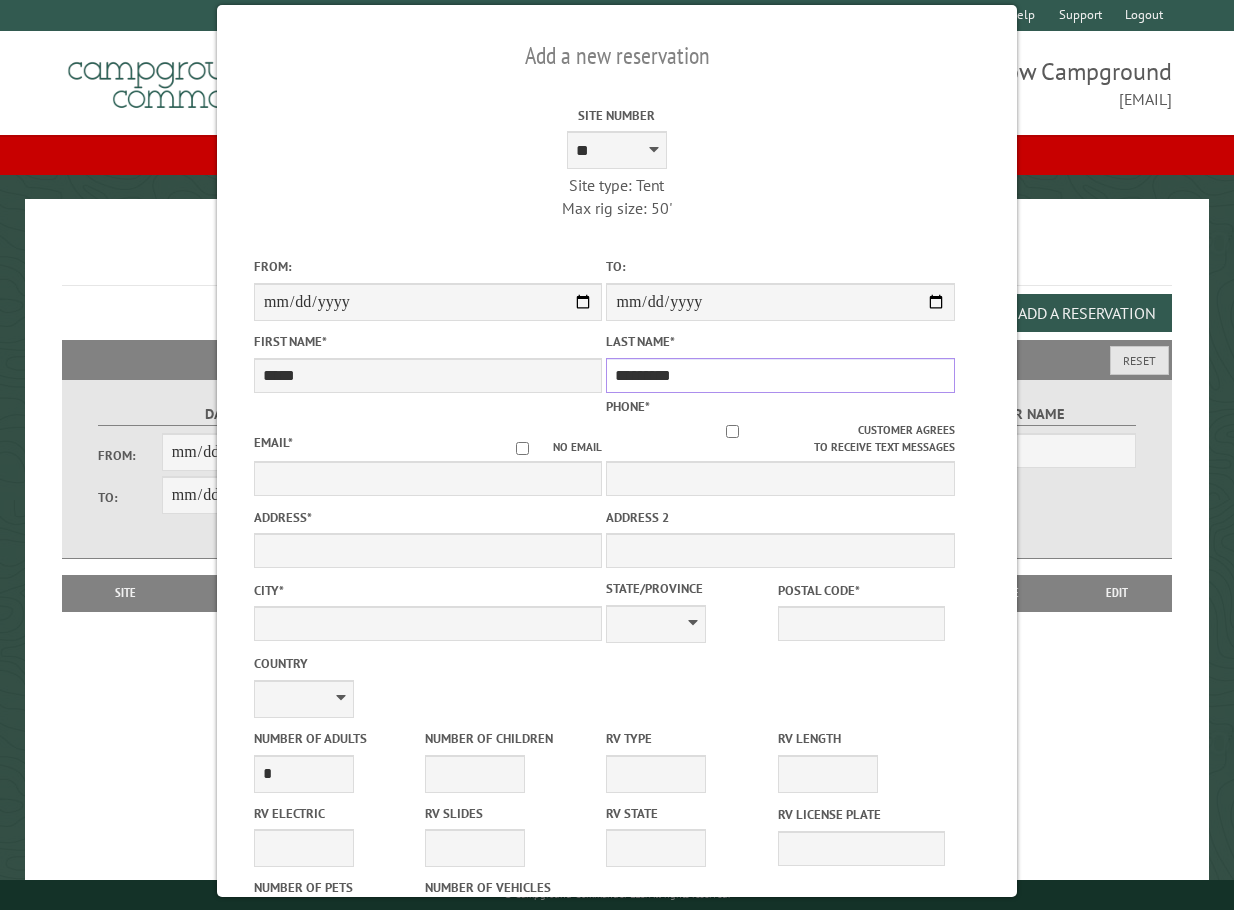 type on "*********" 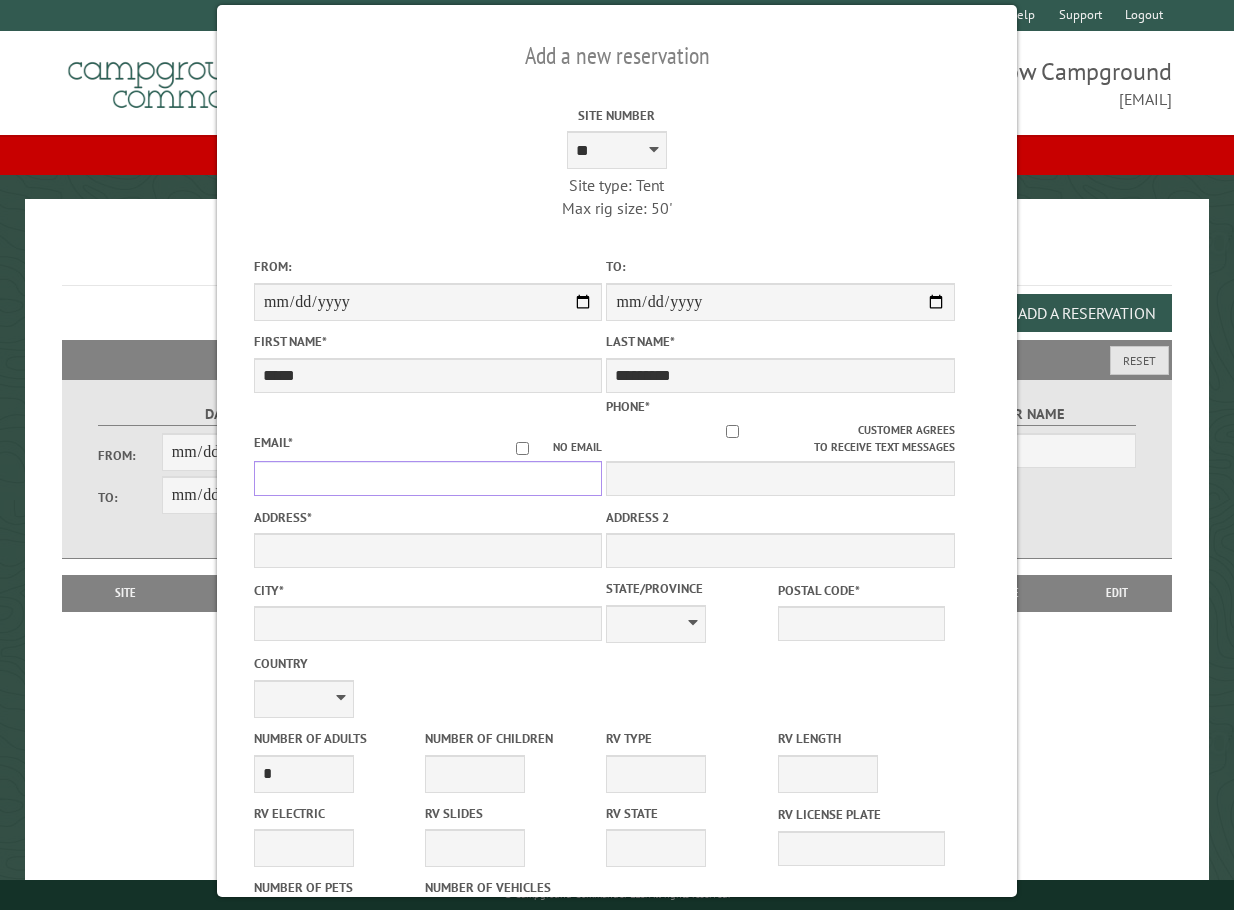 click on "Email *" at bounding box center (428, 478) 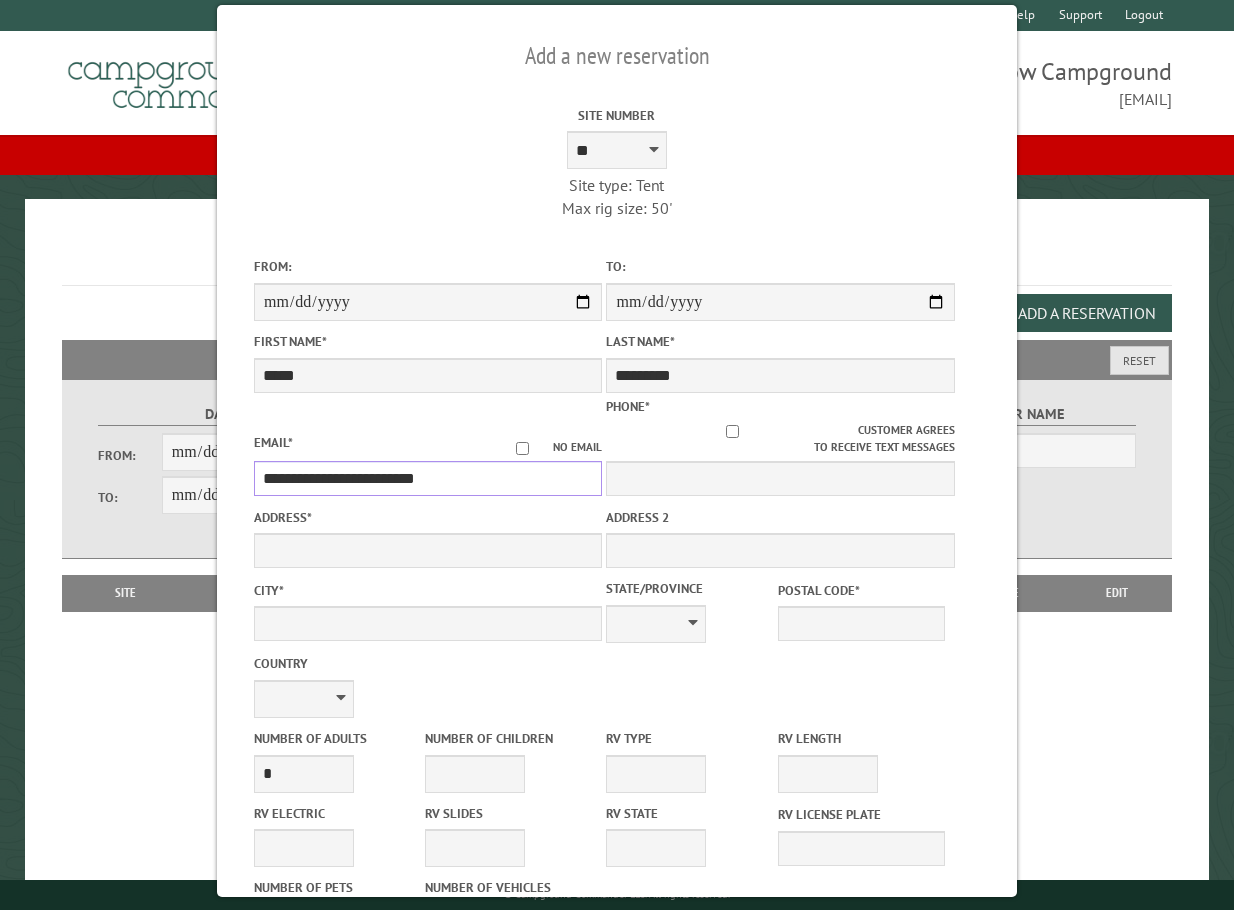 type on "**********" 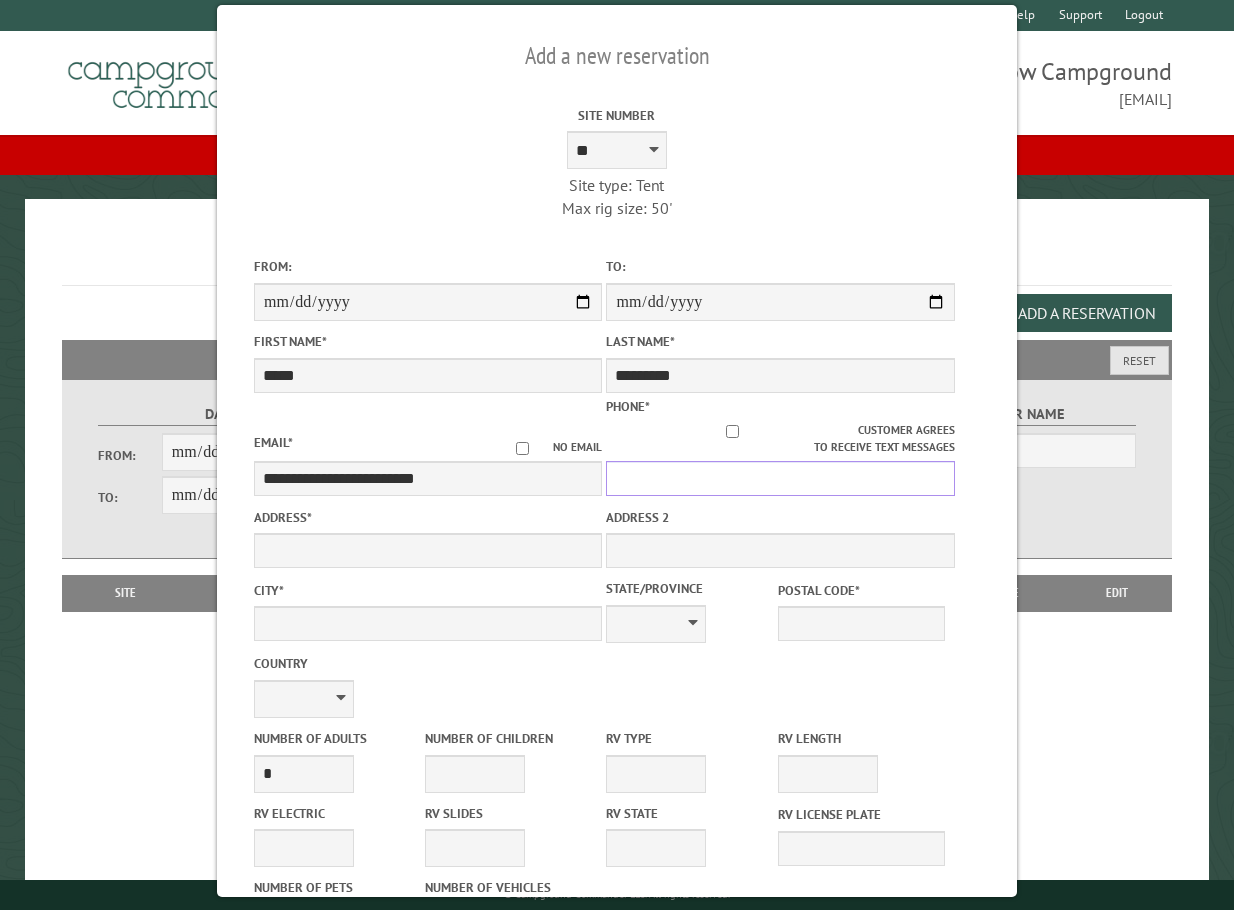 click on "Phone *" at bounding box center (780, 478) 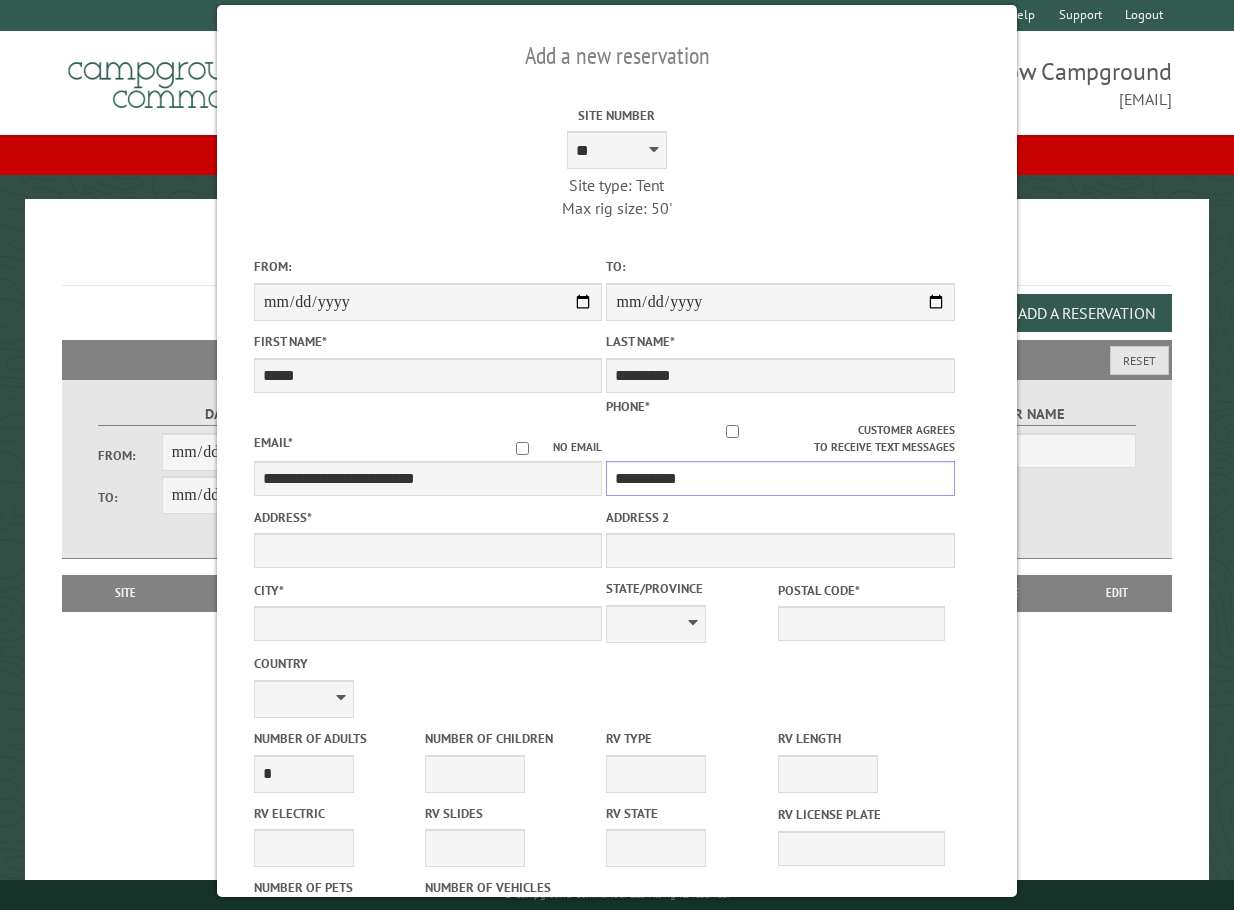 type on "**********" 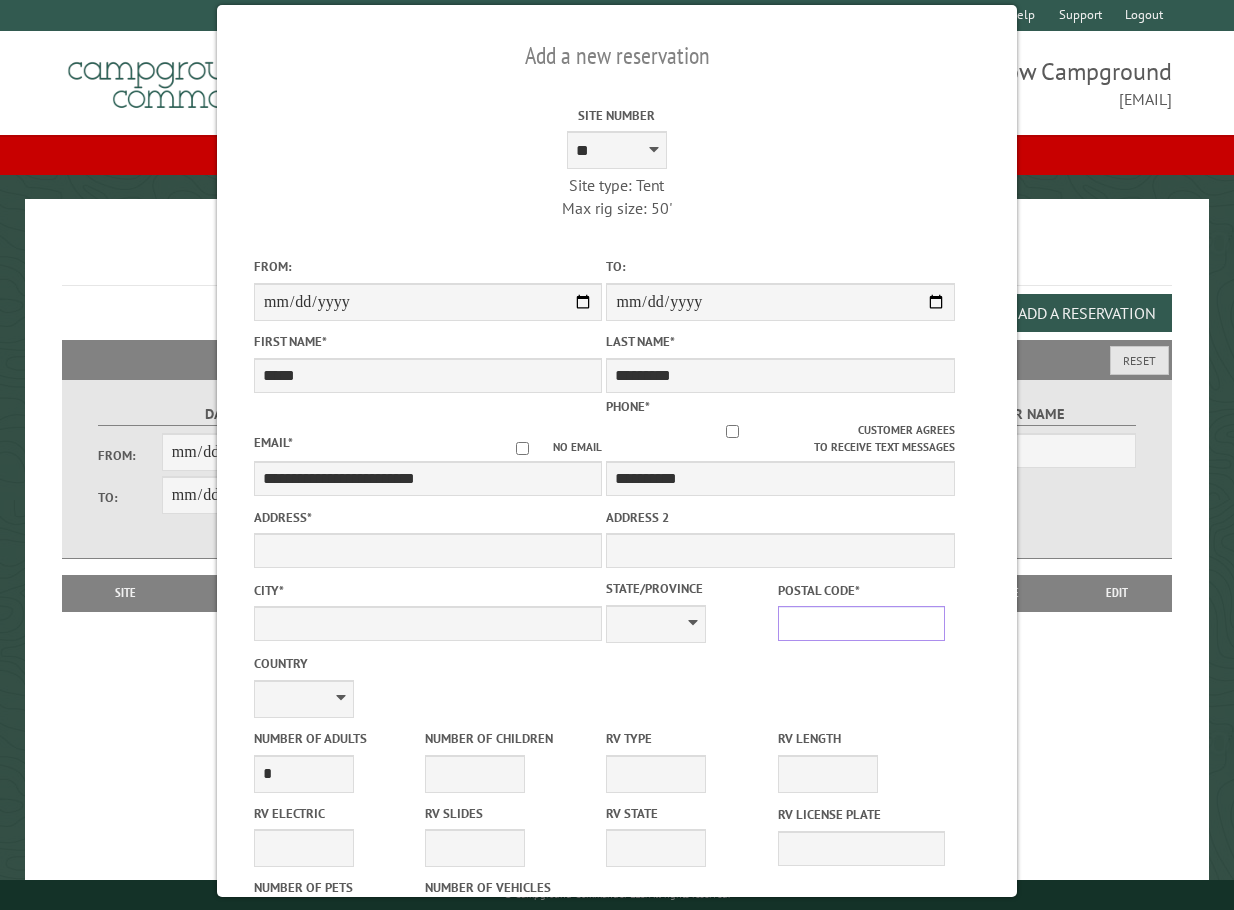 click on "Postal Code *" at bounding box center [861, 623] 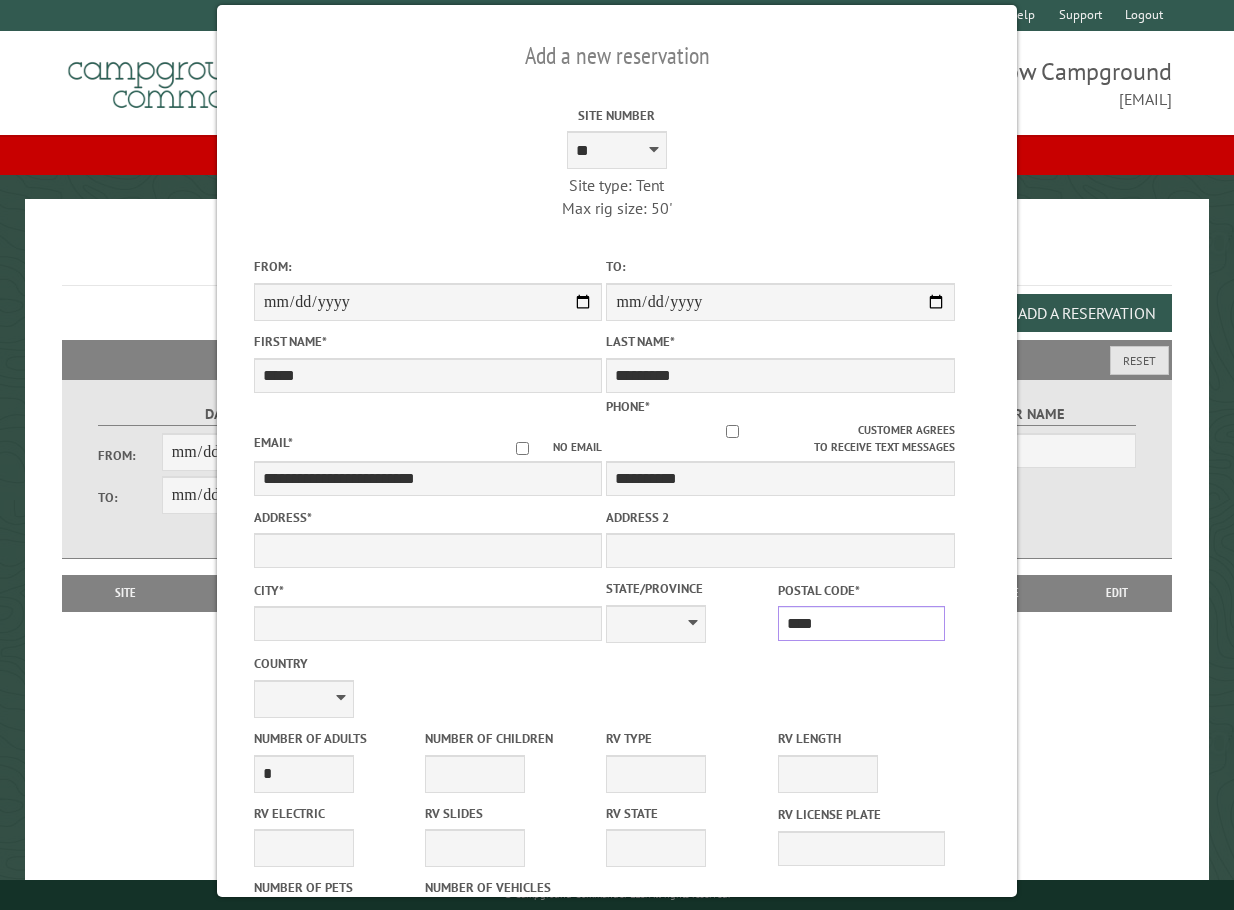 type on "*****" 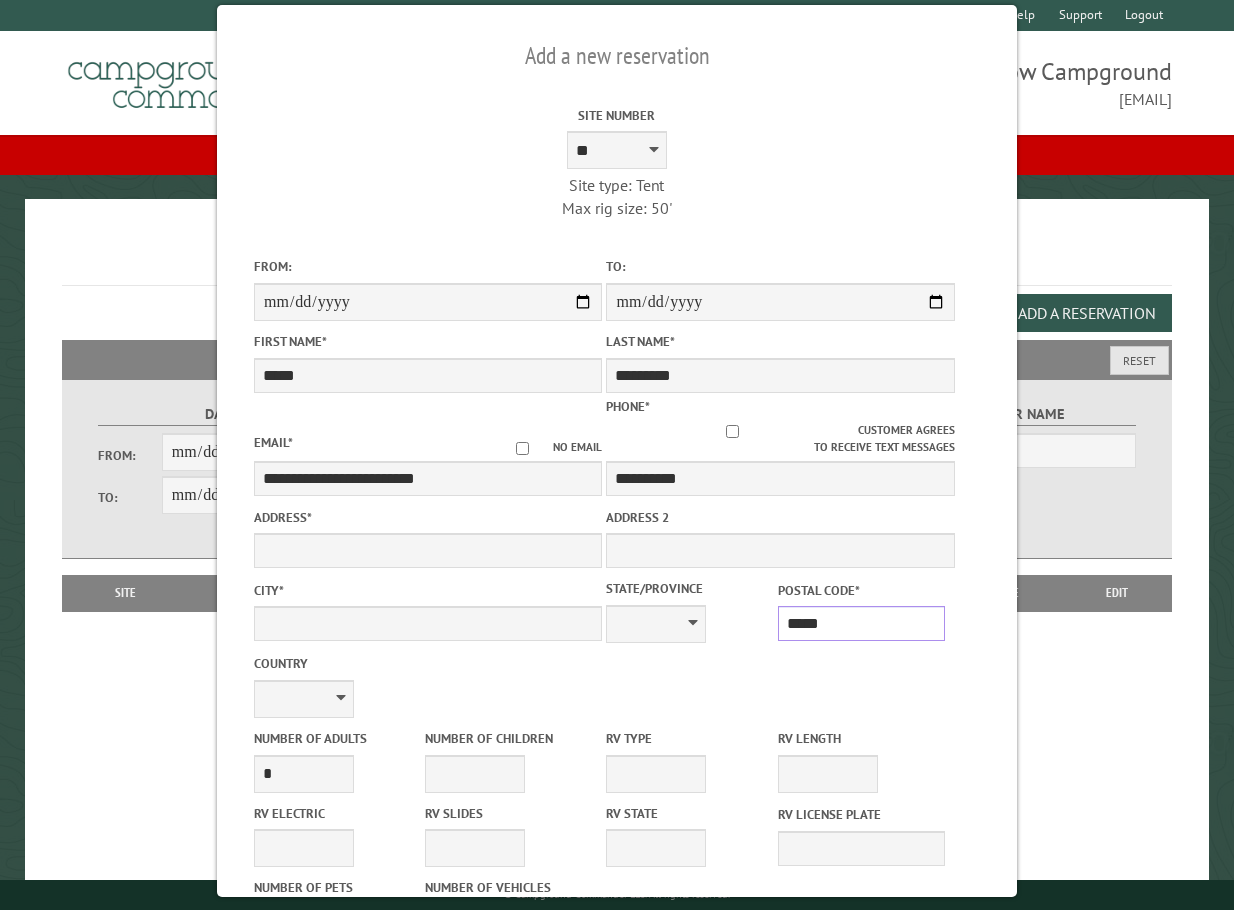 type on "****" 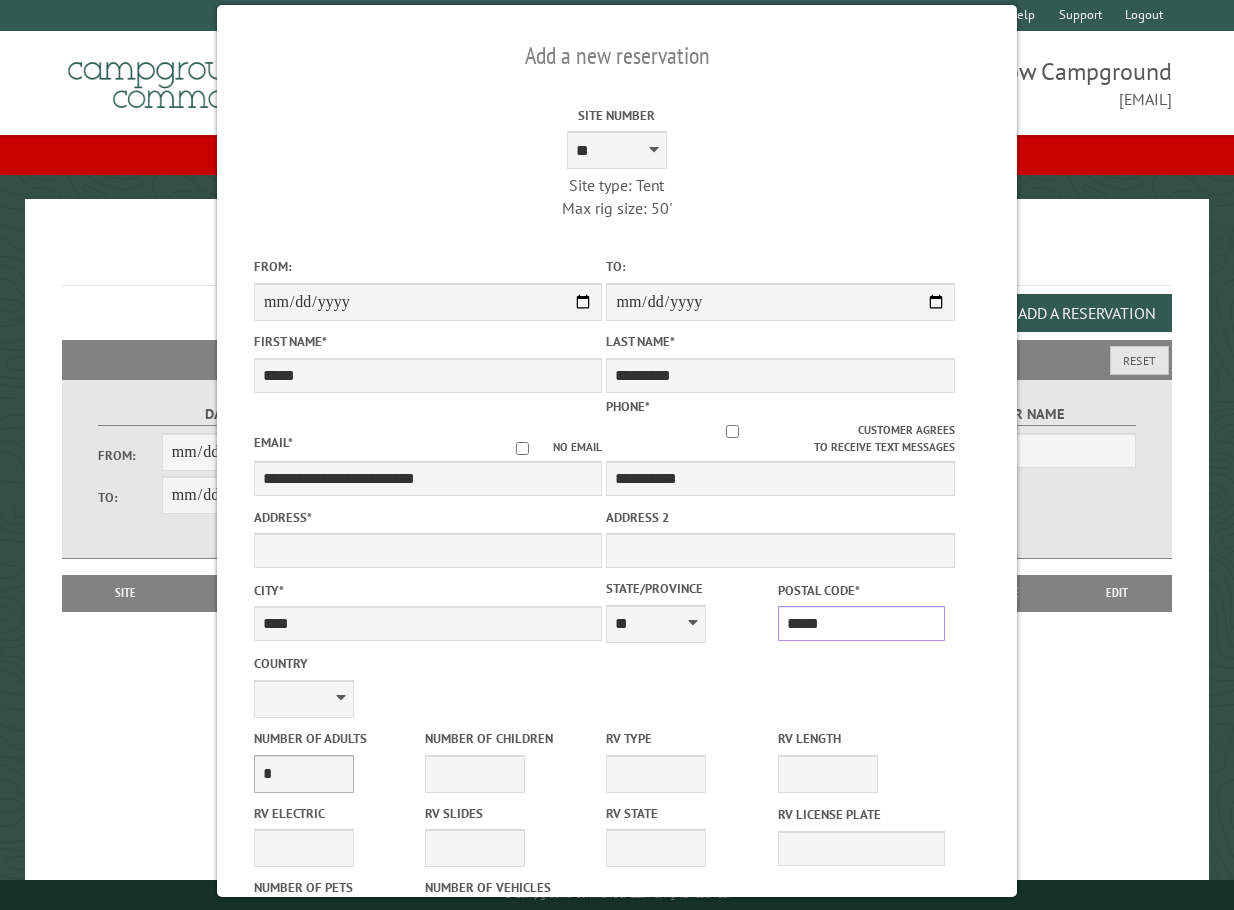 type on "*****" 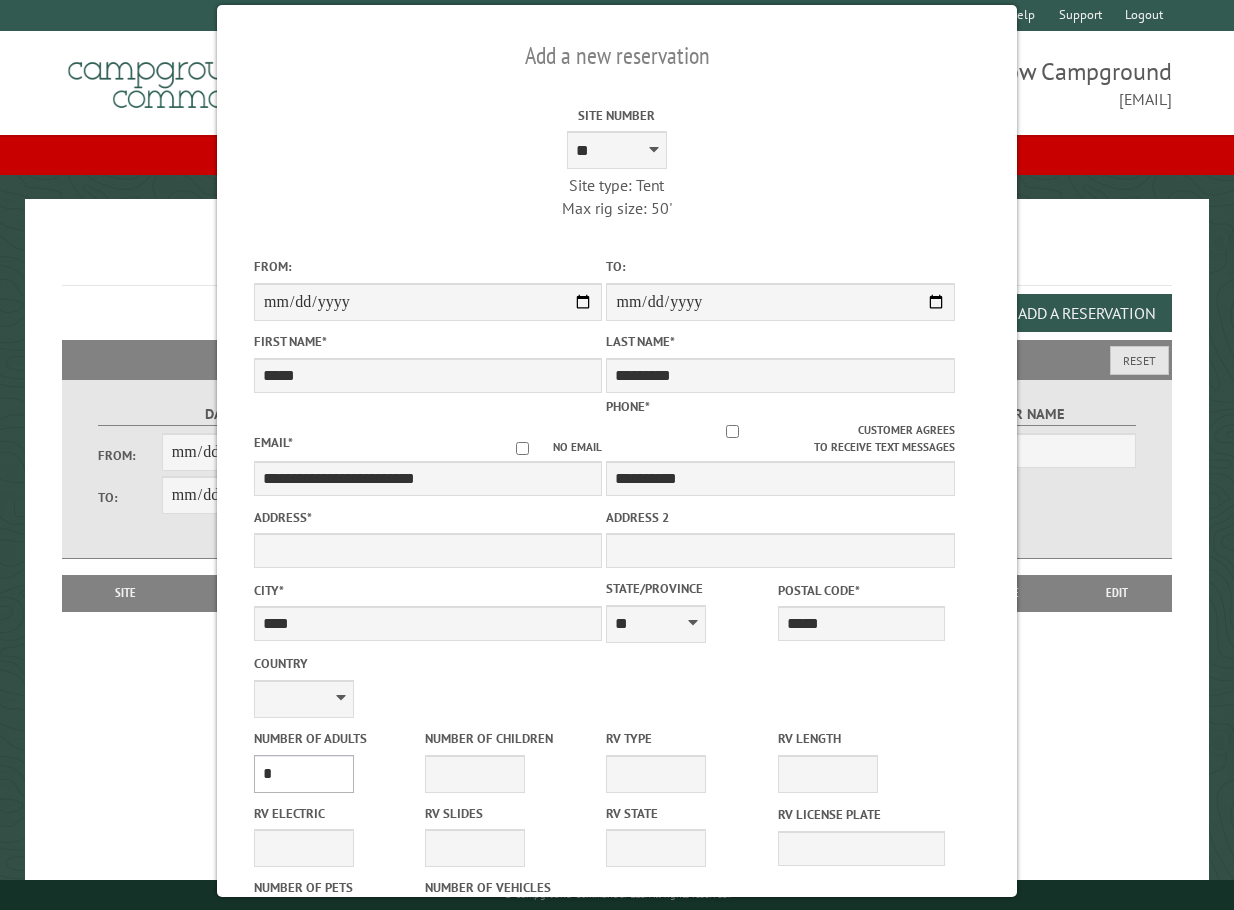 click on "* * * * * * * * * * **" at bounding box center [304, 774] 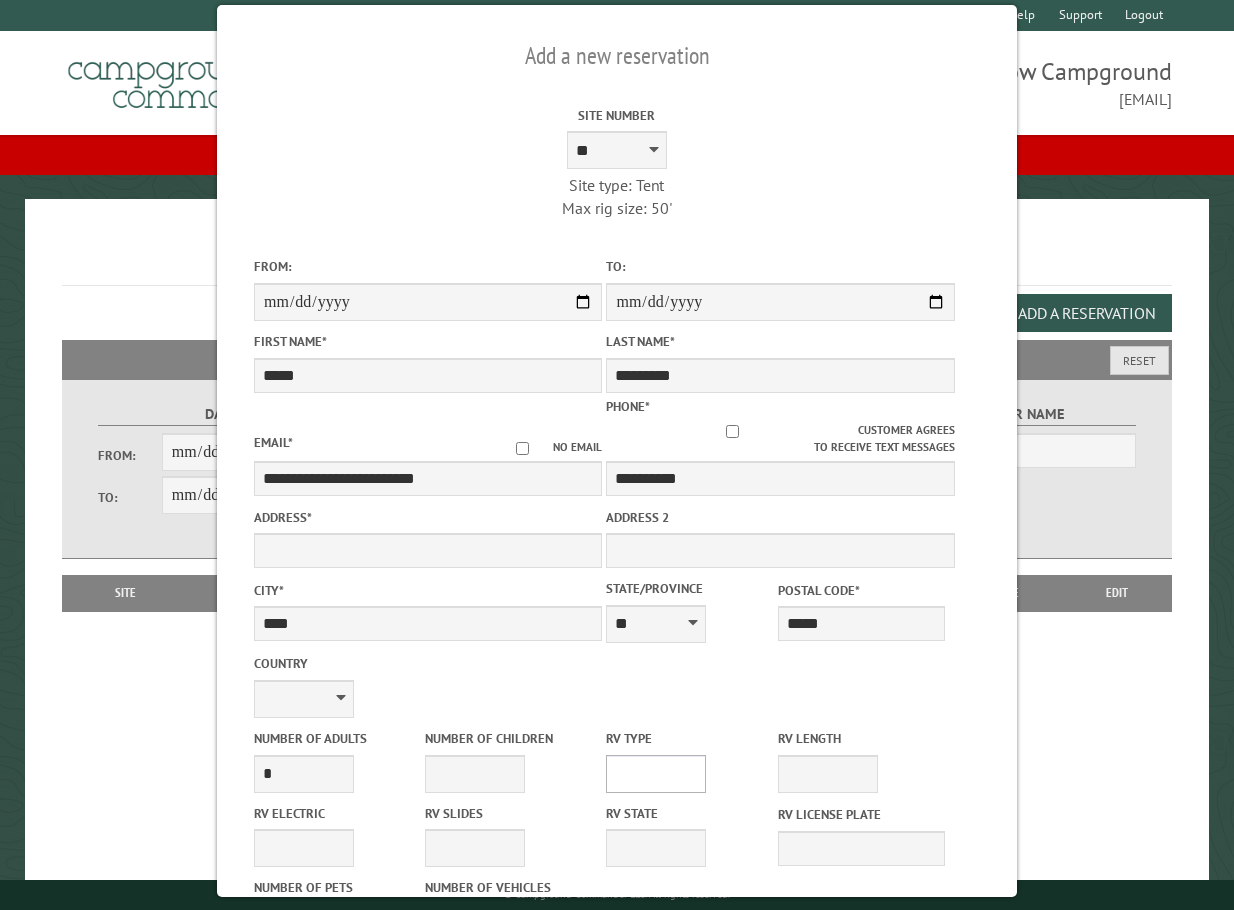 click on "**********" at bounding box center [656, 774] 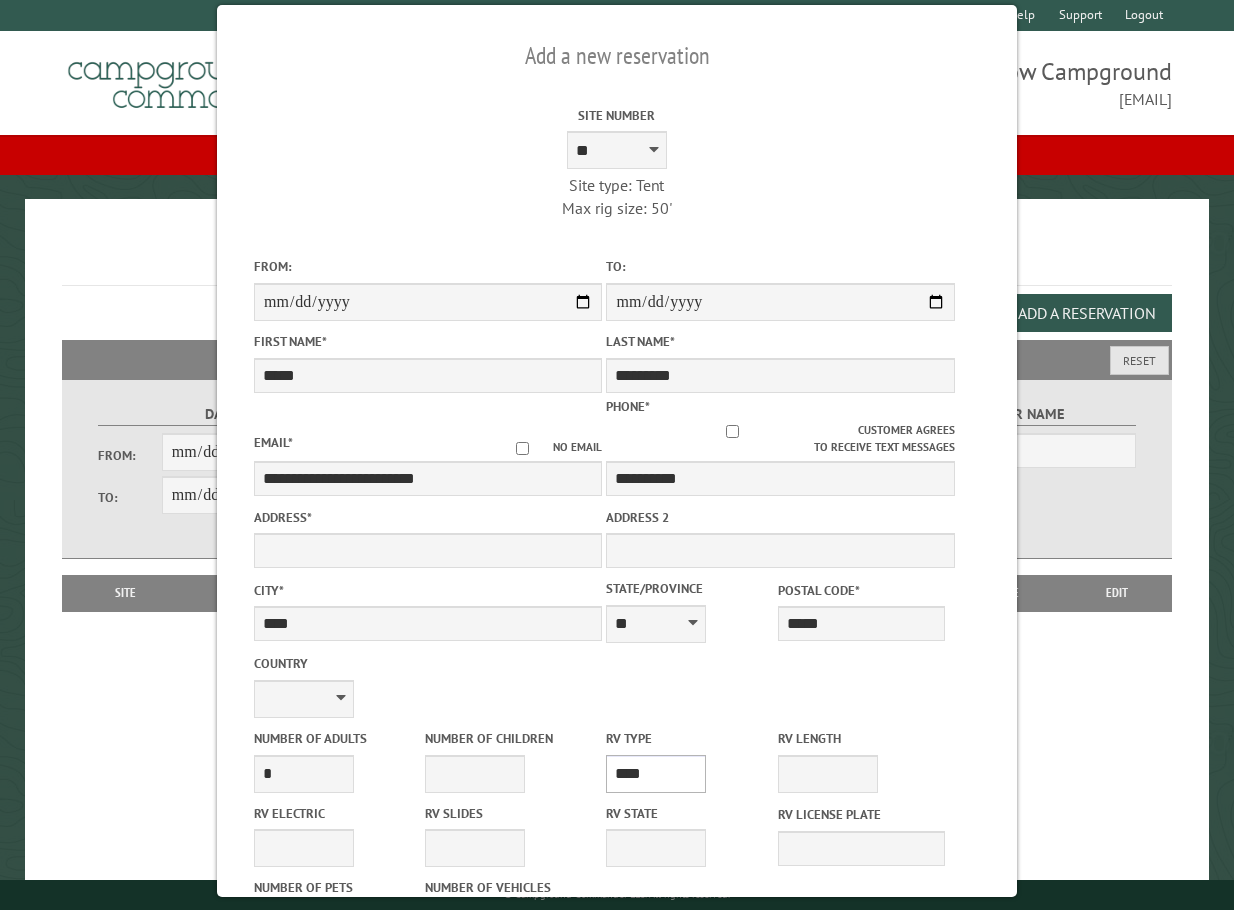 click on "**********" at bounding box center (656, 774) 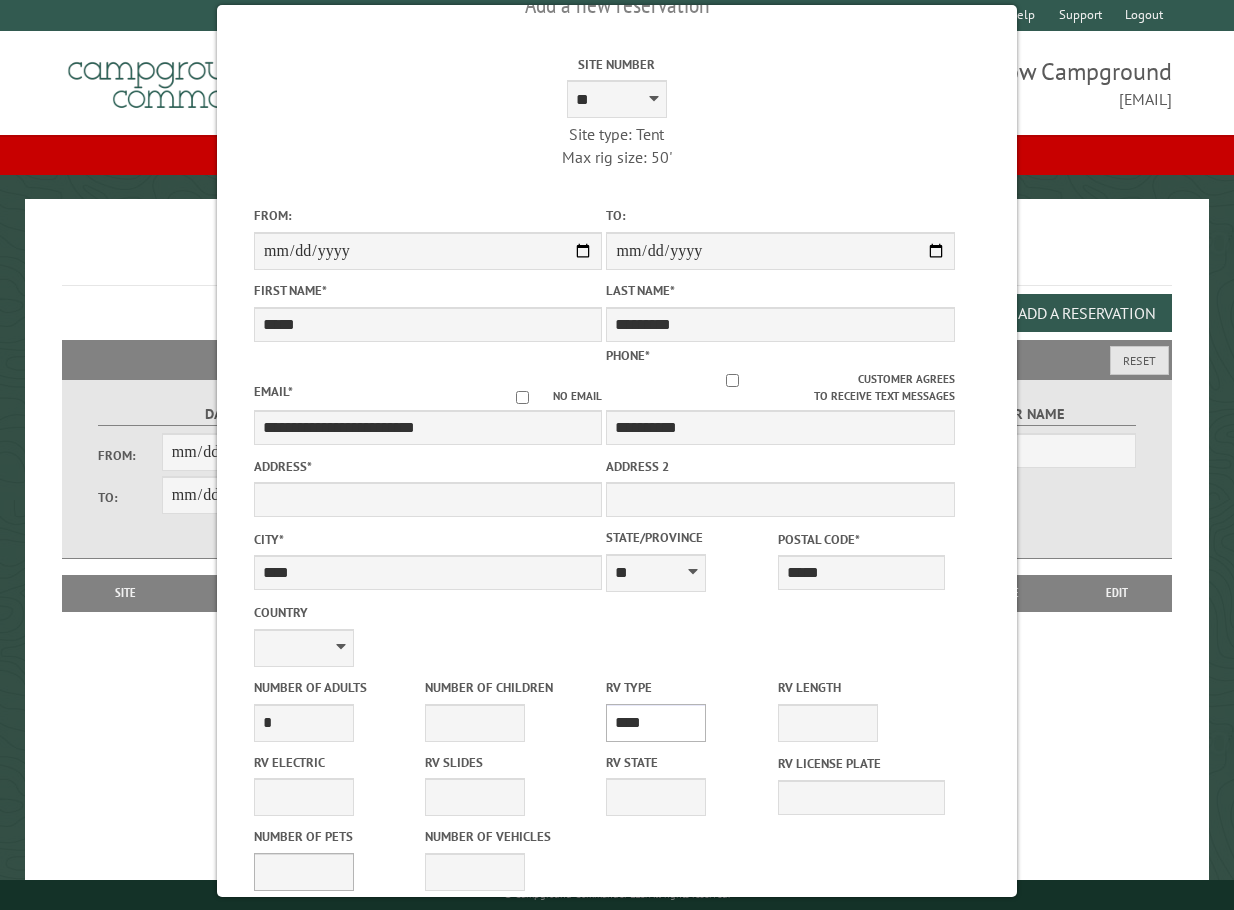 scroll, scrollTop: 100, scrollLeft: 0, axis: vertical 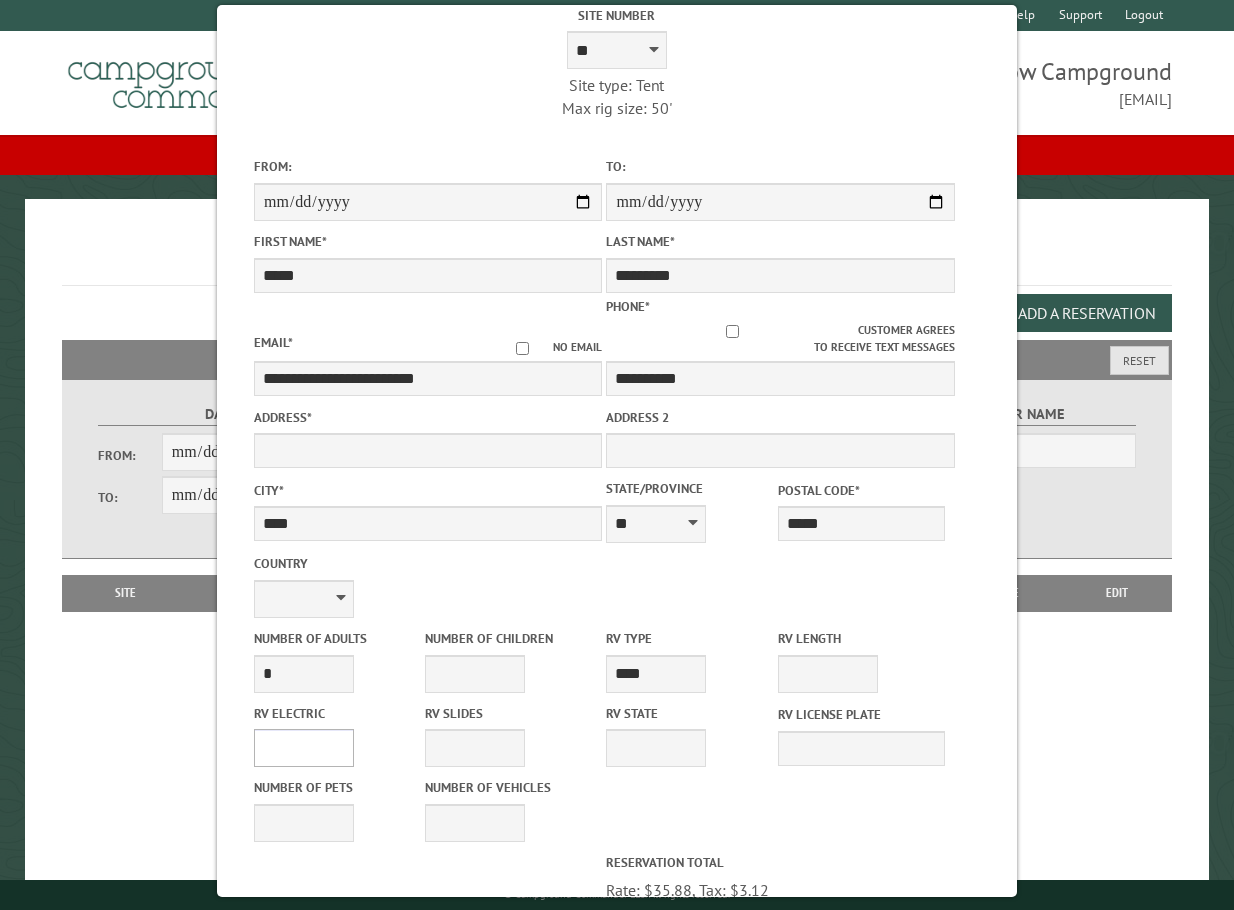 click on "**** *** *** ***" at bounding box center [304, 748] 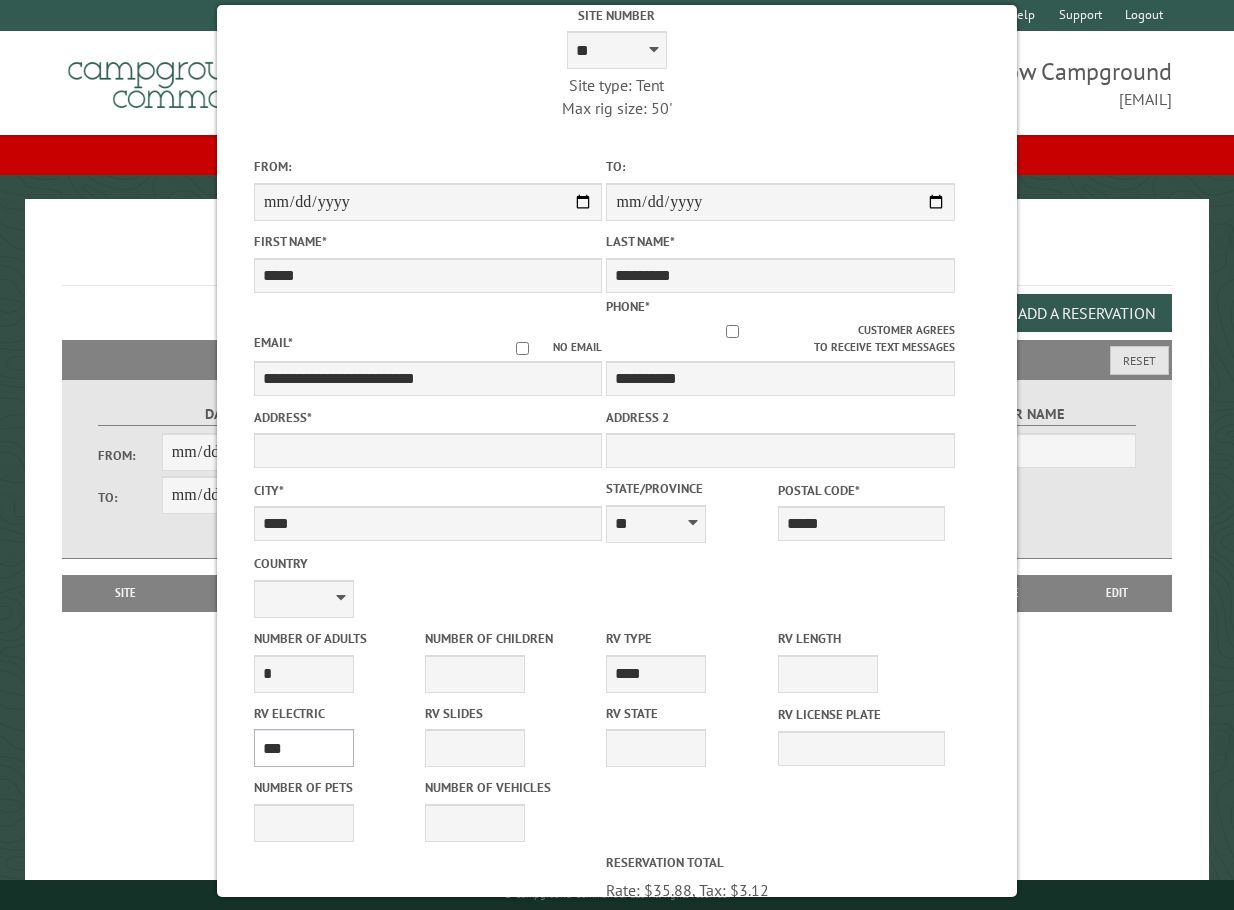 click on "**** *** *** ***" at bounding box center [304, 748] 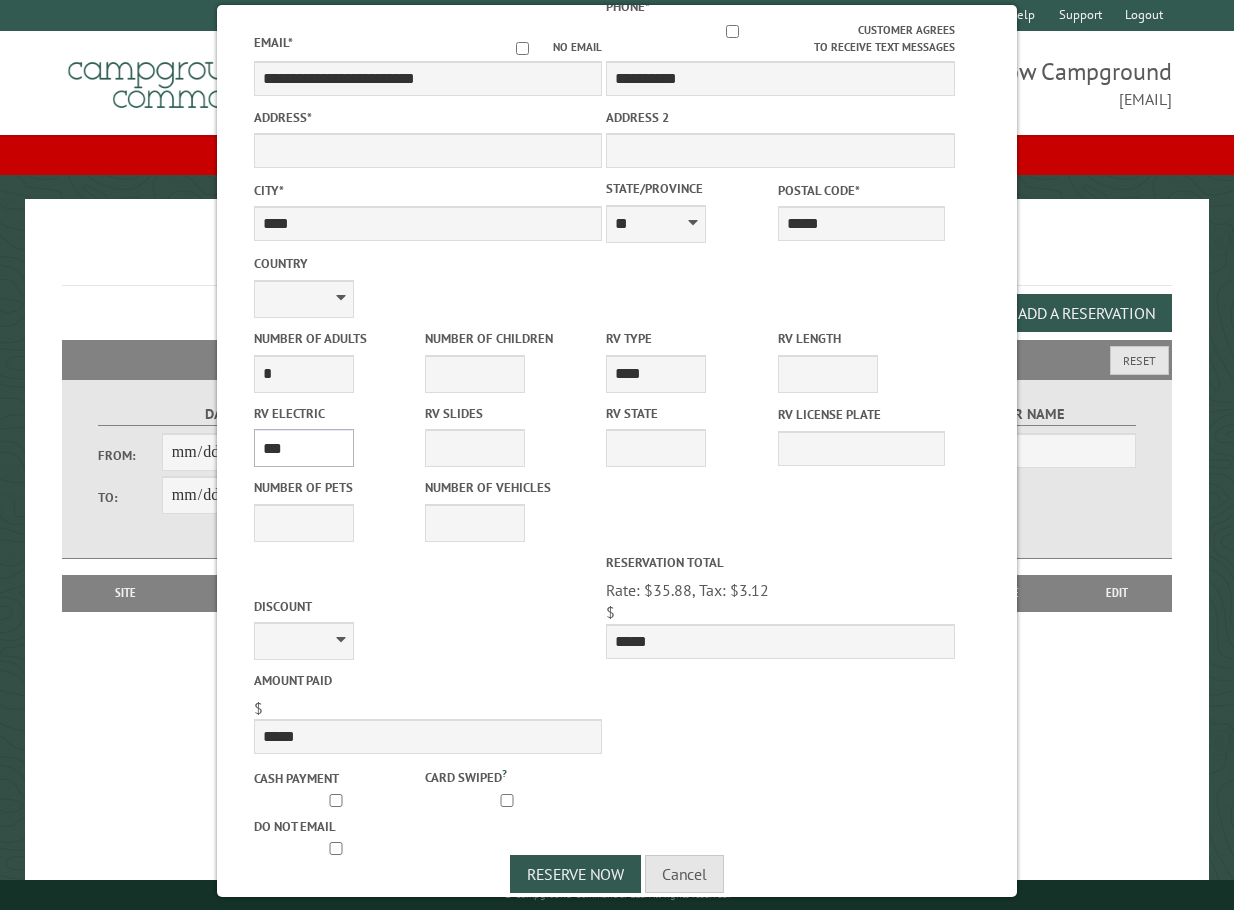 scroll, scrollTop: 421, scrollLeft: 0, axis: vertical 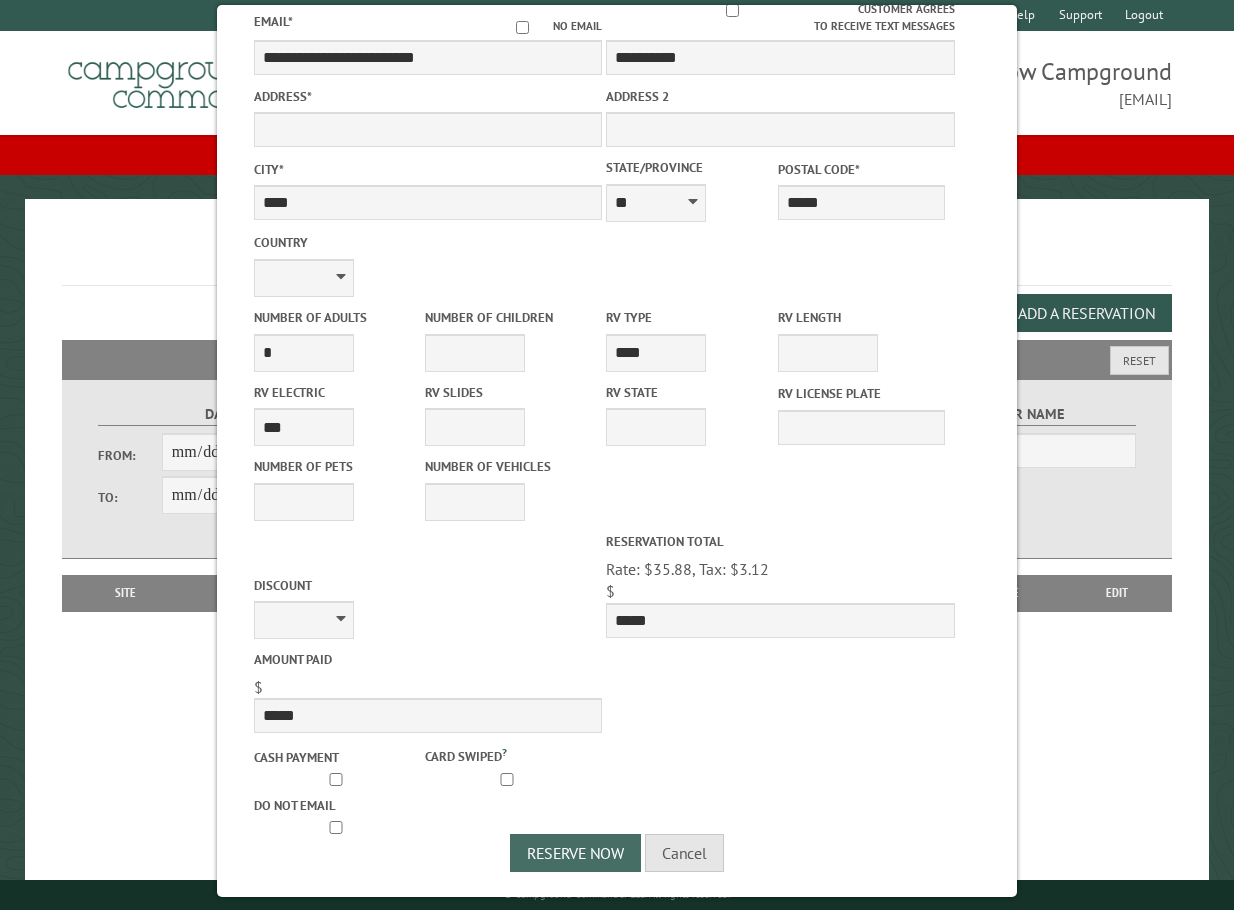 click on "Reserve Now" at bounding box center [575, 853] 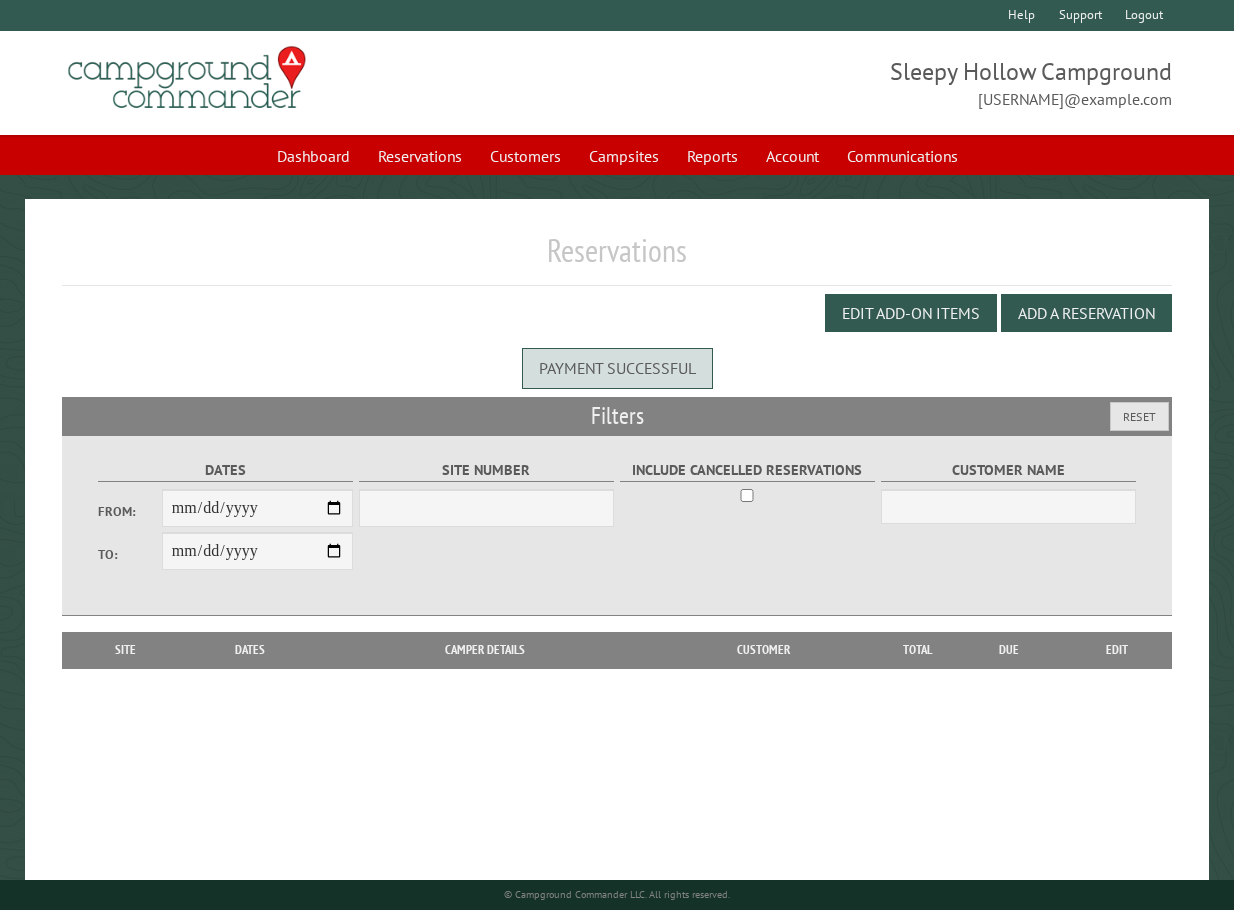 scroll, scrollTop: 0, scrollLeft: 0, axis: both 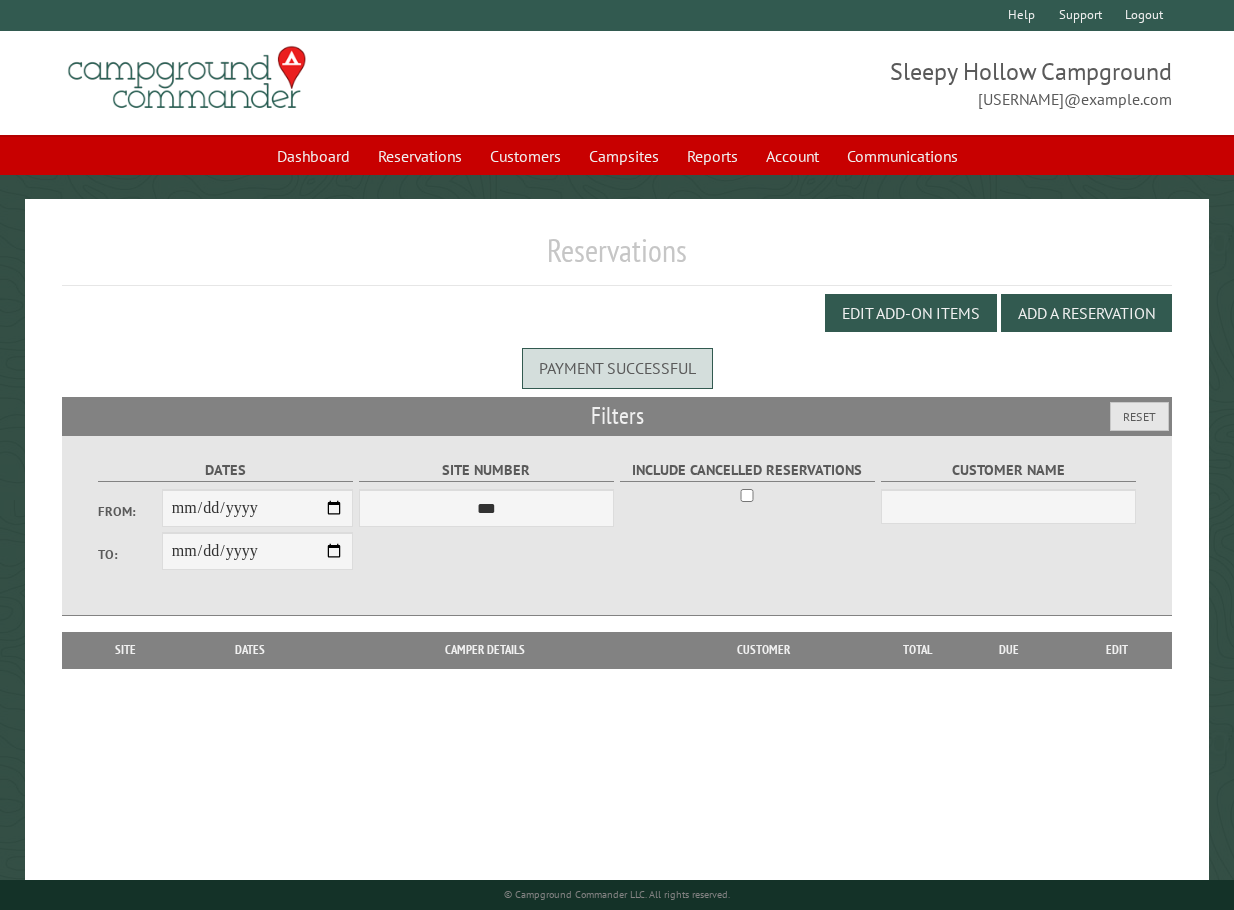click on "Reservations" at bounding box center [617, 258] 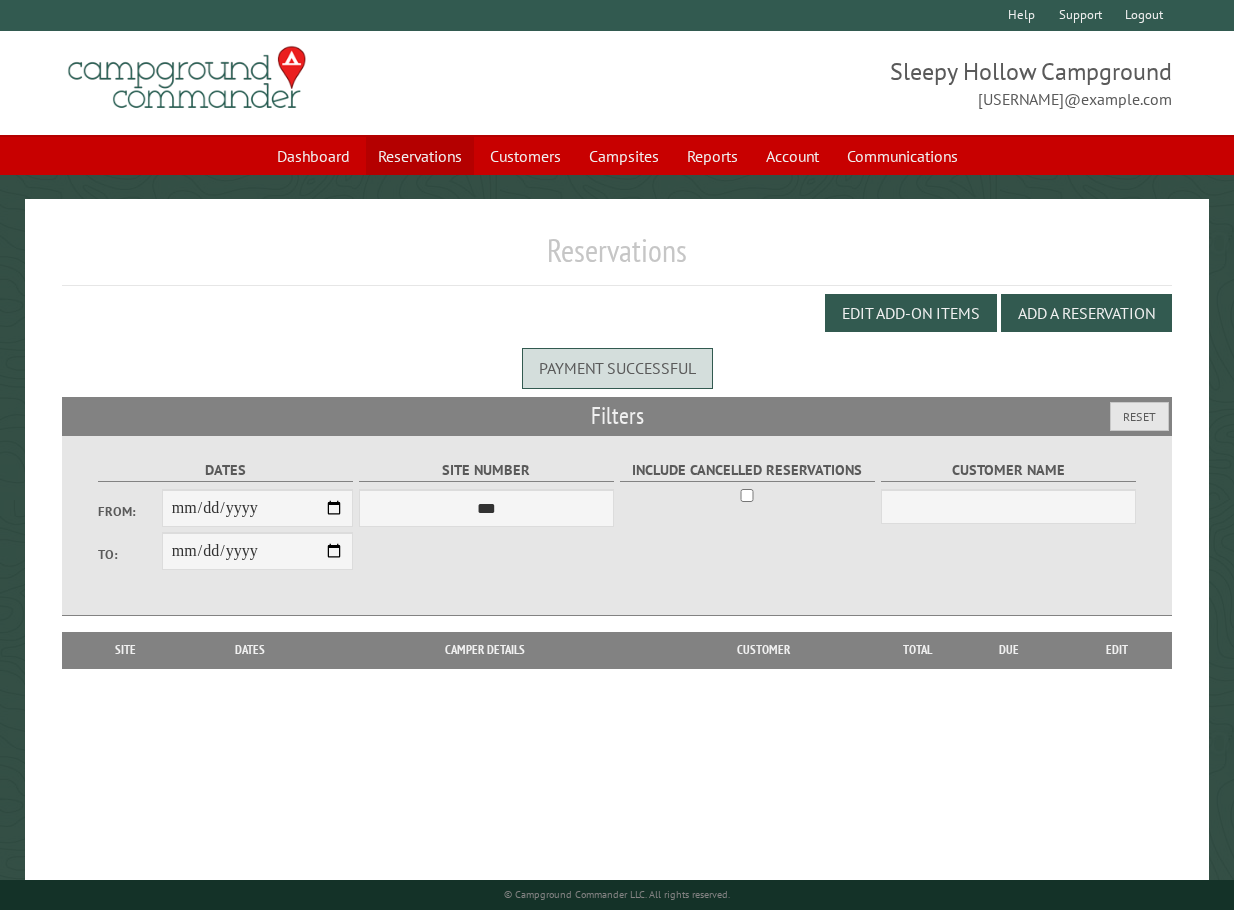 click on "Reservations" at bounding box center (420, 156) 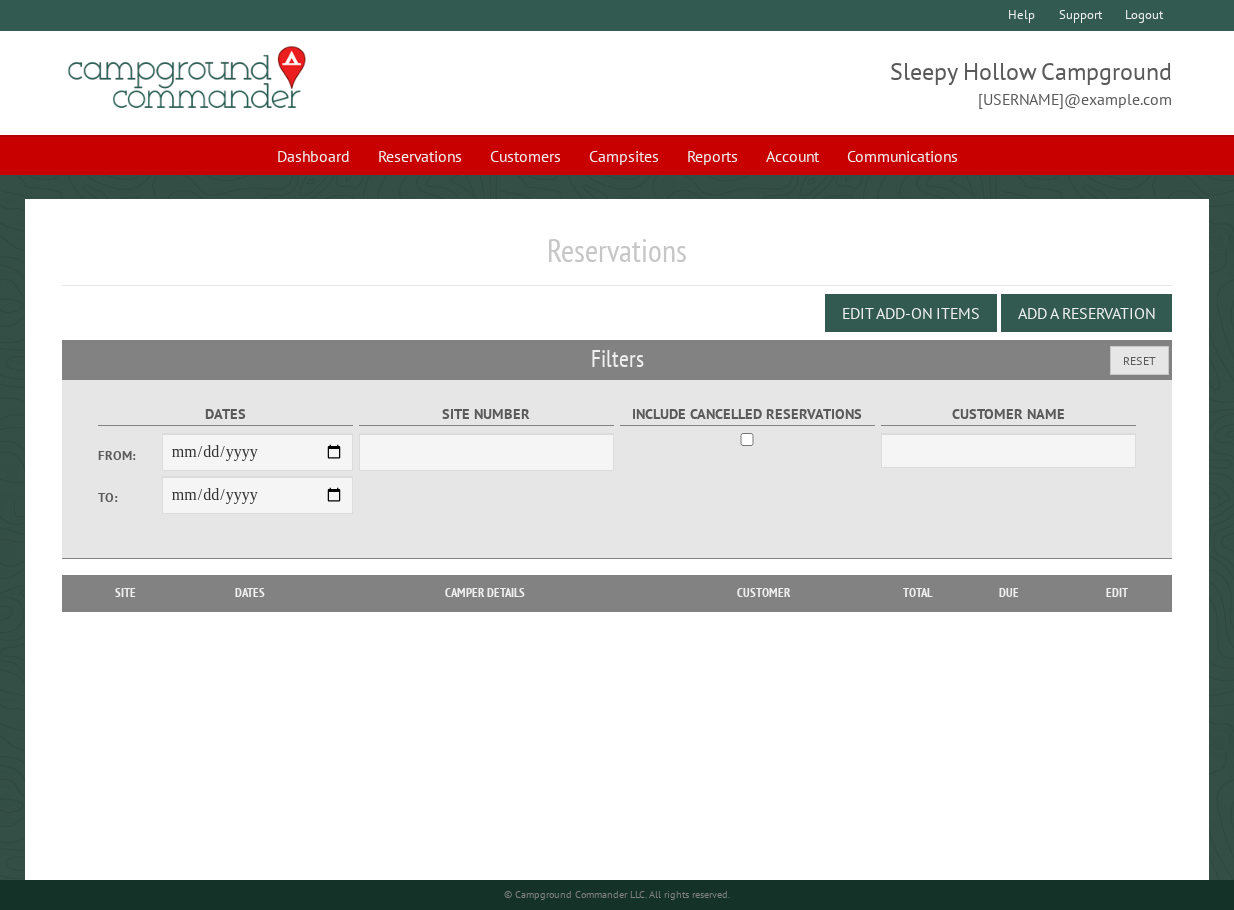 scroll, scrollTop: 0, scrollLeft: 0, axis: both 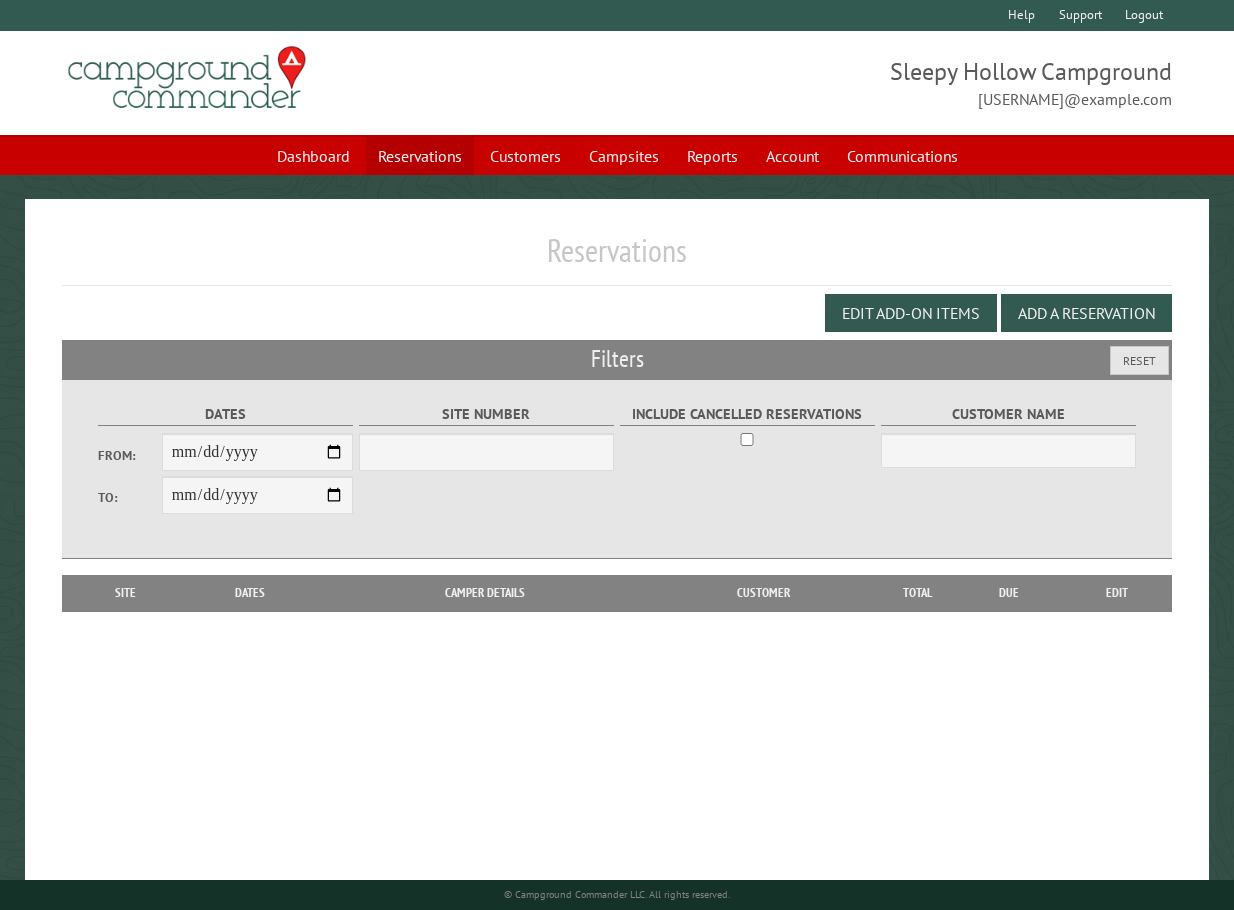 select on "***" 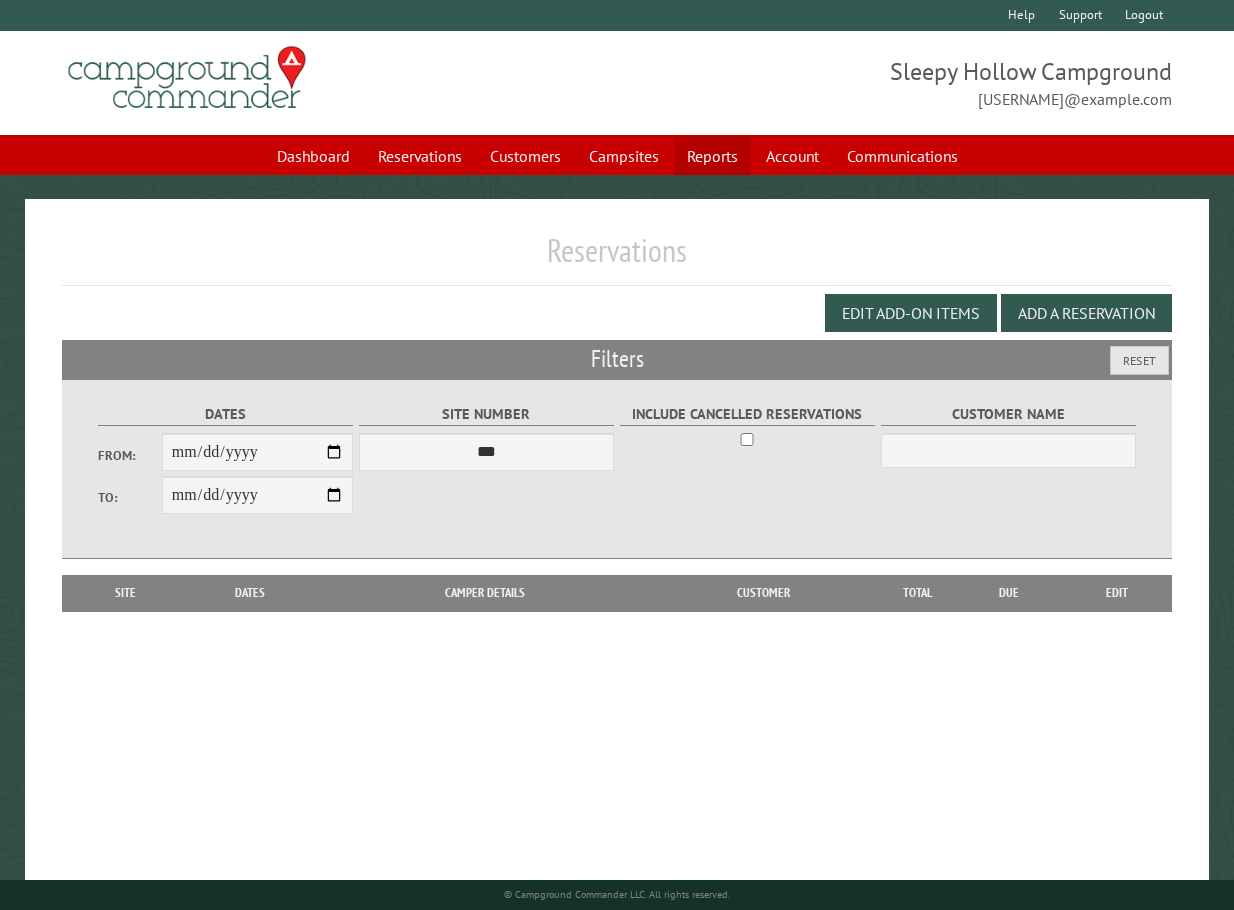 click on "Reports" at bounding box center (712, 156) 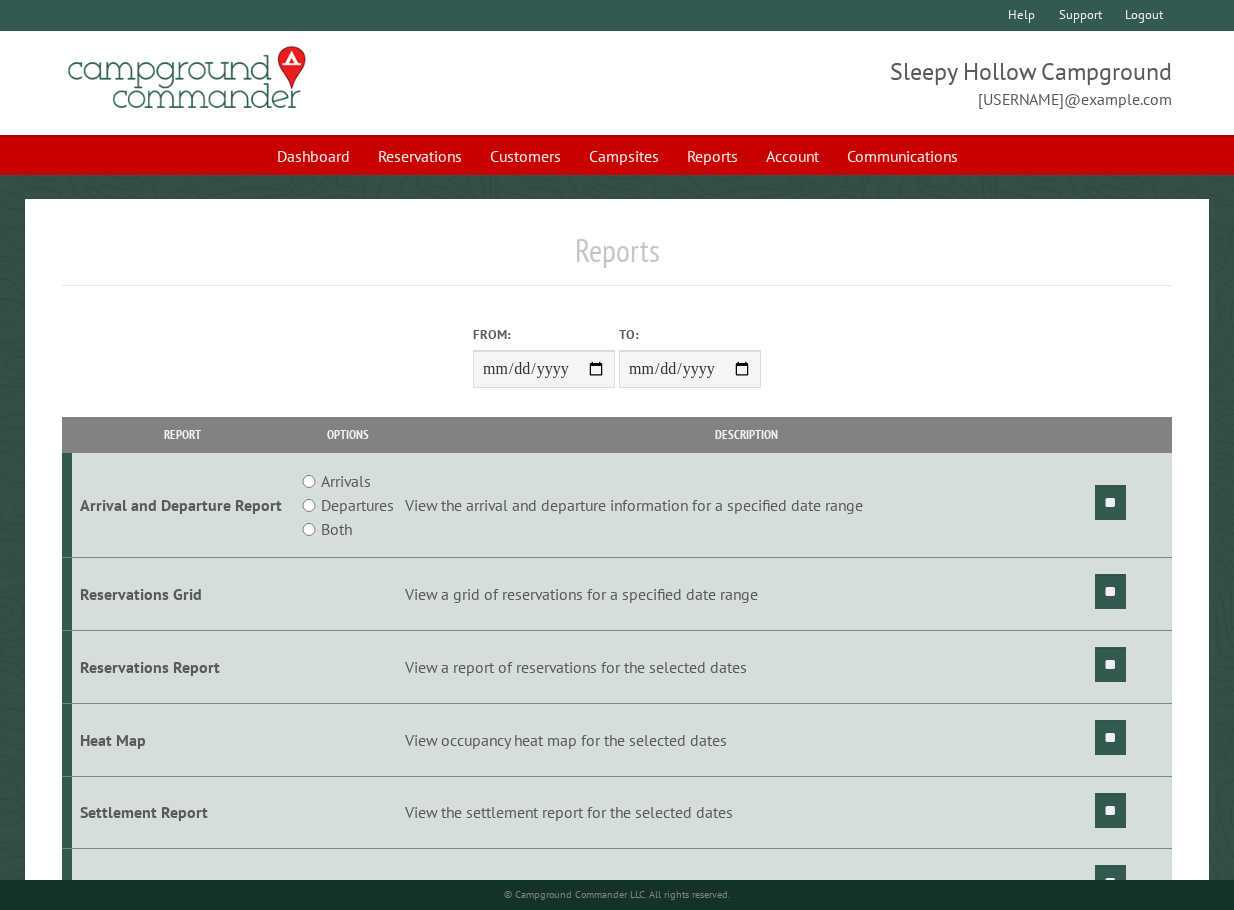 scroll, scrollTop: 0, scrollLeft: 0, axis: both 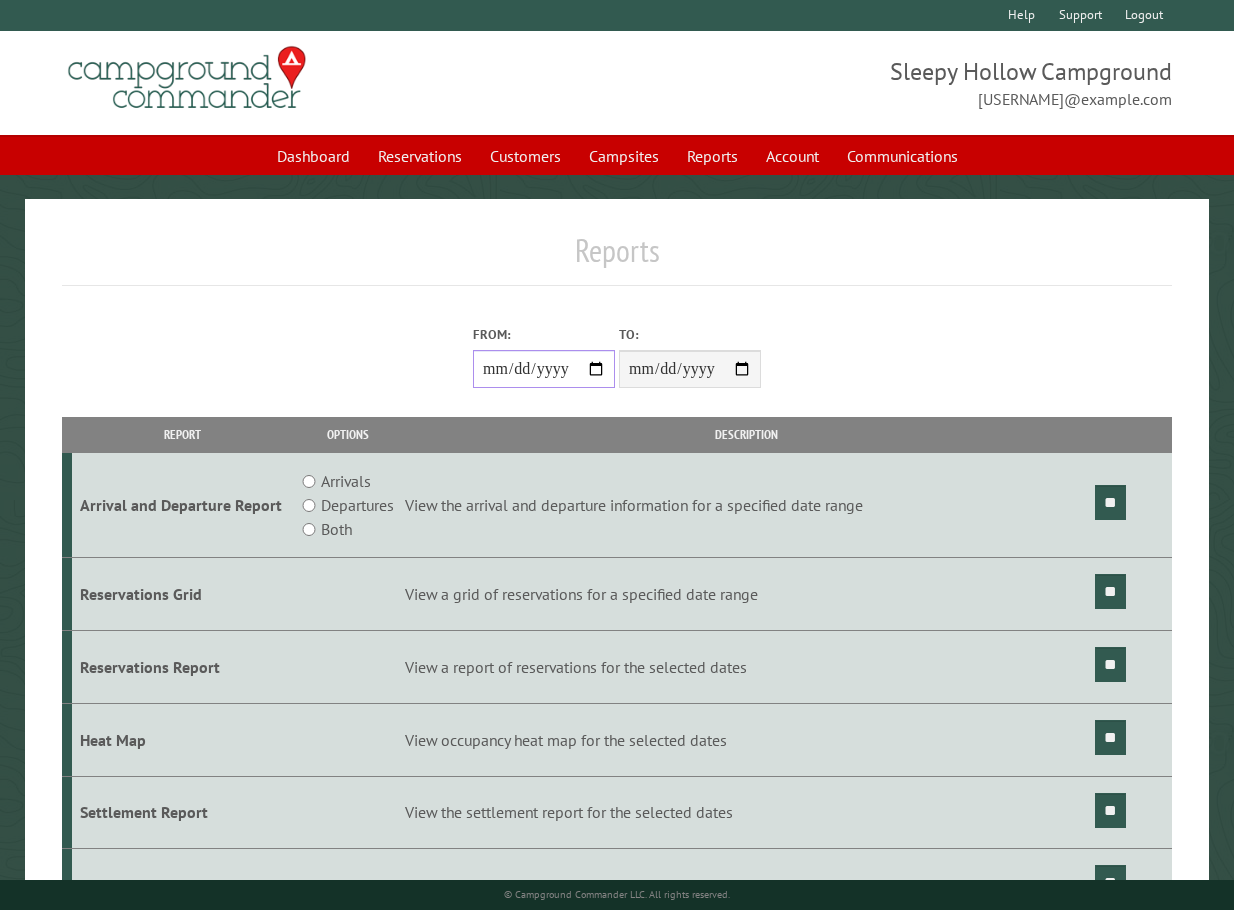 click on "From:" at bounding box center (544, 369) 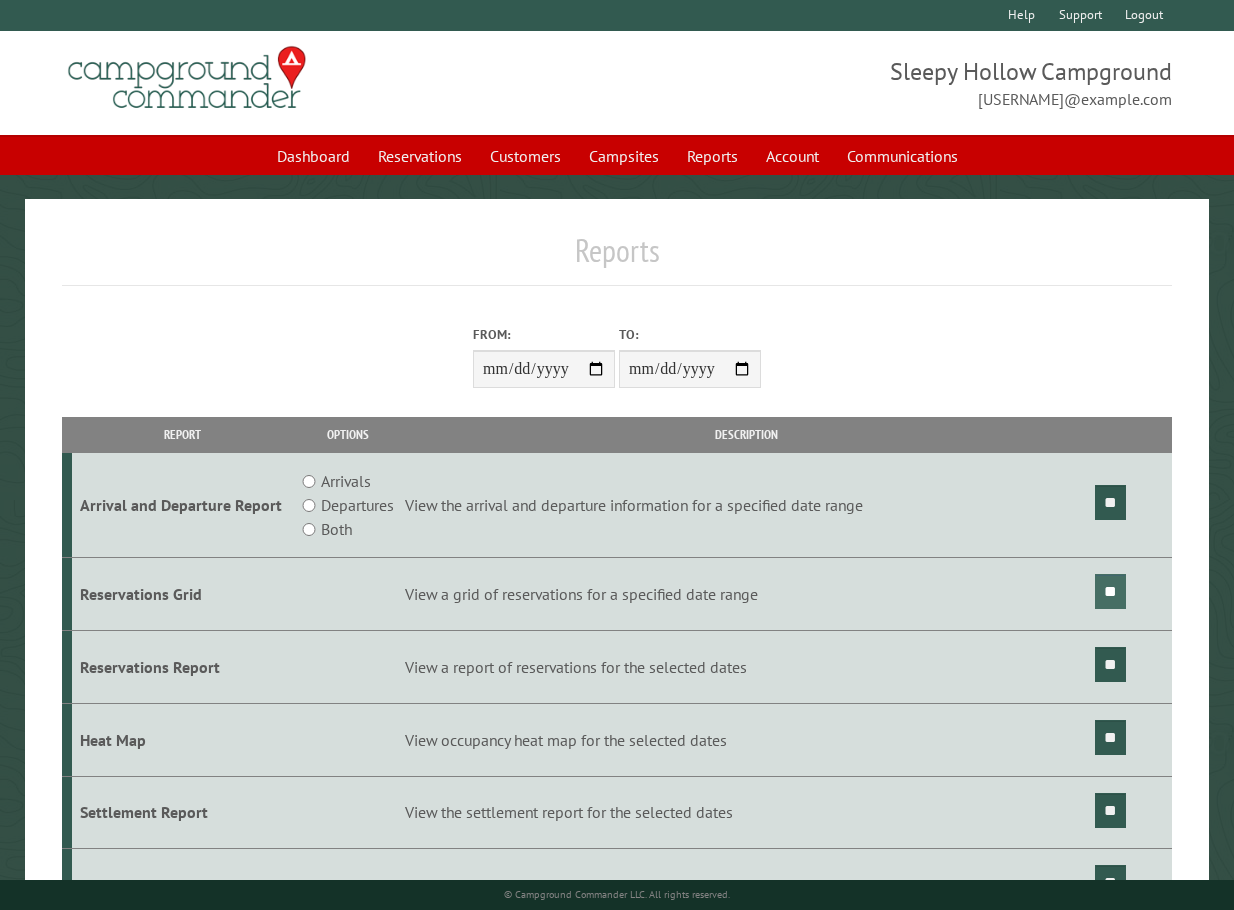click on "**" at bounding box center [1110, 591] 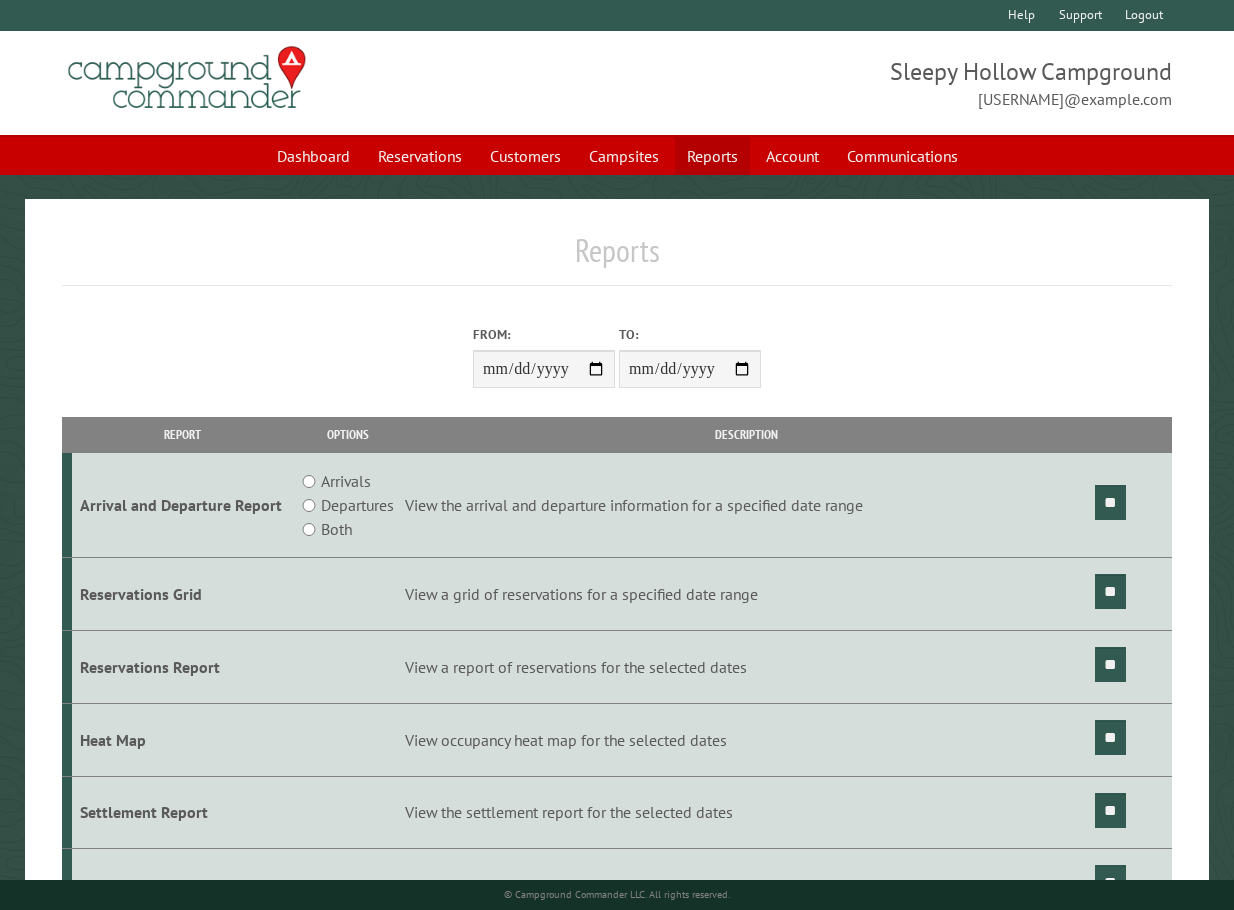 click on "Reports" at bounding box center (712, 156) 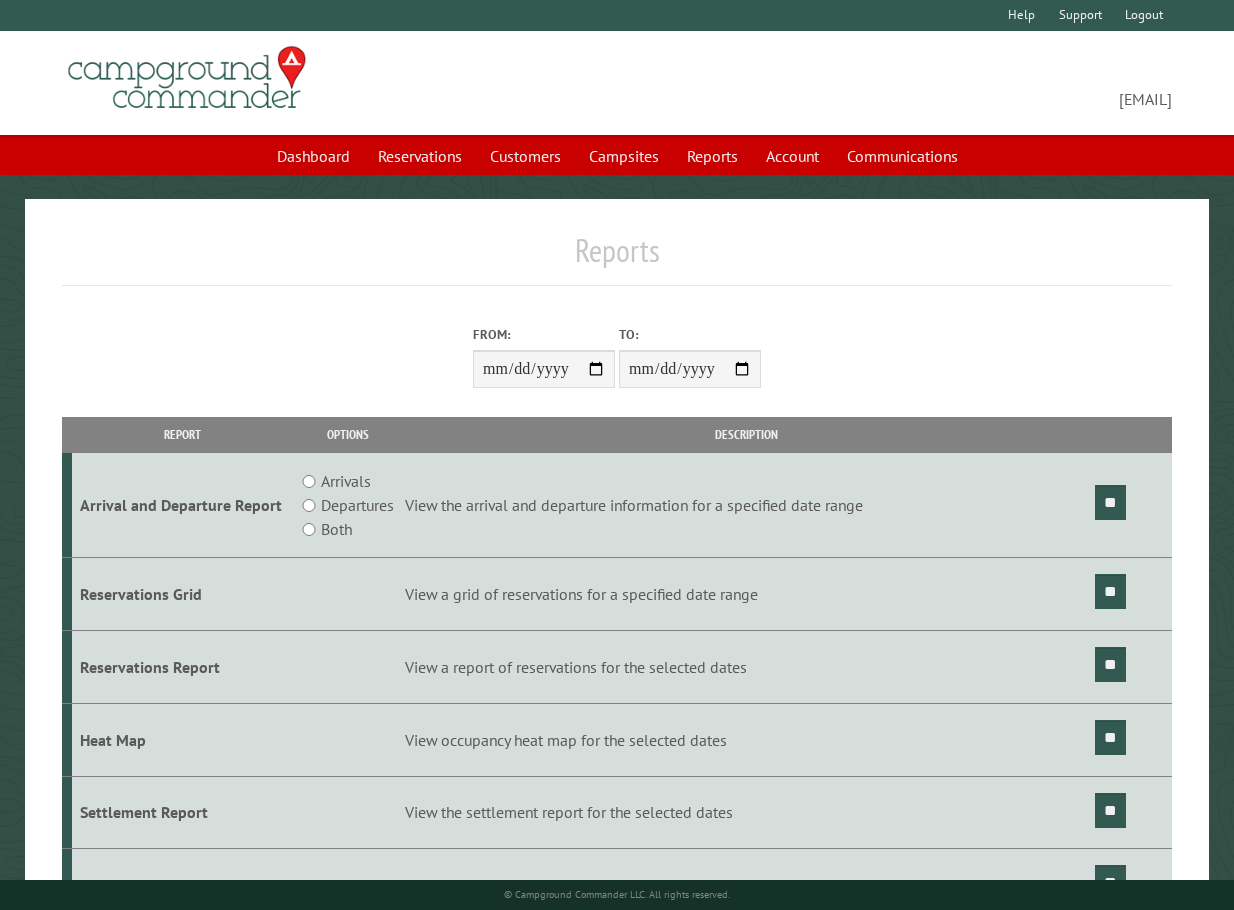 scroll, scrollTop: 0, scrollLeft: 0, axis: both 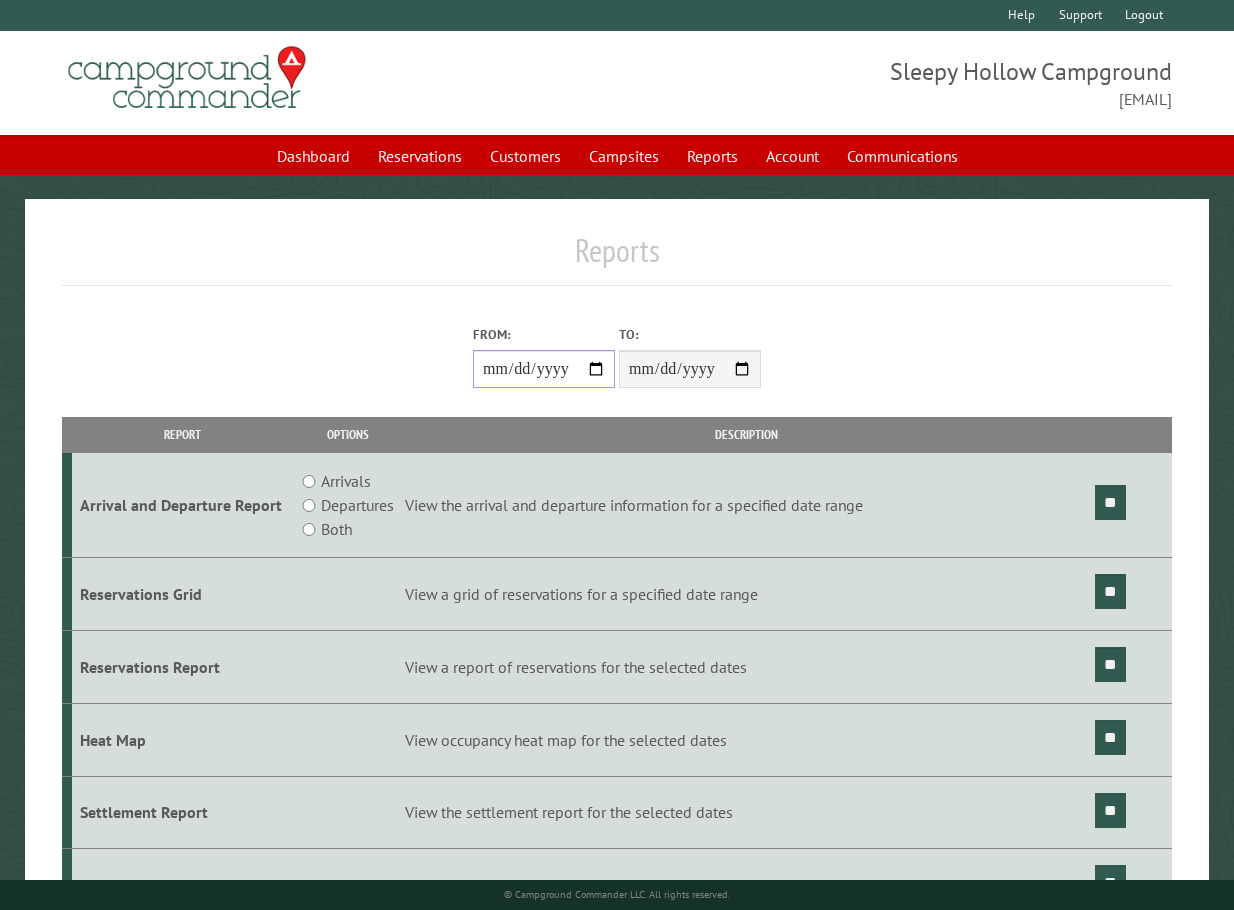 click on "From:" at bounding box center [544, 369] 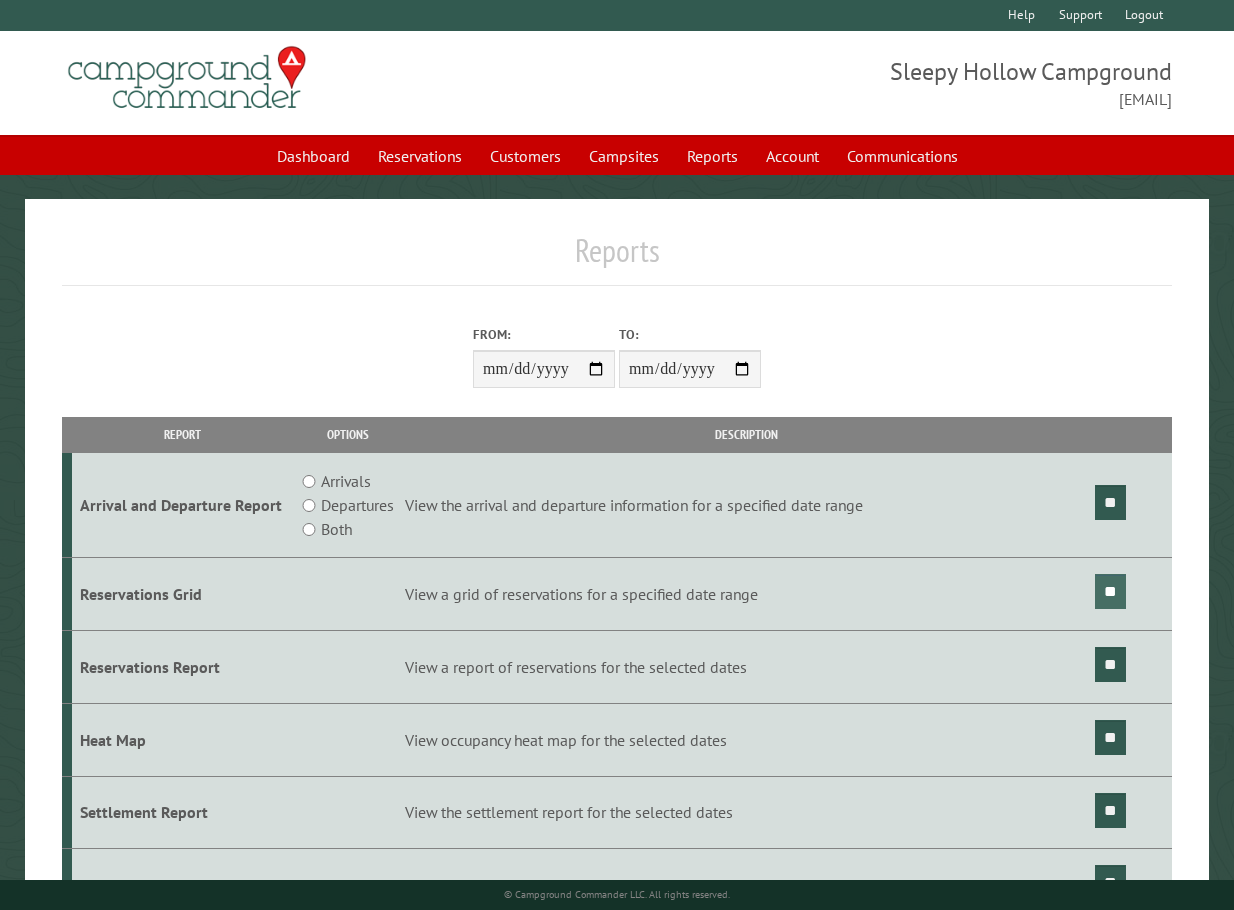 click on "**" at bounding box center (1110, 591) 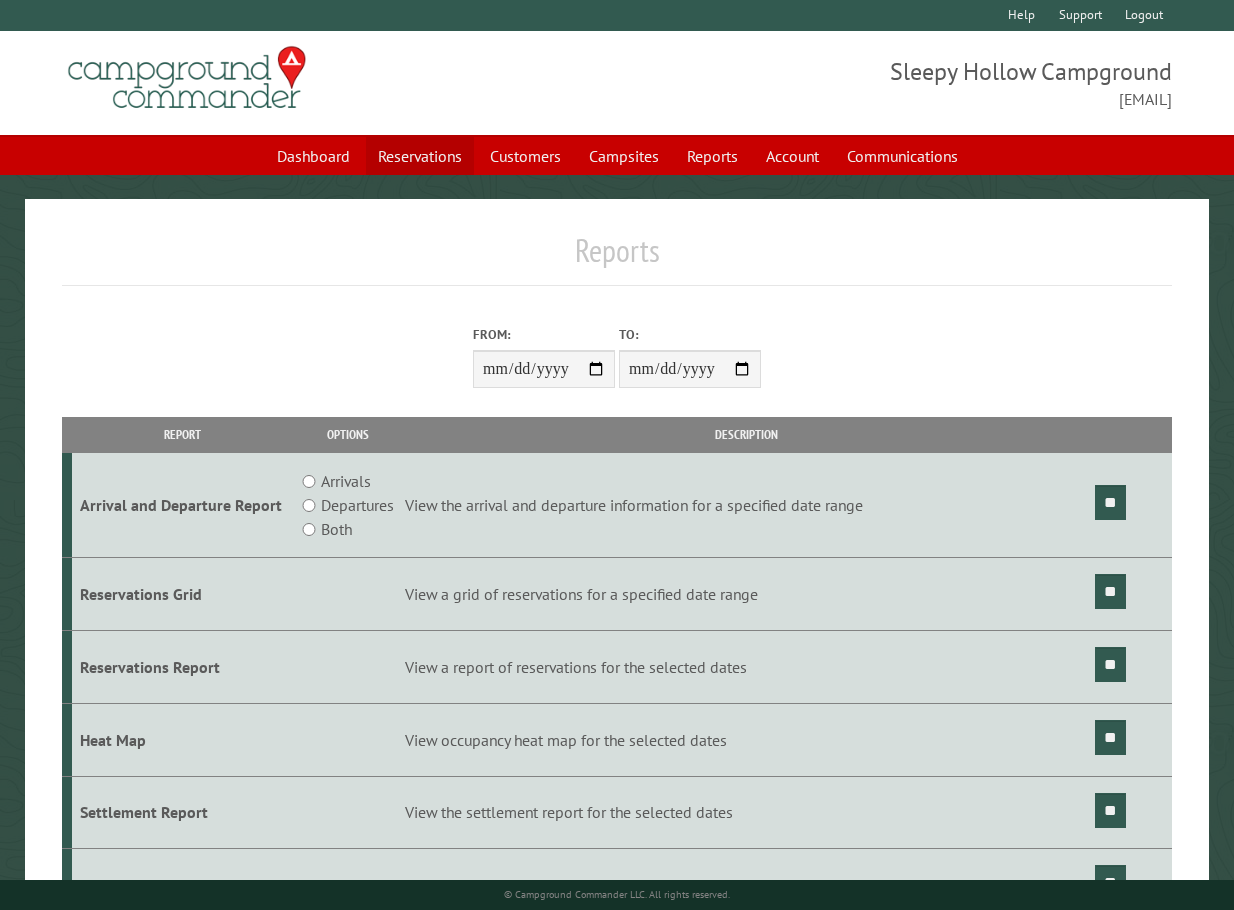 click on "Reservations" at bounding box center (420, 156) 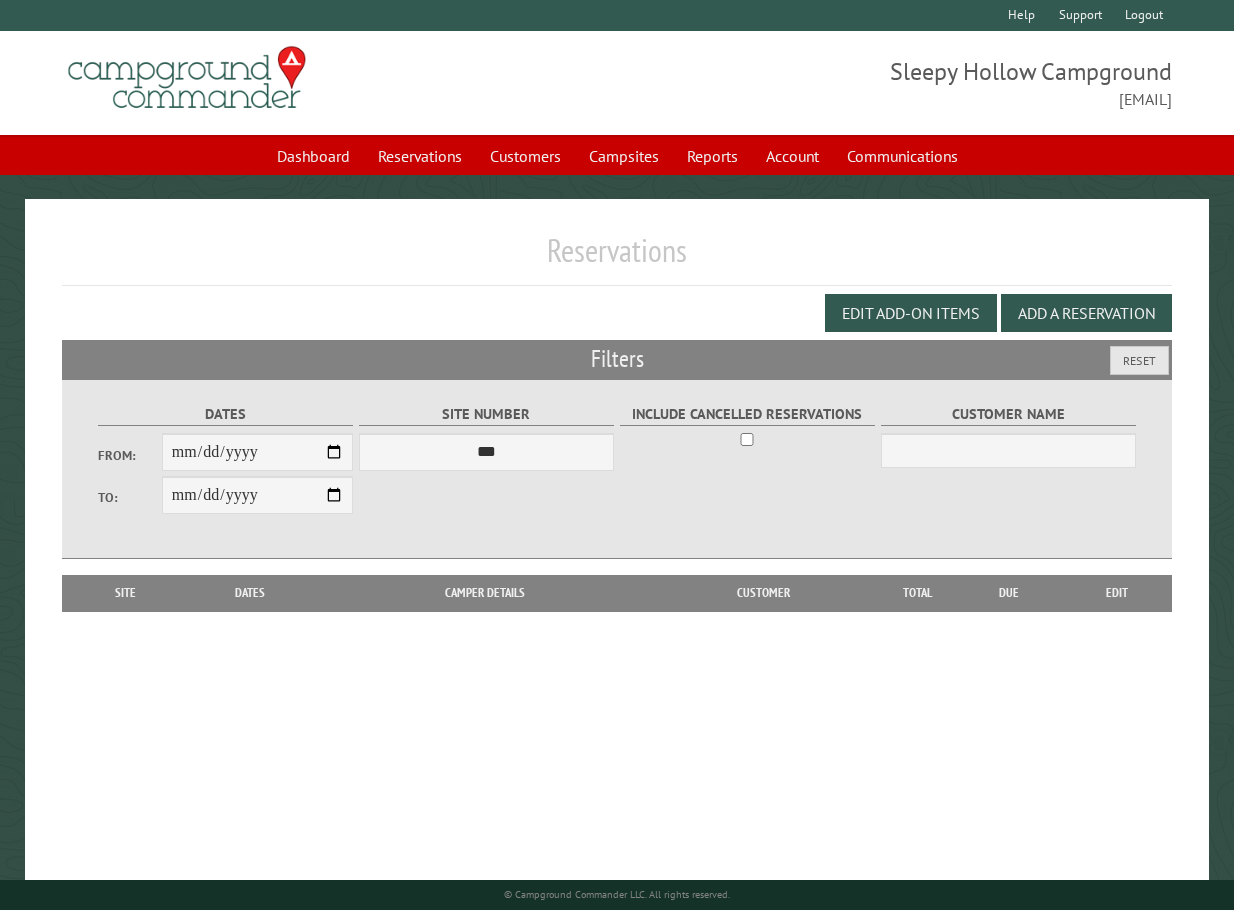 scroll, scrollTop: 0, scrollLeft: 0, axis: both 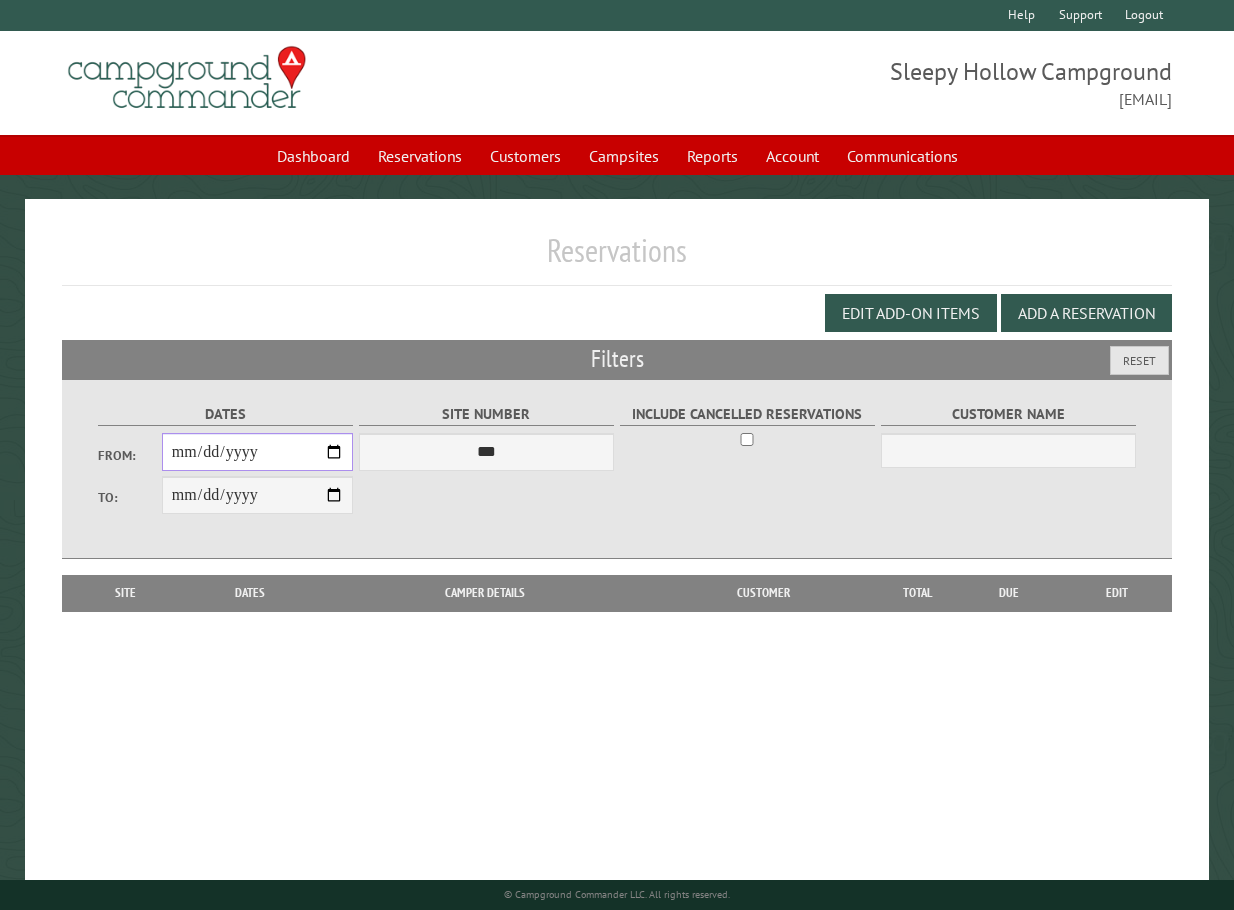 click on "From:" at bounding box center [257, 452] 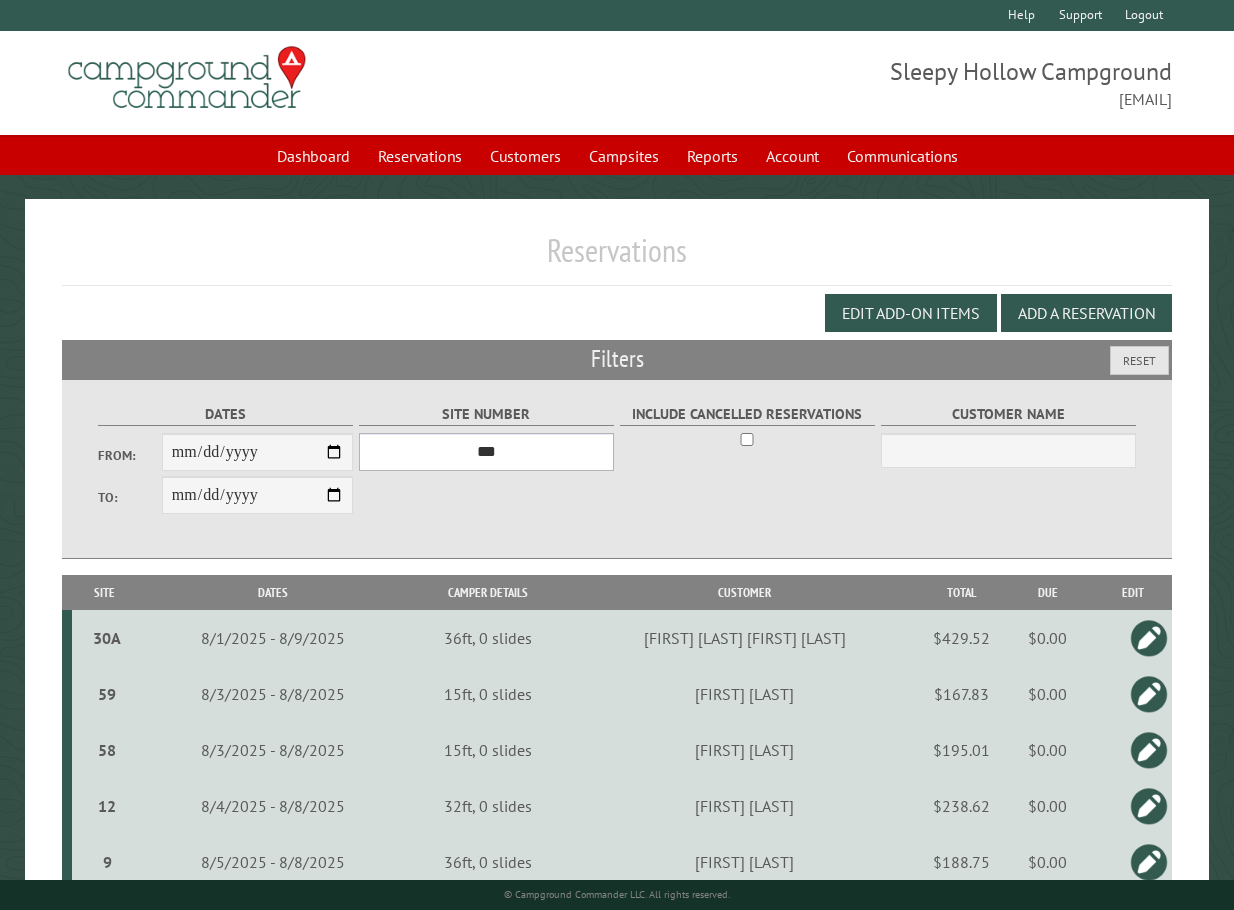 click on "*** * * * * * * * * * ** *** *** ** ** ** ** ** ** ** ** ** ** *** *** ** ** ** ** ** ** ** ** ** ** *** *** ** ** ** ** ** ** ** ** *** *** ** ** ** ** ** ** *** *** ** ** ** ** ** *** ** ** ** ** ** ** ** ** ** ** ** ** ** ** ** ** ** ** ** ** ** ** ** ** **" at bounding box center (486, 452) 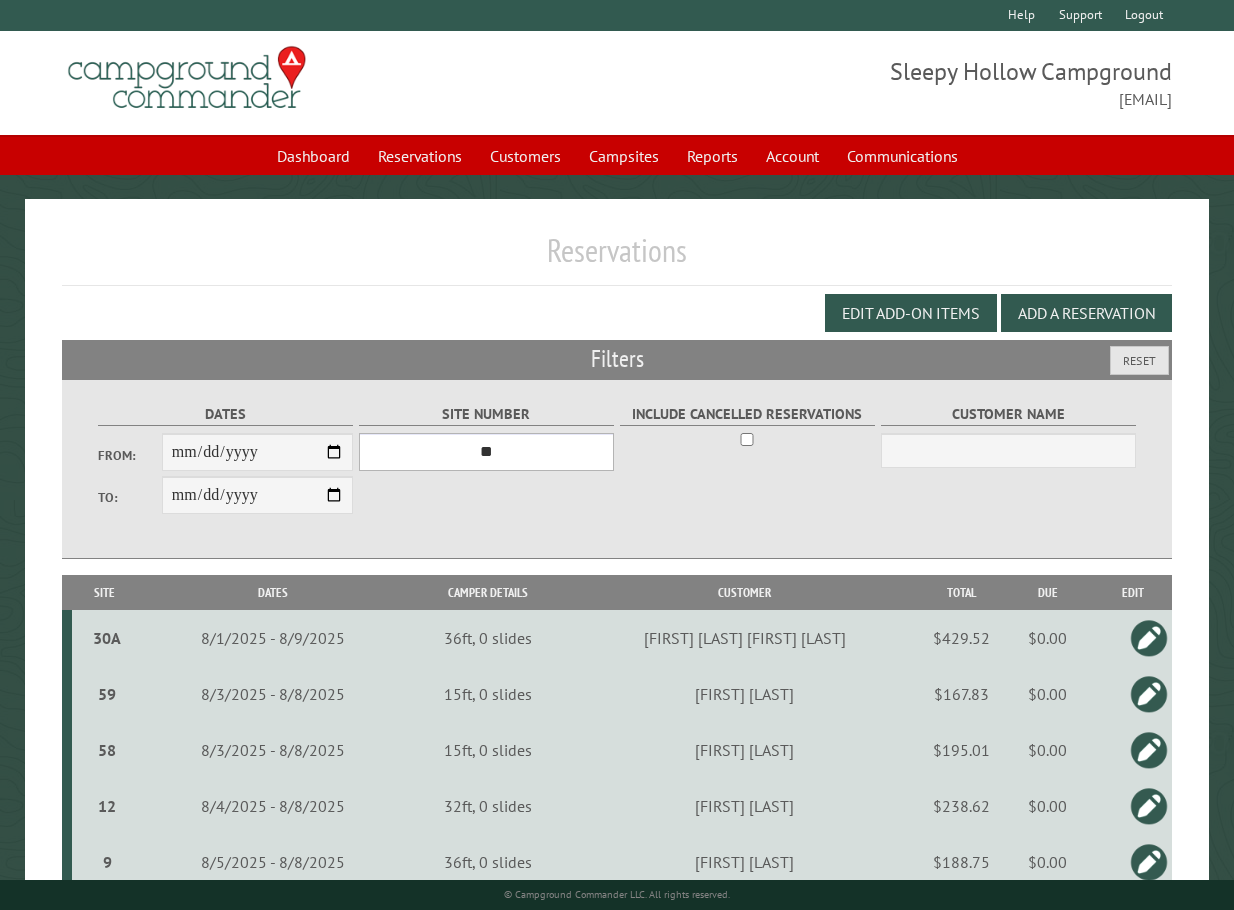 click on "*** * * * * * * * * * ** *** *** ** ** ** ** ** ** ** ** ** ** *** *** ** ** ** ** ** ** ** ** ** ** *** *** ** ** ** ** ** ** ** ** *** *** ** ** ** ** ** ** *** *** ** ** ** ** ** *** ** ** ** ** ** ** ** ** ** ** ** ** ** ** ** ** ** ** ** ** ** ** ** ** **" at bounding box center [486, 452] 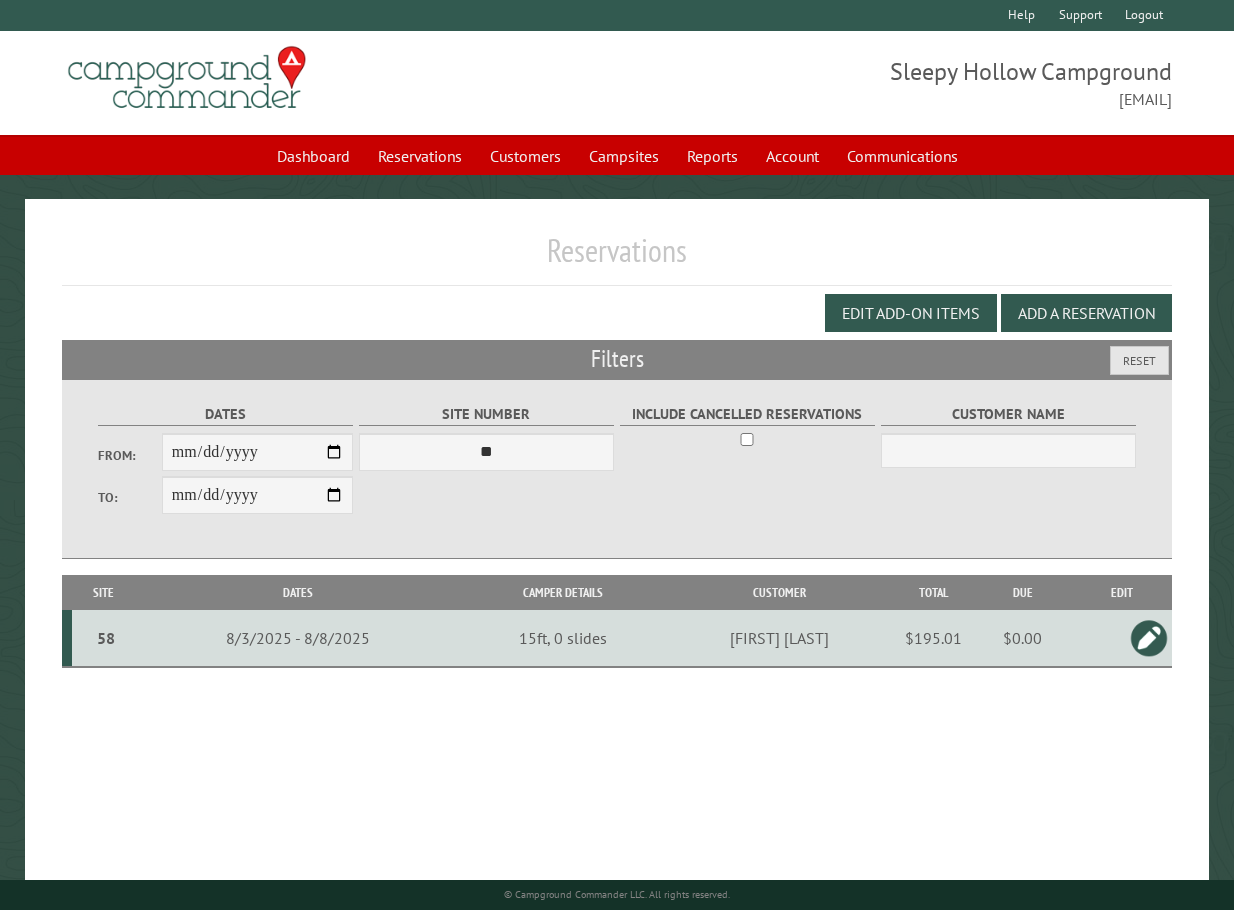 click at bounding box center (1149, 638) 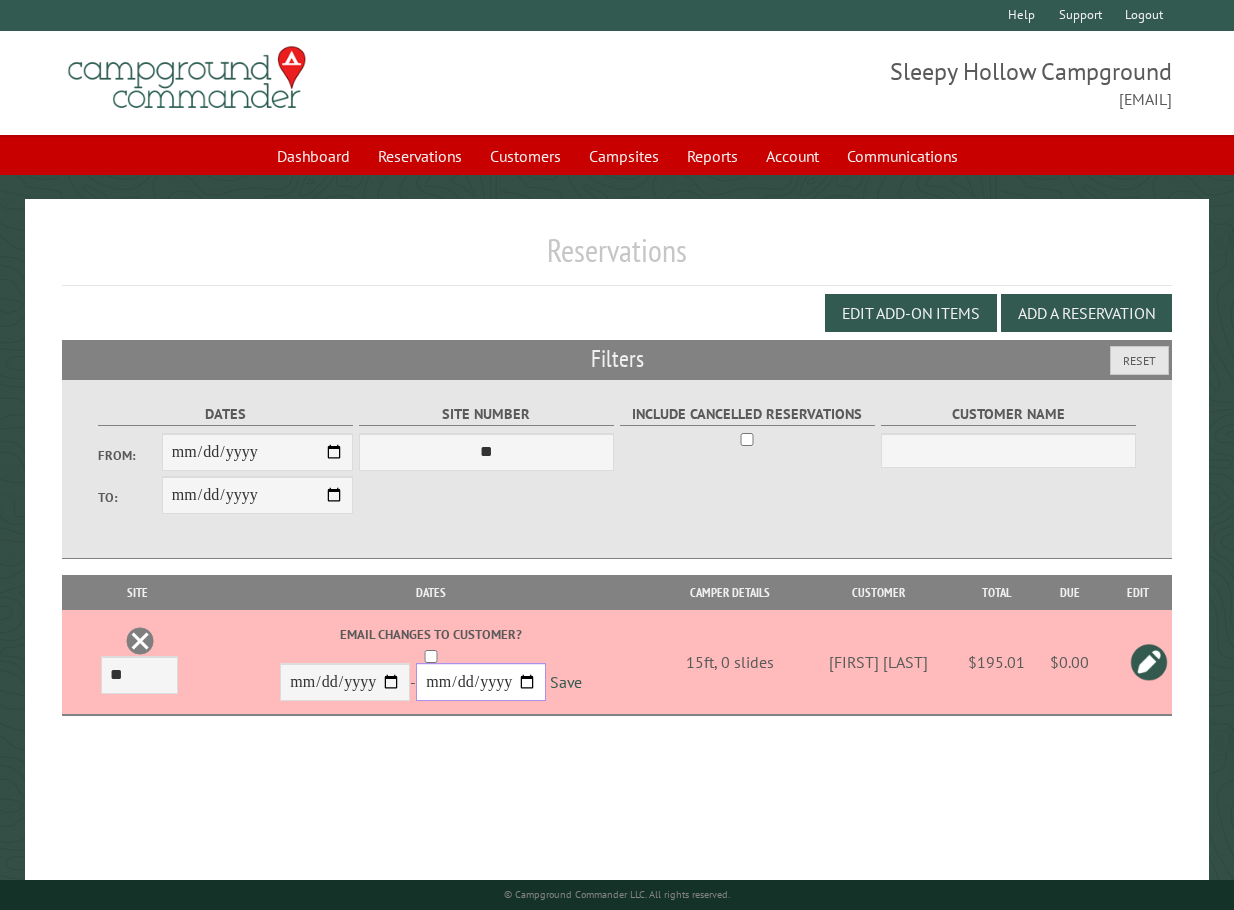 click on "**********" at bounding box center (481, 682) 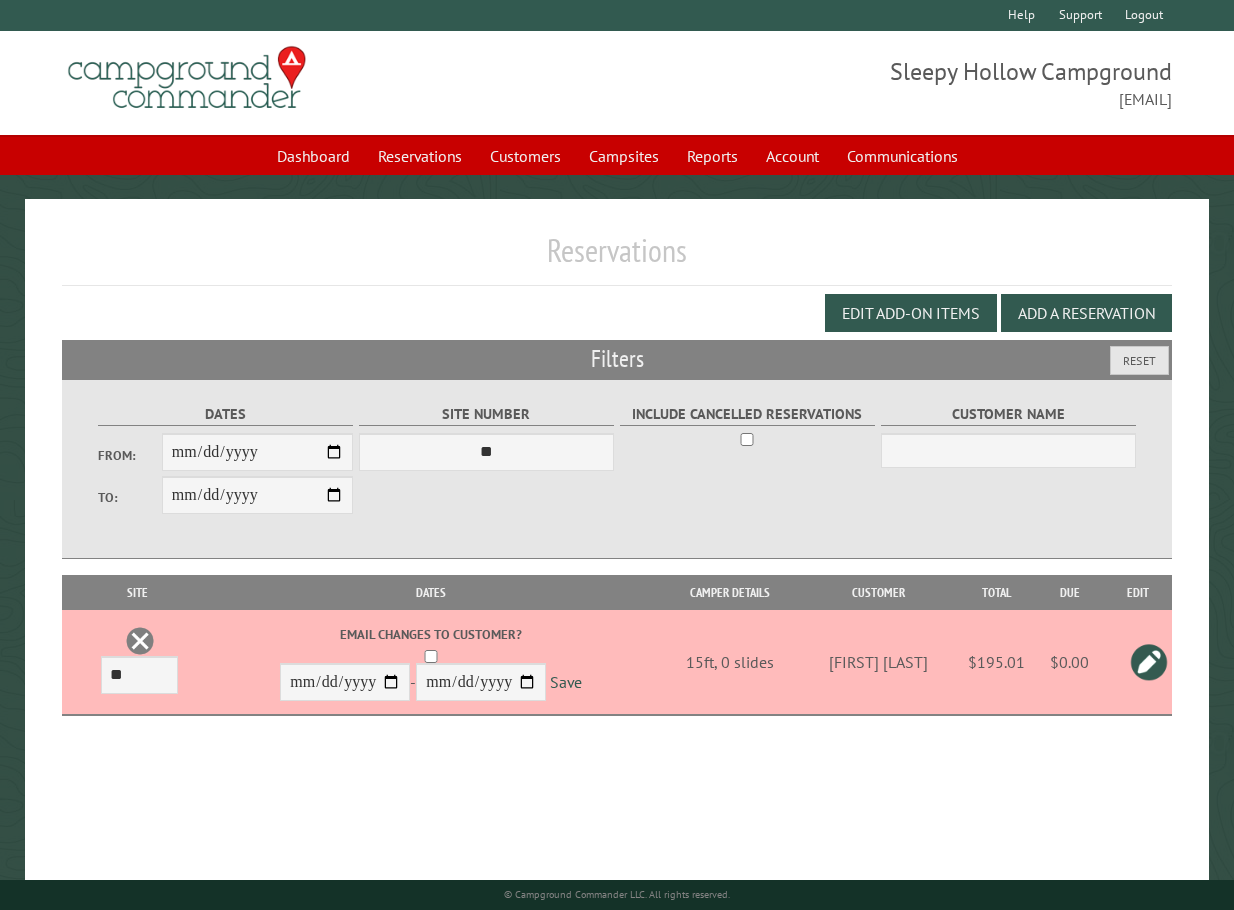 click on "**********" at bounding box center [431, 665] 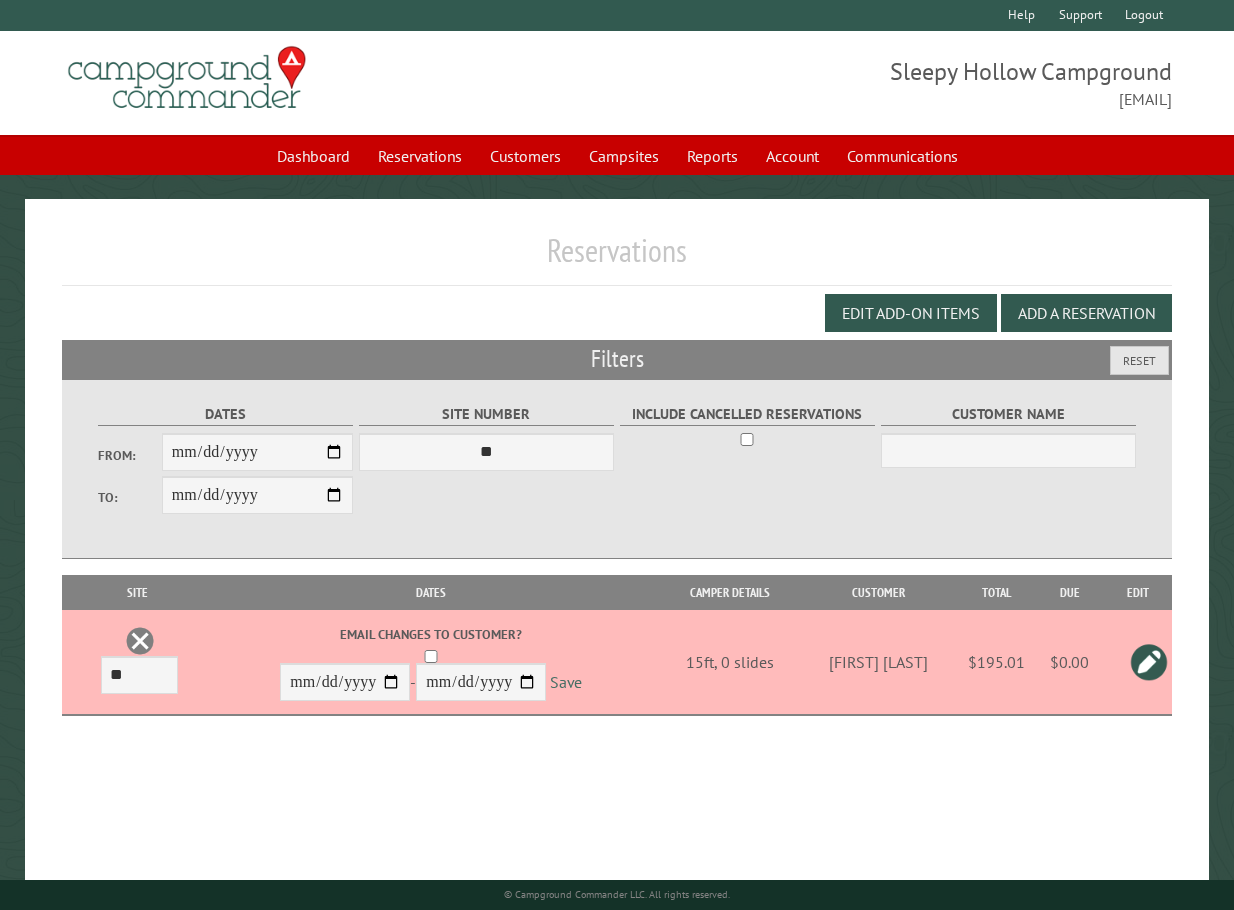 click on "Save" at bounding box center [566, 683] 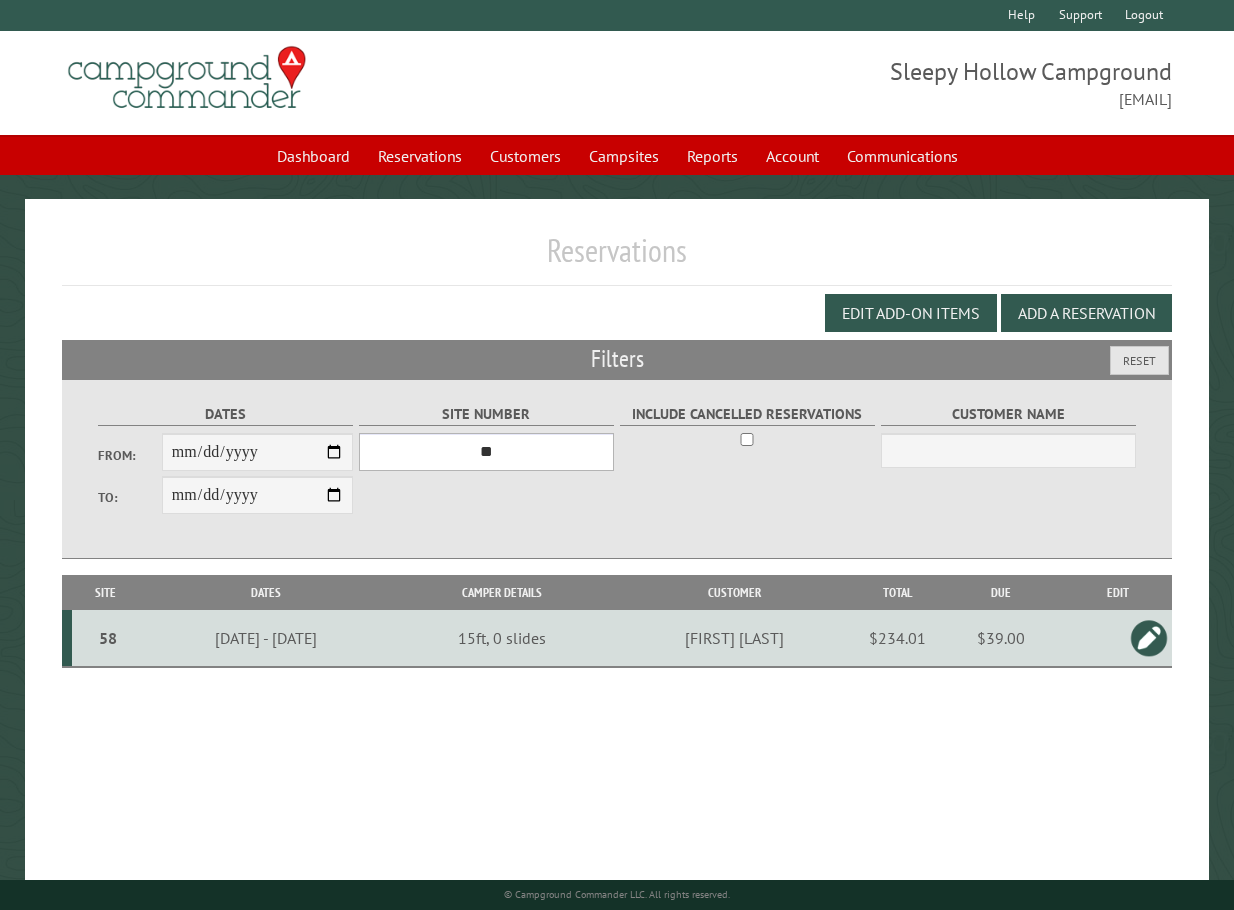 click on "*** * * * * * * * * * ** *** *** ** ** ** ** ** ** ** ** ** ** *** *** ** ** ** ** ** ** ** ** ** ** *** *** ** ** ** ** ** ** ** ** *** *** ** ** ** ** ** ** *** *** ** ** ** ** ** *** ** ** ** ** ** ** ** ** ** ** ** ** ** ** ** ** ** ** ** ** ** ** ** ** **" at bounding box center [486, 452] 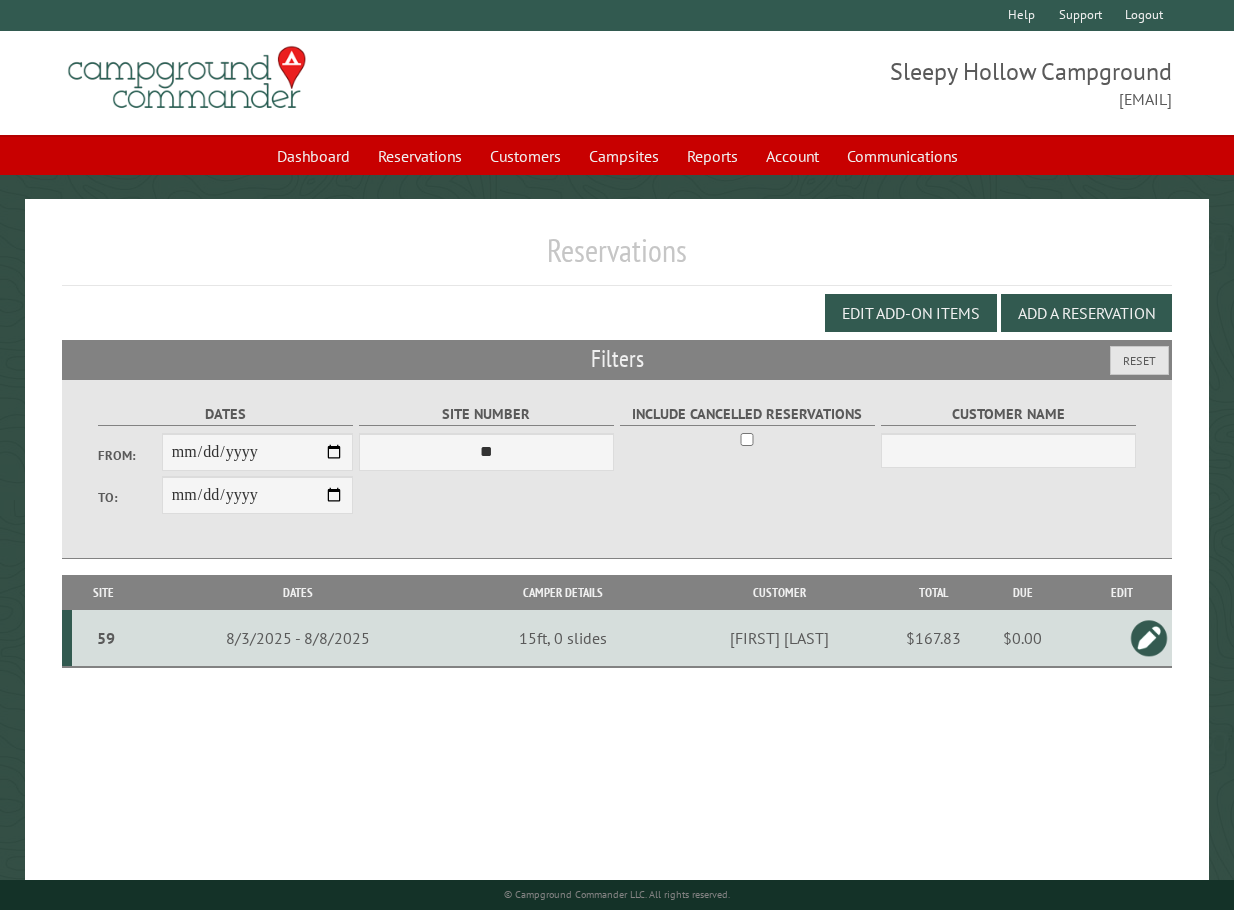 click at bounding box center [1149, 638] 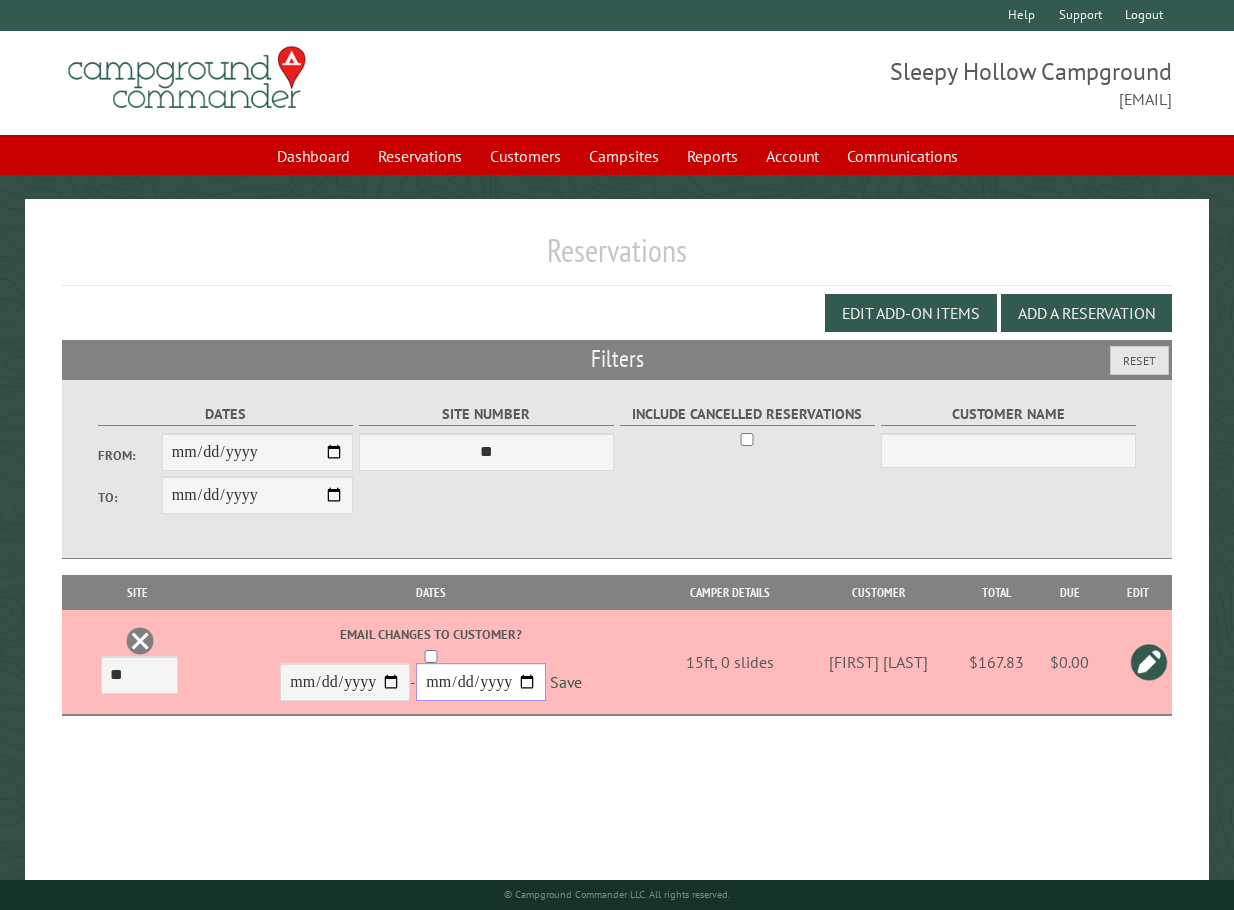 click on "**********" at bounding box center [481, 682] 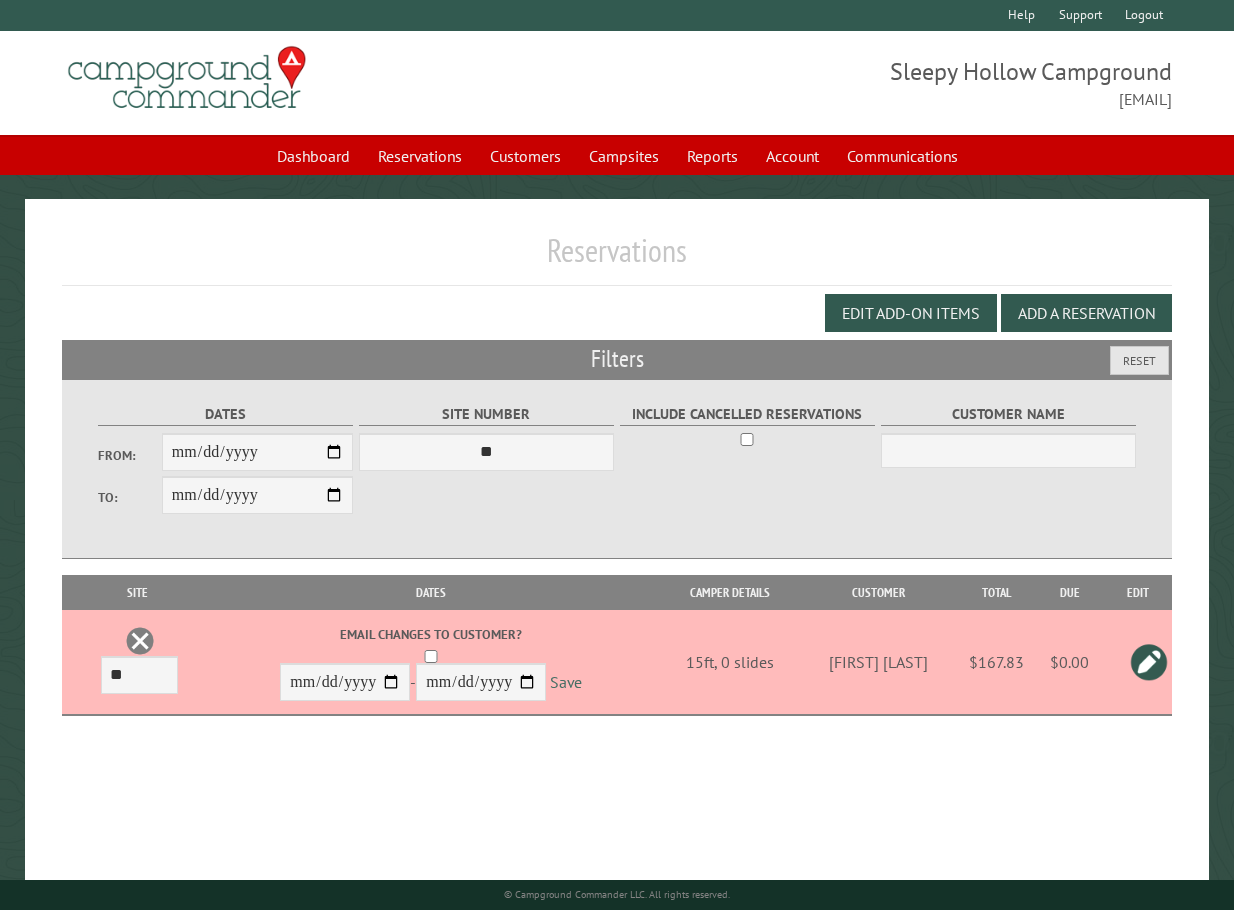 click on "Save" at bounding box center [566, 683] 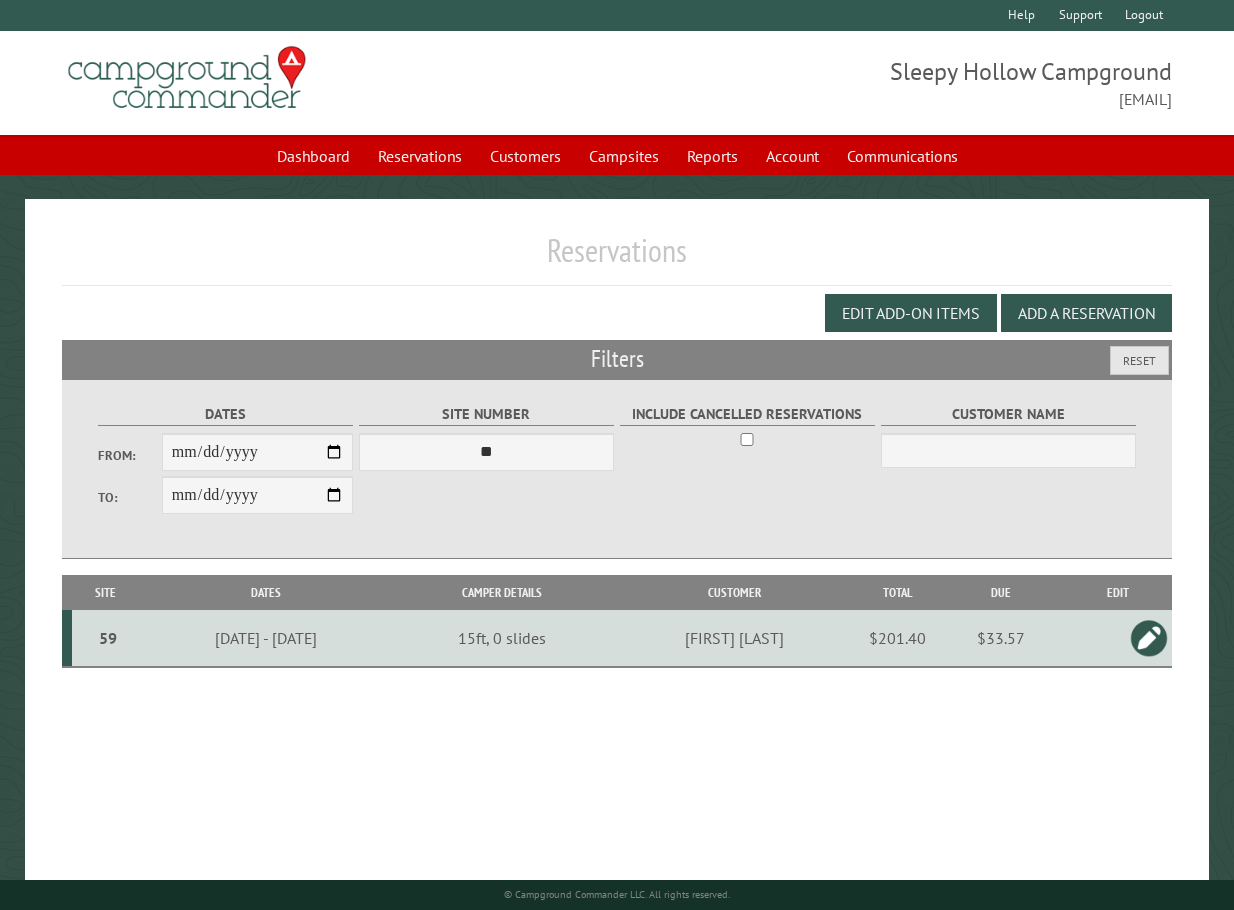 click on "59" at bounding box center (108, 638) 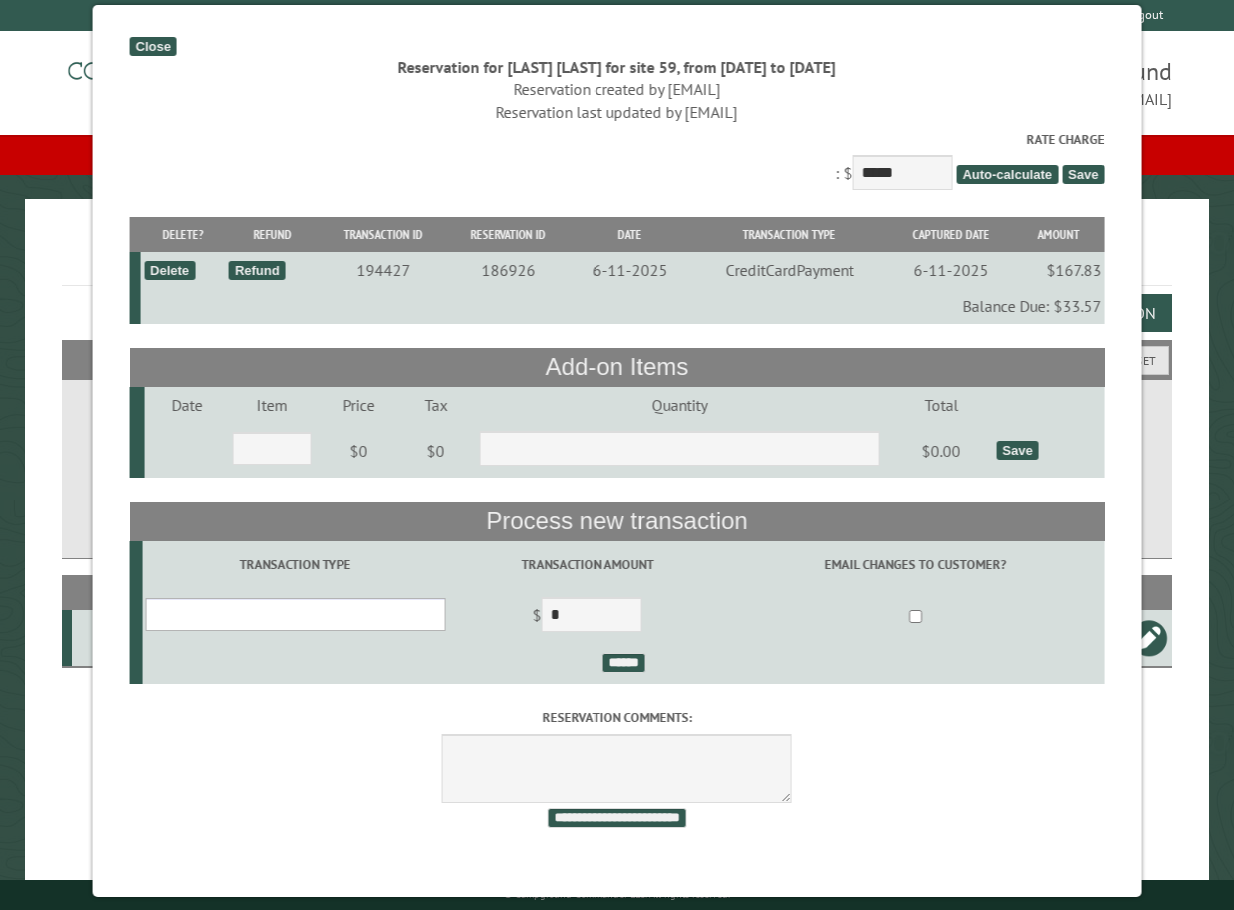 click on "**********" at bounding box center [296, 614] 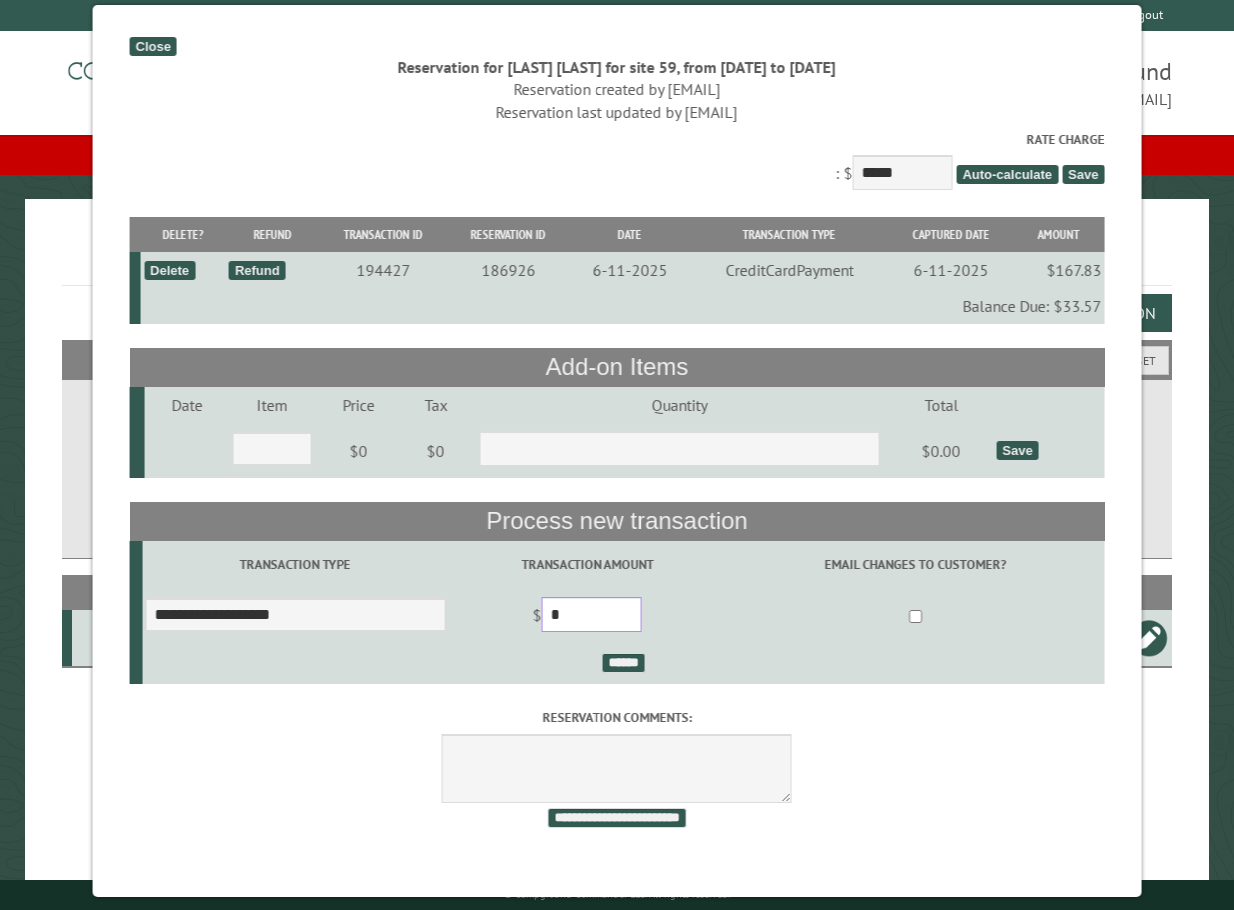 drag, startPoint x: 615, startPoint y: 623, endPoint x: 502, endPoint y: 619, distance: 113.07078 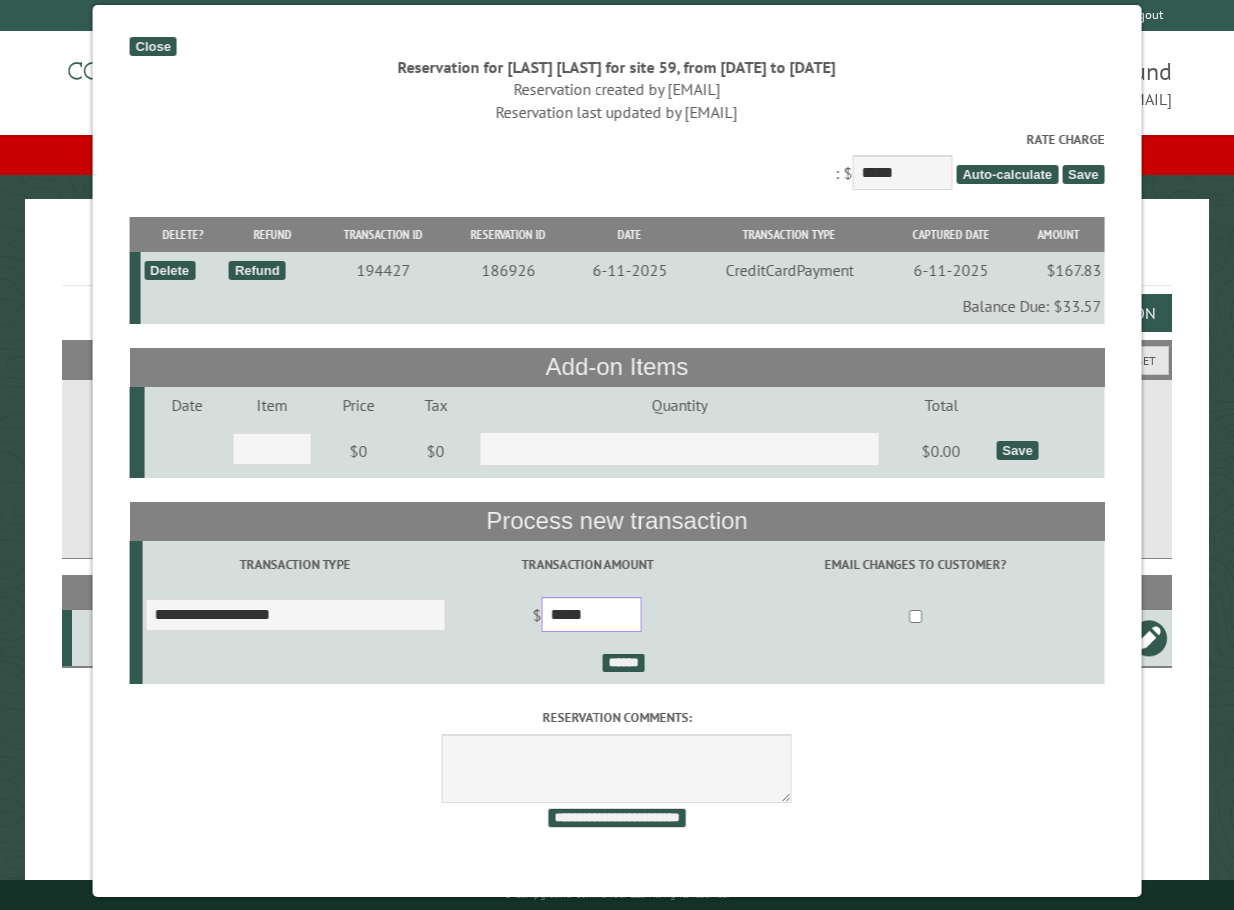 type on "*****" 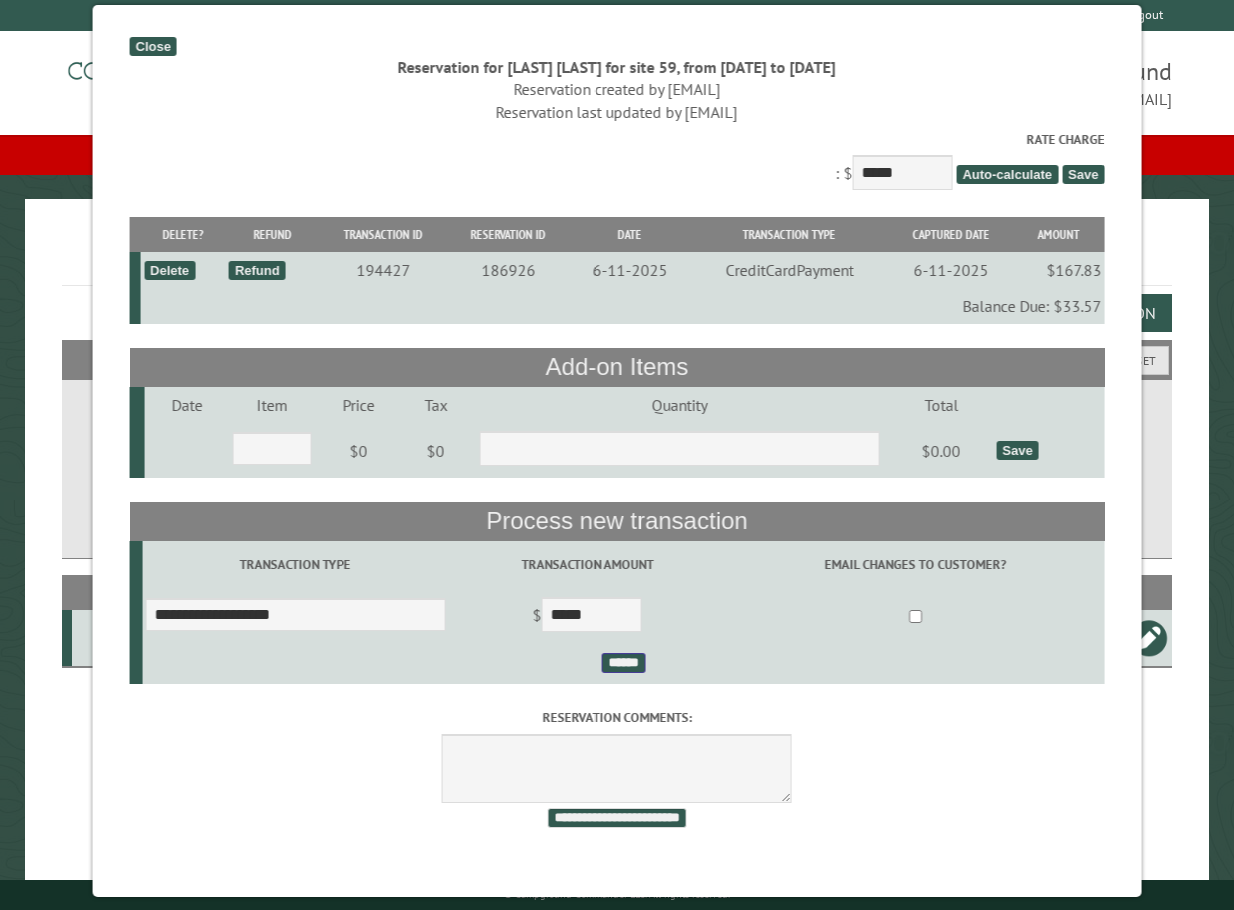 click on "******" at bounding box center [623, 663] 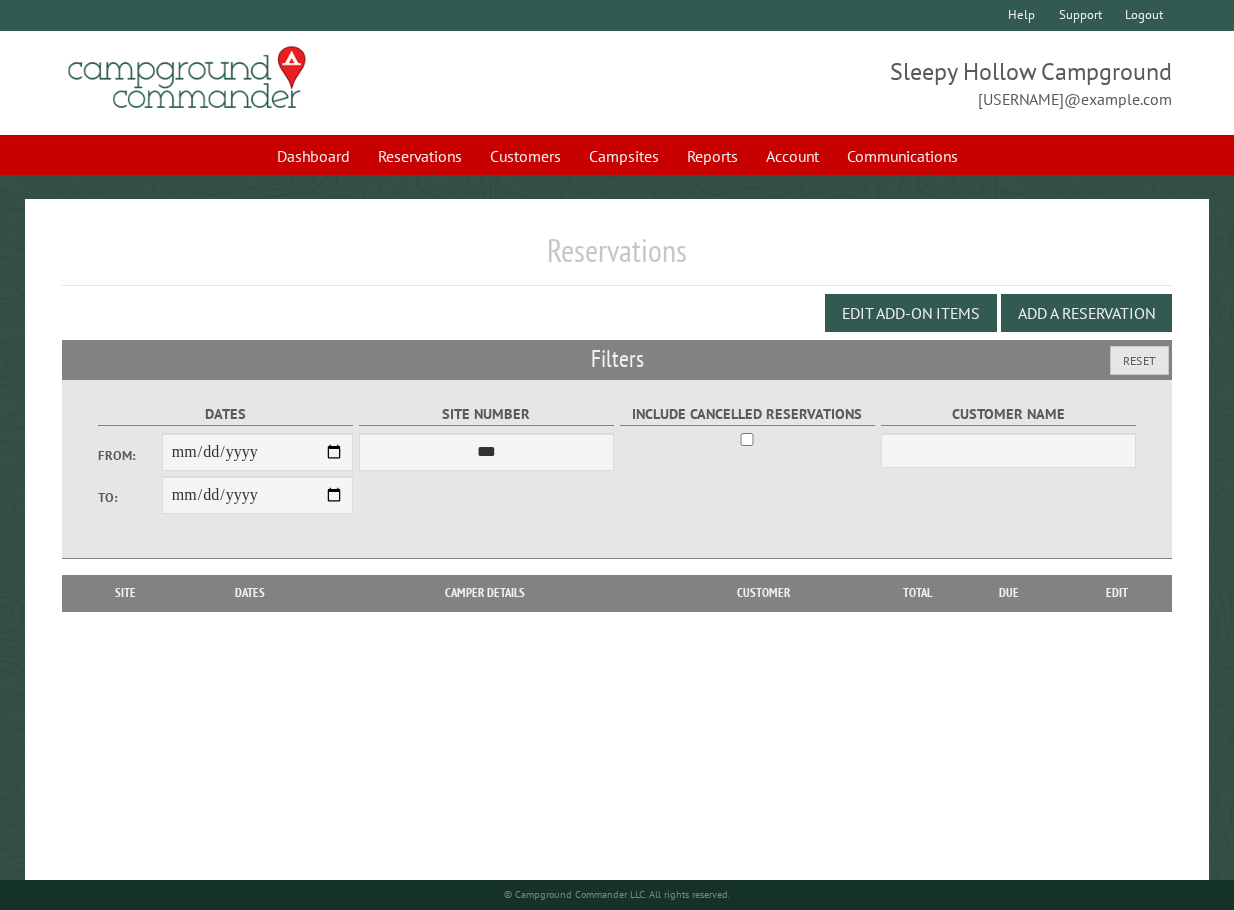 scroll, scrollTop: 0, scrollLeft: 0, axis: both 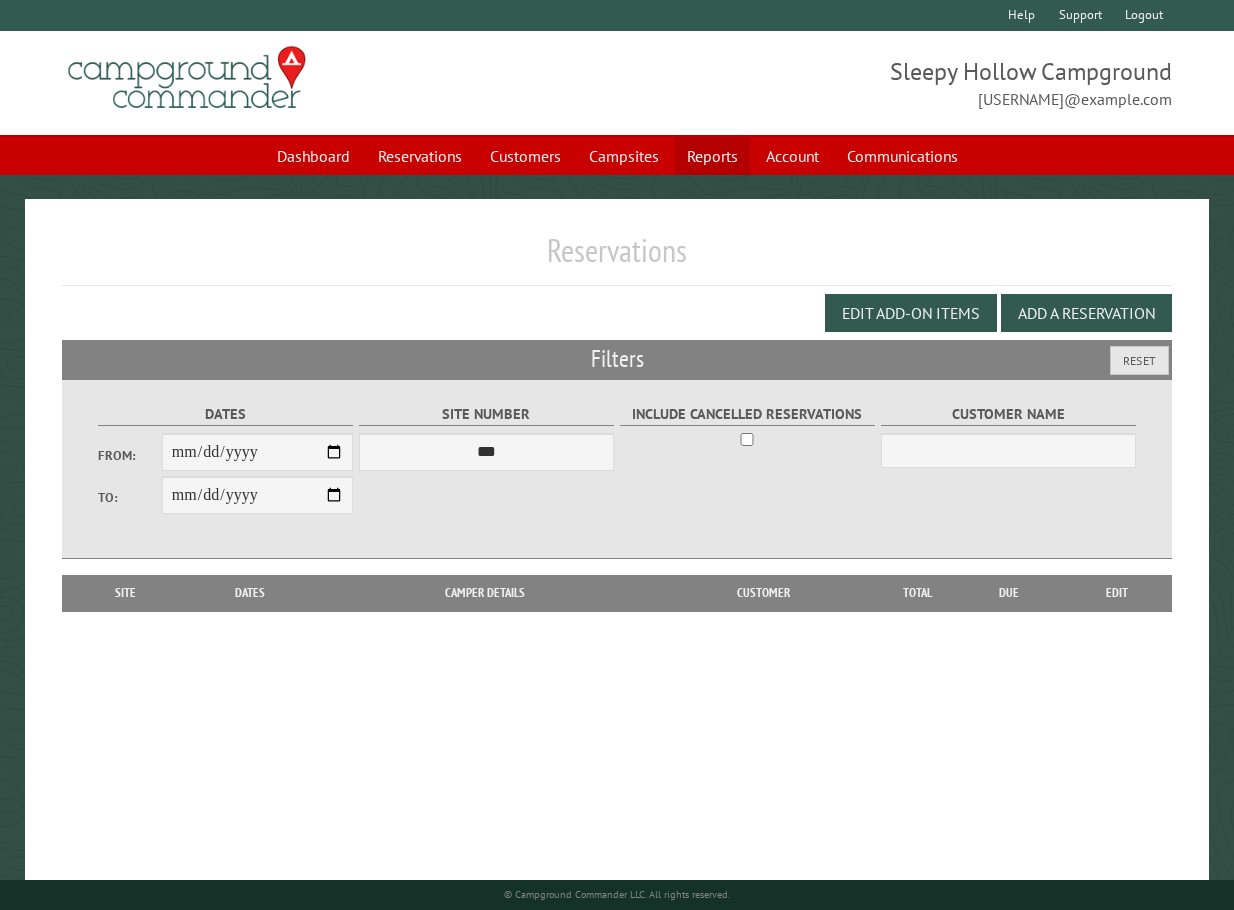 click on "Reports" at bounding box center [712, 156] 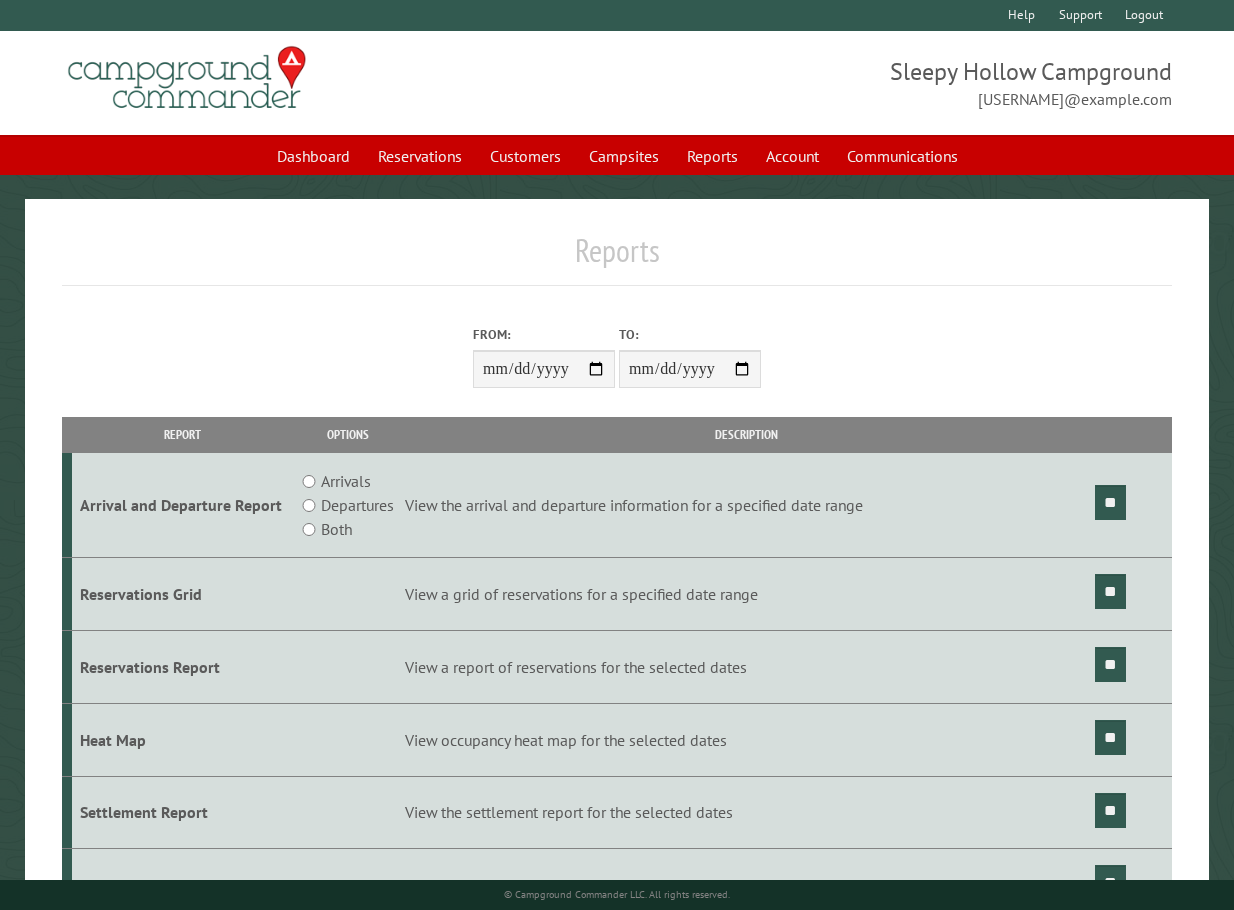 scroll, scrollTop: 0, scrollLeft: 0, axis: both 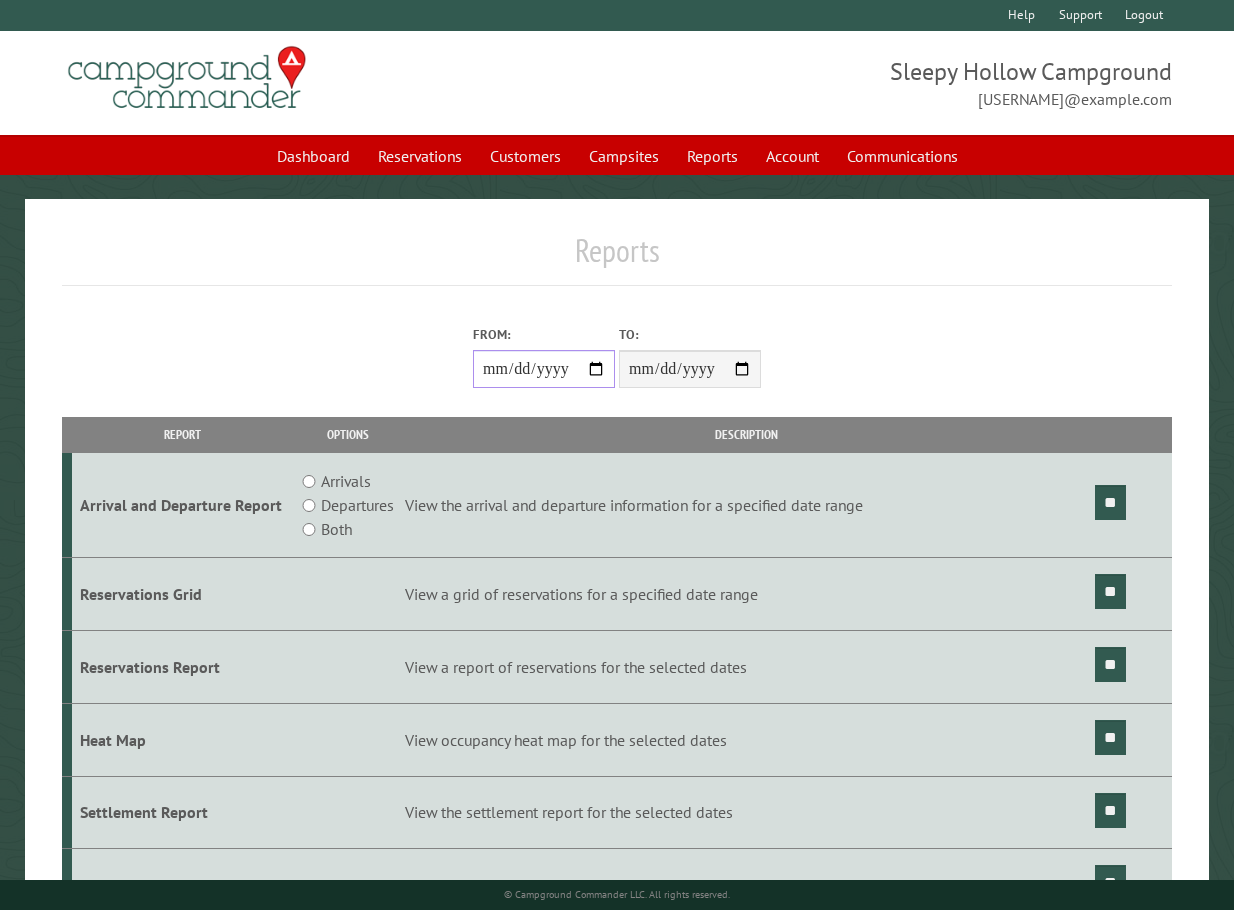 click on "From:" at bounding box center (544, 369) 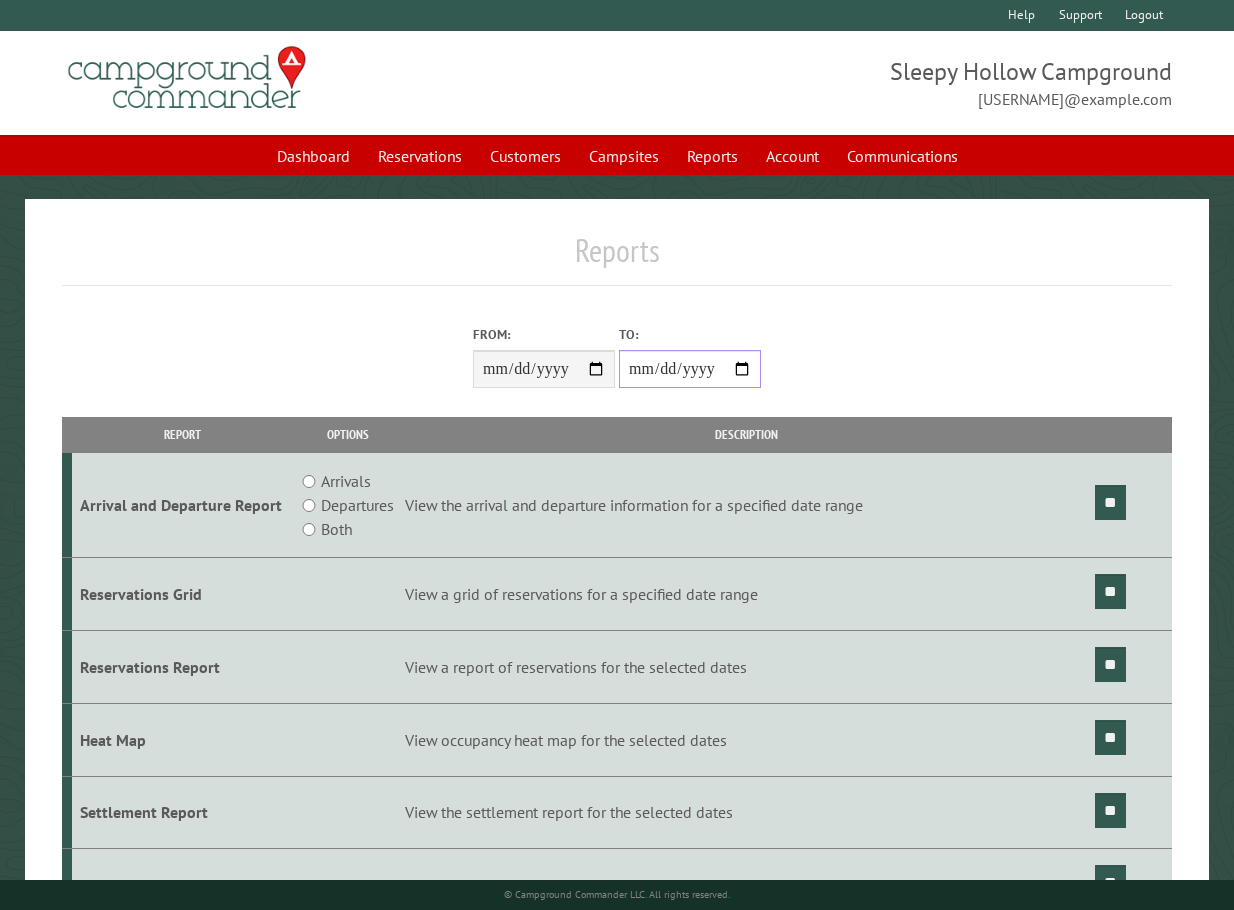 click on "**********" at bounding box center (690, 369) 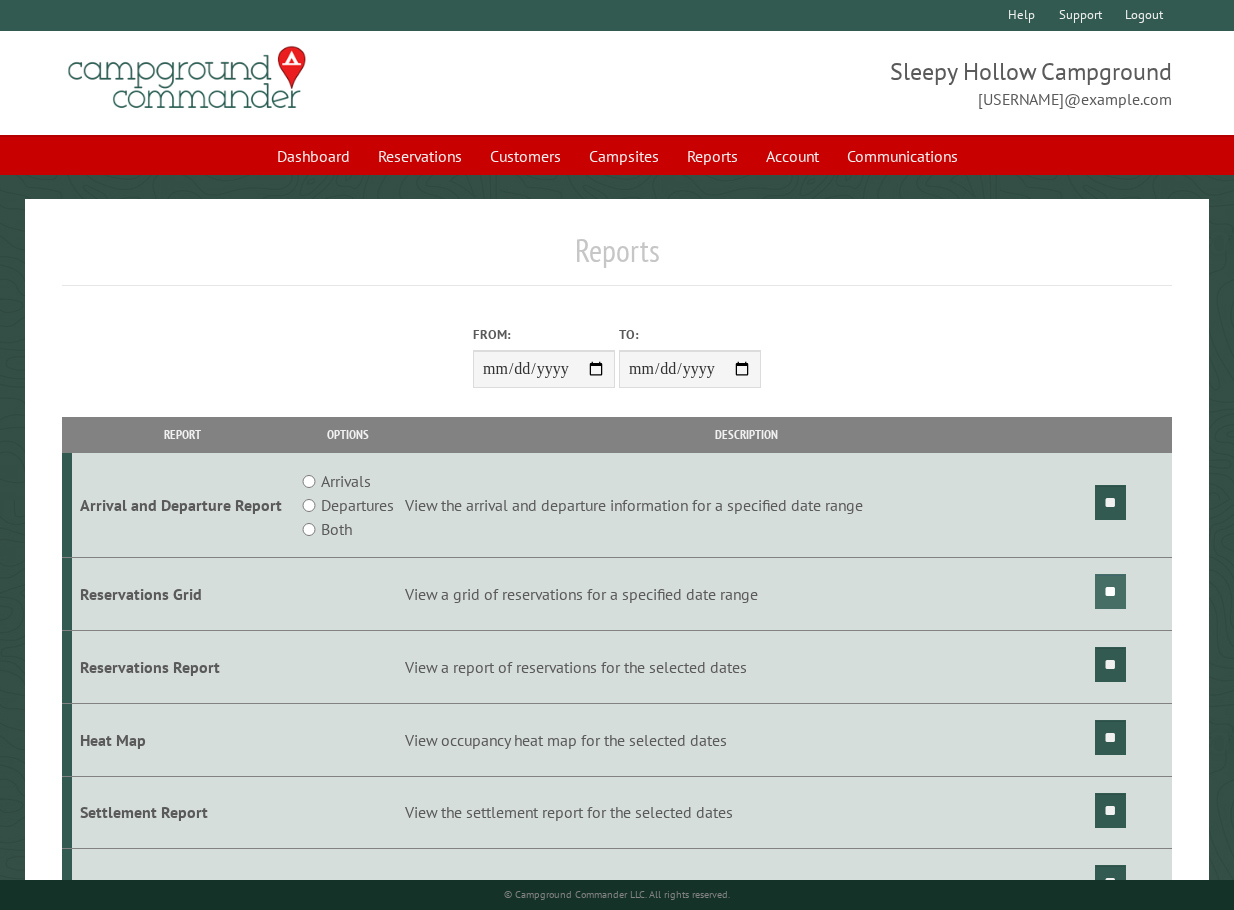 click on "**" at bounding box center (1110, 591) 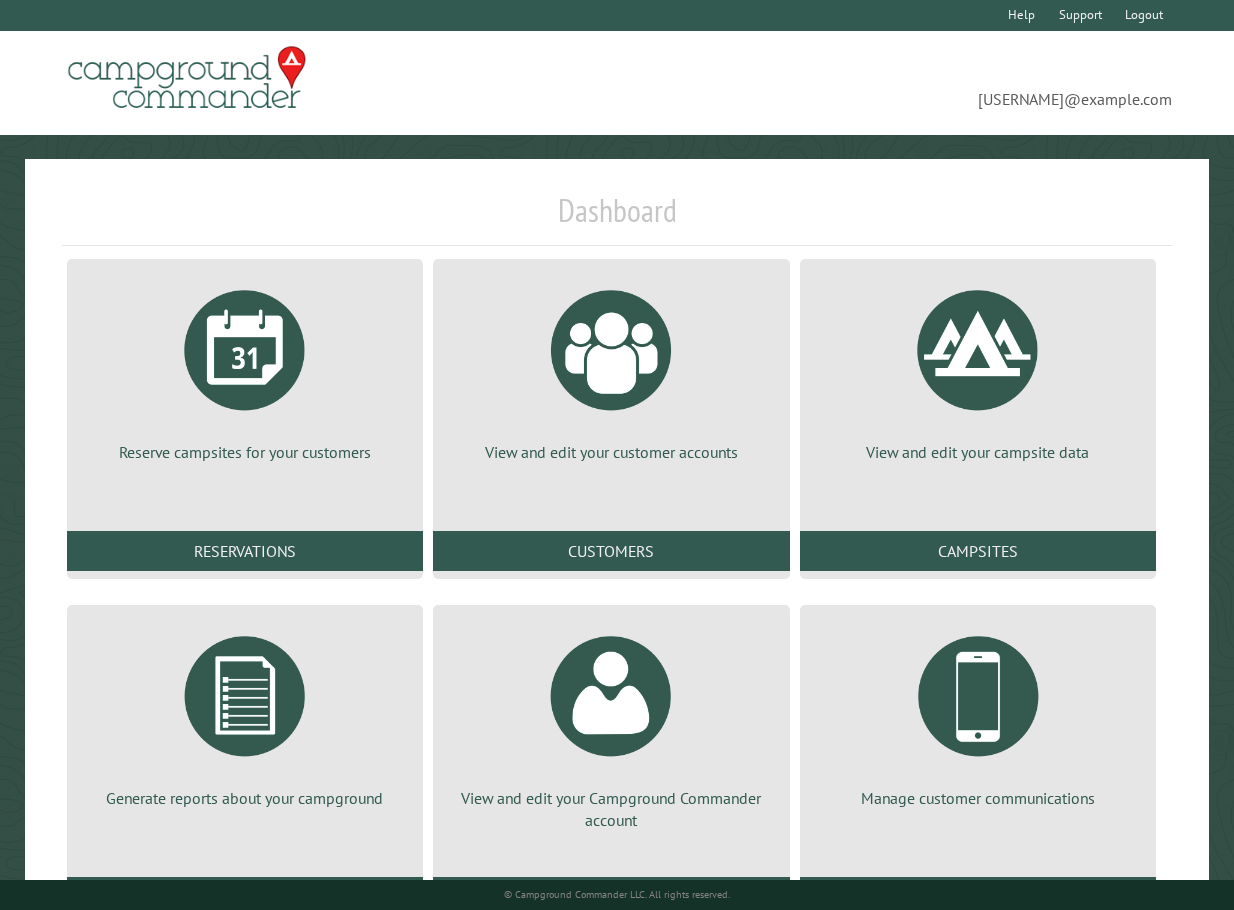 scroll, scrollTop: 0, scrollLeft: 0, axis: both 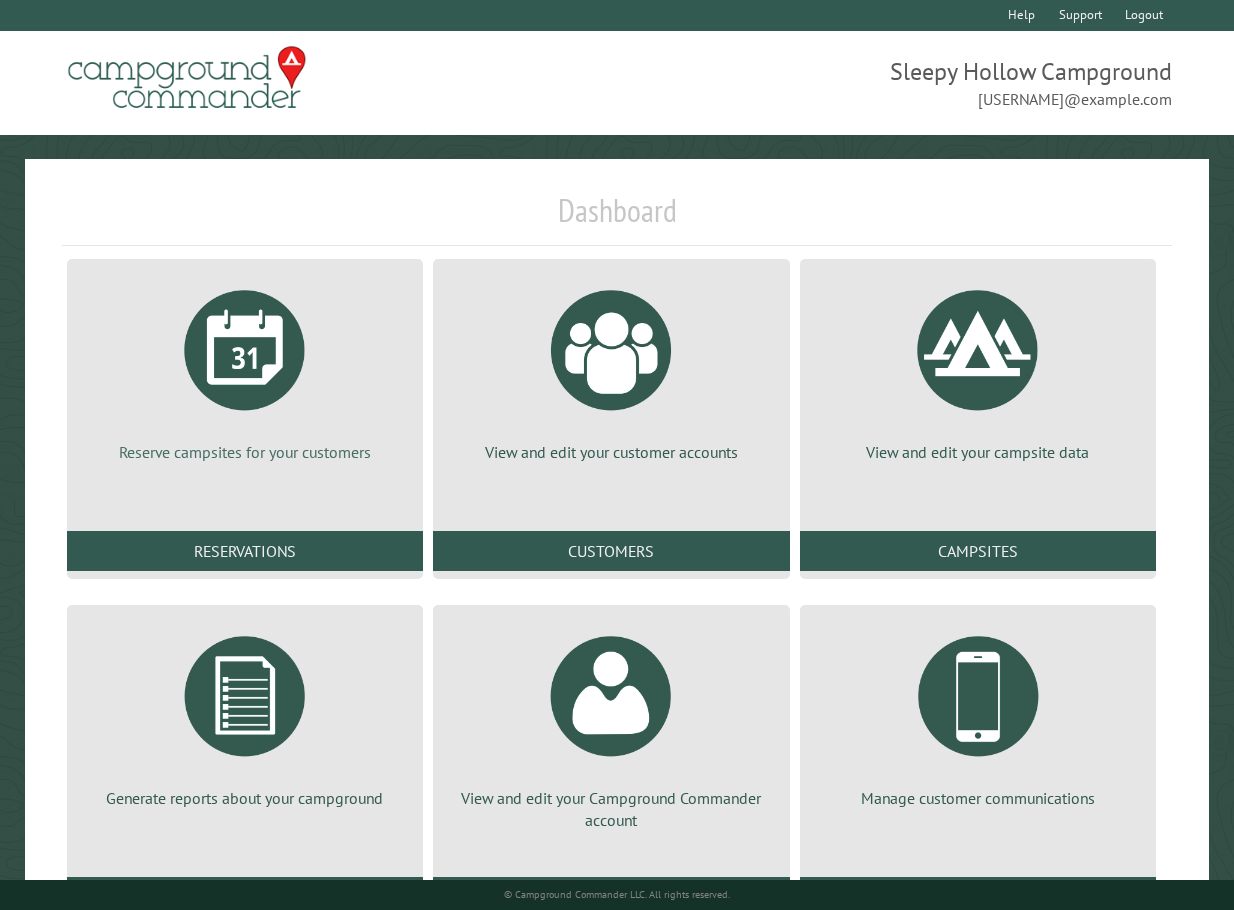 click at bounding box center (245, 350) 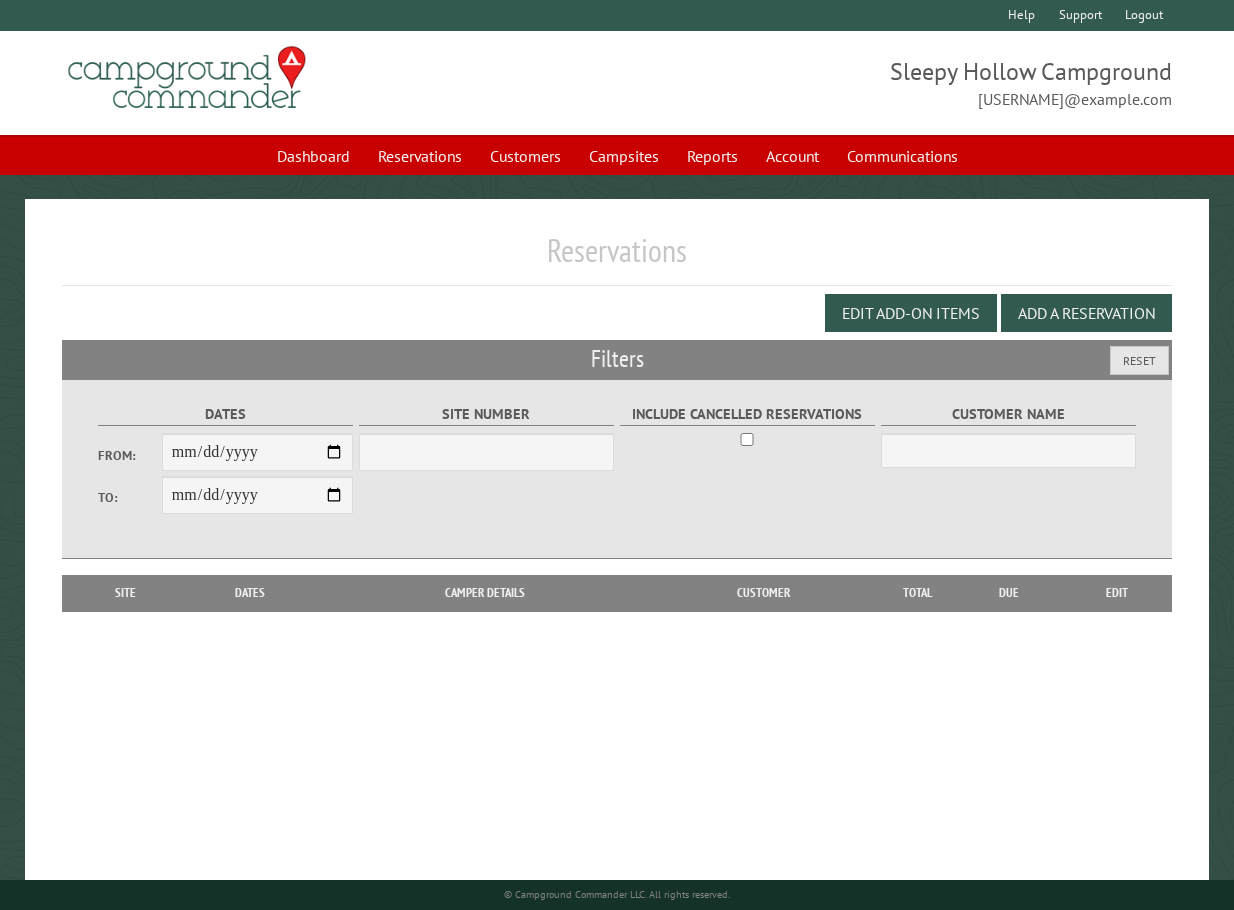 scroll, scrollTop: 0, scrollLeft: 0, axis: both 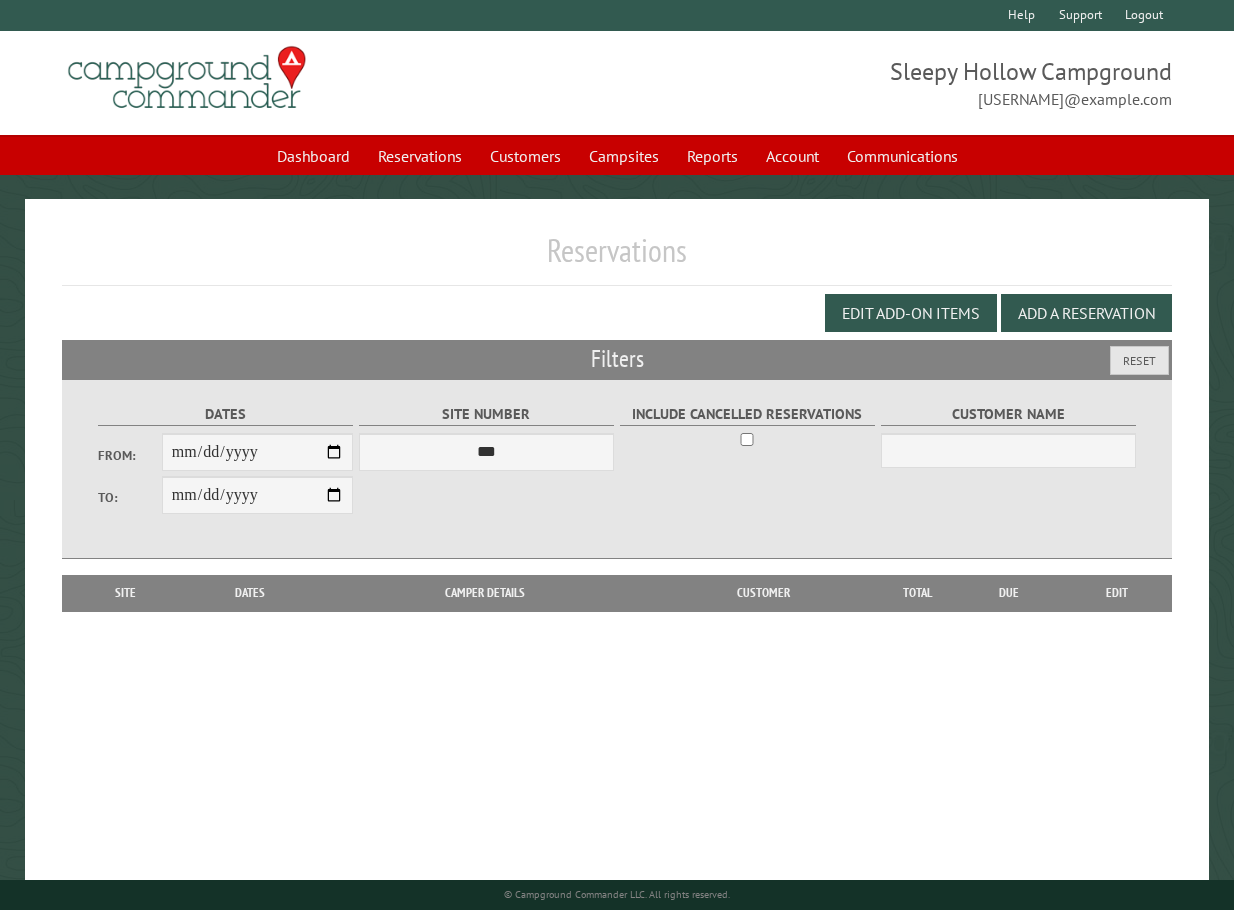 select 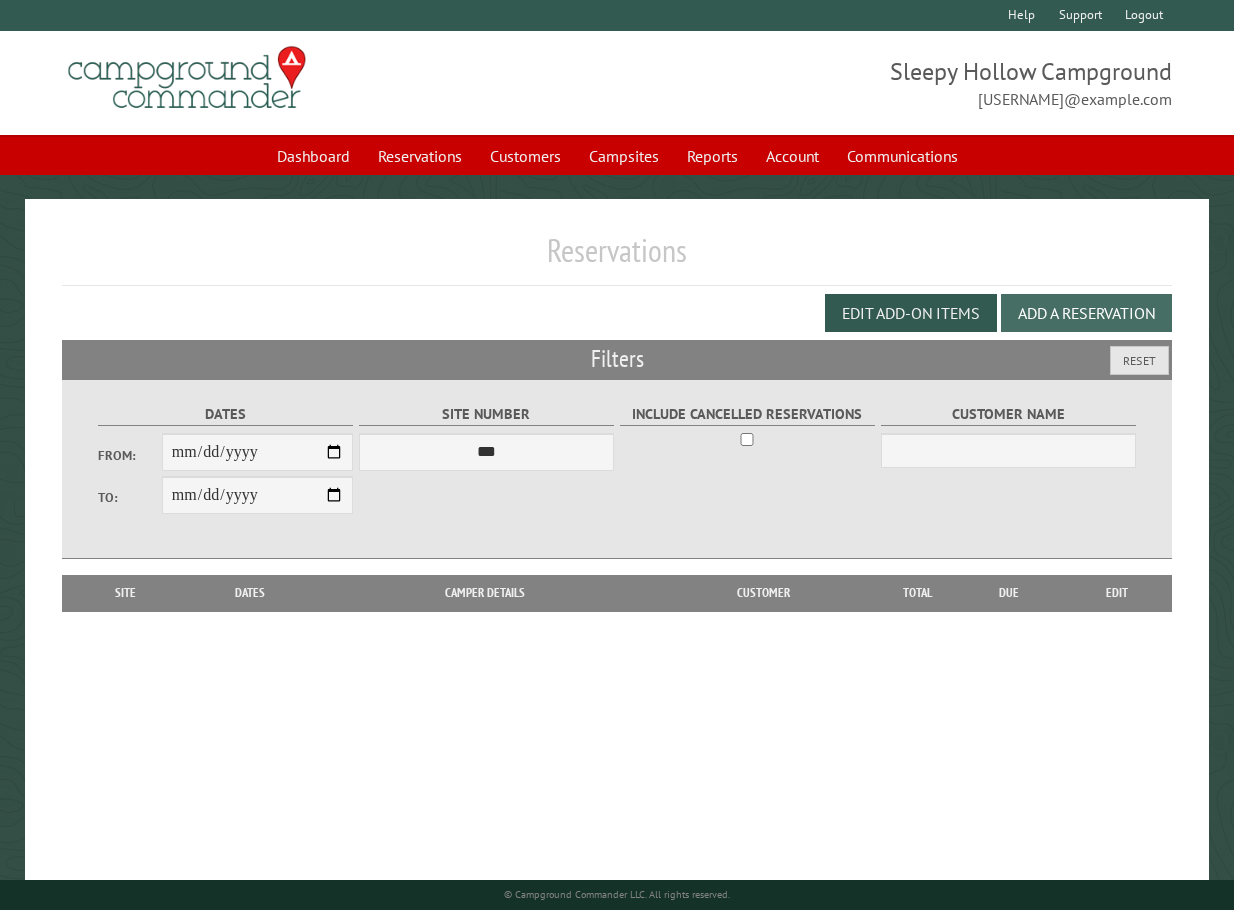 click on "Add a Reservation" at bounding box center (1086, 313) 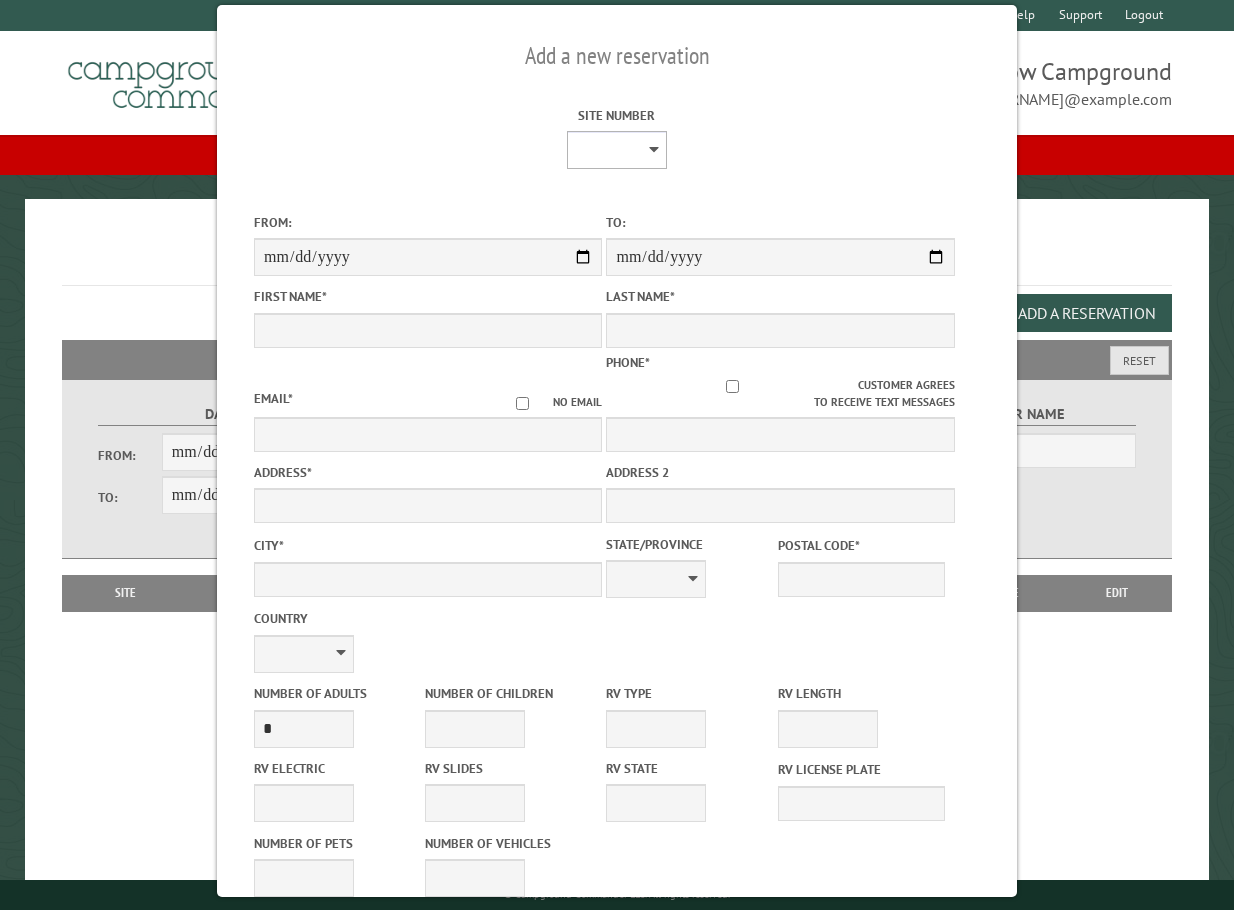 click on "* * * * * * * * * ** *** *** ** ** ** ** ** ** ** ** ** ** *** *** ** ** ** ** ** ** ** ** ** ** *** *** ** ** ** ** ** ** ** ** *** *** ** ** ** ** ** ** *** *** ** ** ** ** ** *** ** ** ** ** ** ** ** ** ** ** ** ** ** ** ** ** ** ** ** ** ** ** ** ** **" at bounding box center (617, 150) 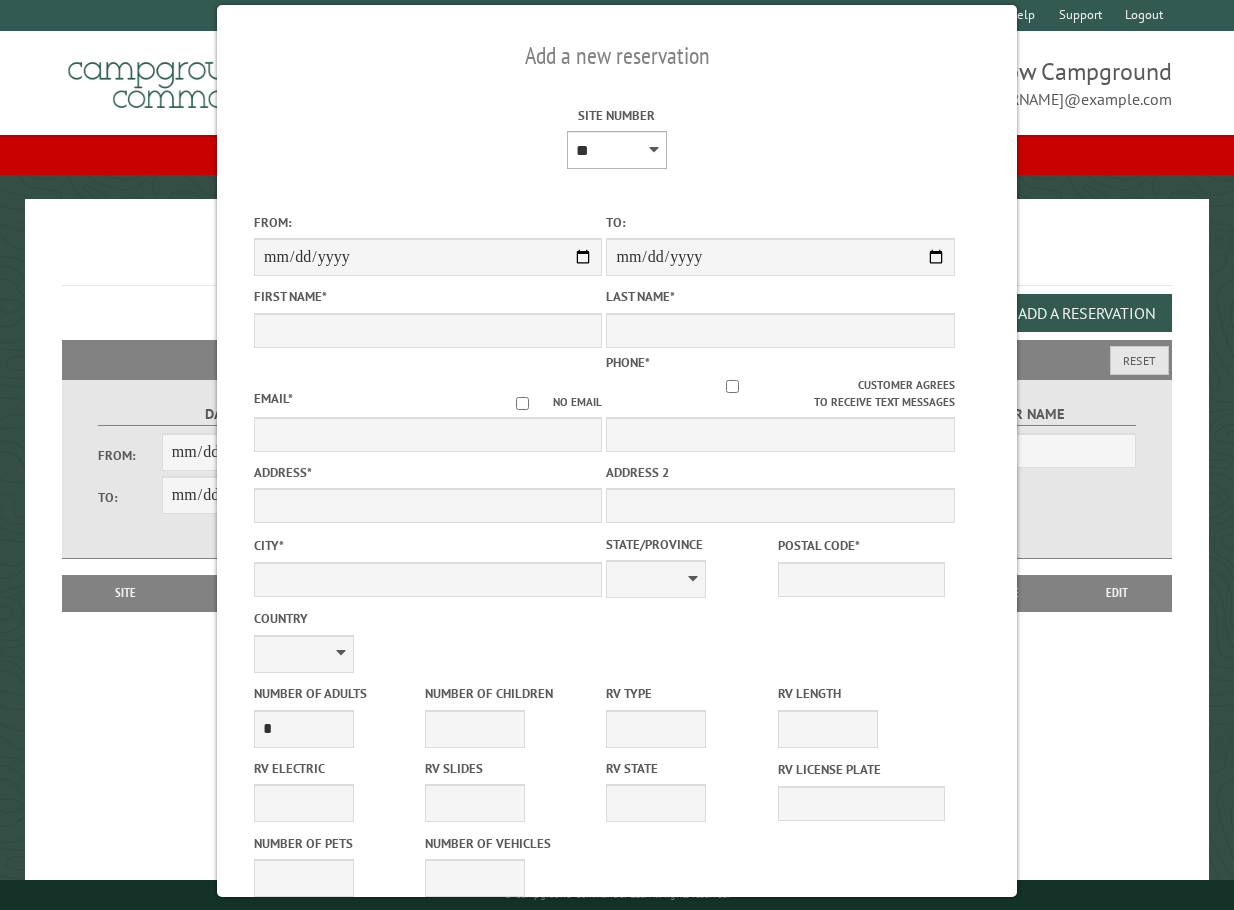 click on "* * * * * * * * * ** *** *** ** ** ** ** ** ** ** ** ** ** *** *** ** ** ** ** ** ** ** ** ** ** *** *** ** ** ** ** ** ** ** ** *** *** ** ** ** ** ** ** *** *** ** ** ** ** ** *** ** ** ** ** ** ** ** ** ** ** ** ** ** ** ** ** ** ** ** ** ** ** ** ** **" at bounding box center (617, 150) 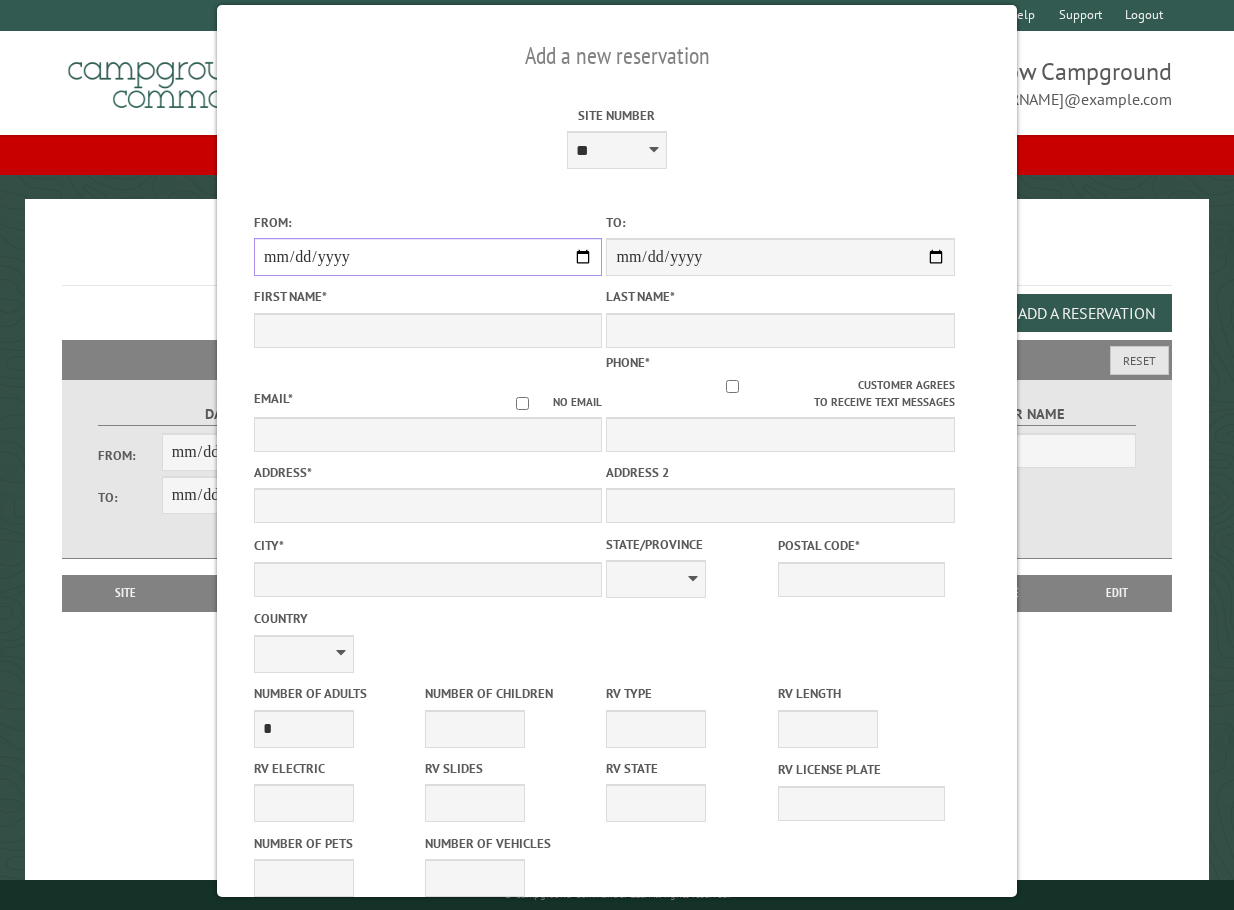 click on "From:" at bounding box center (428, 257) 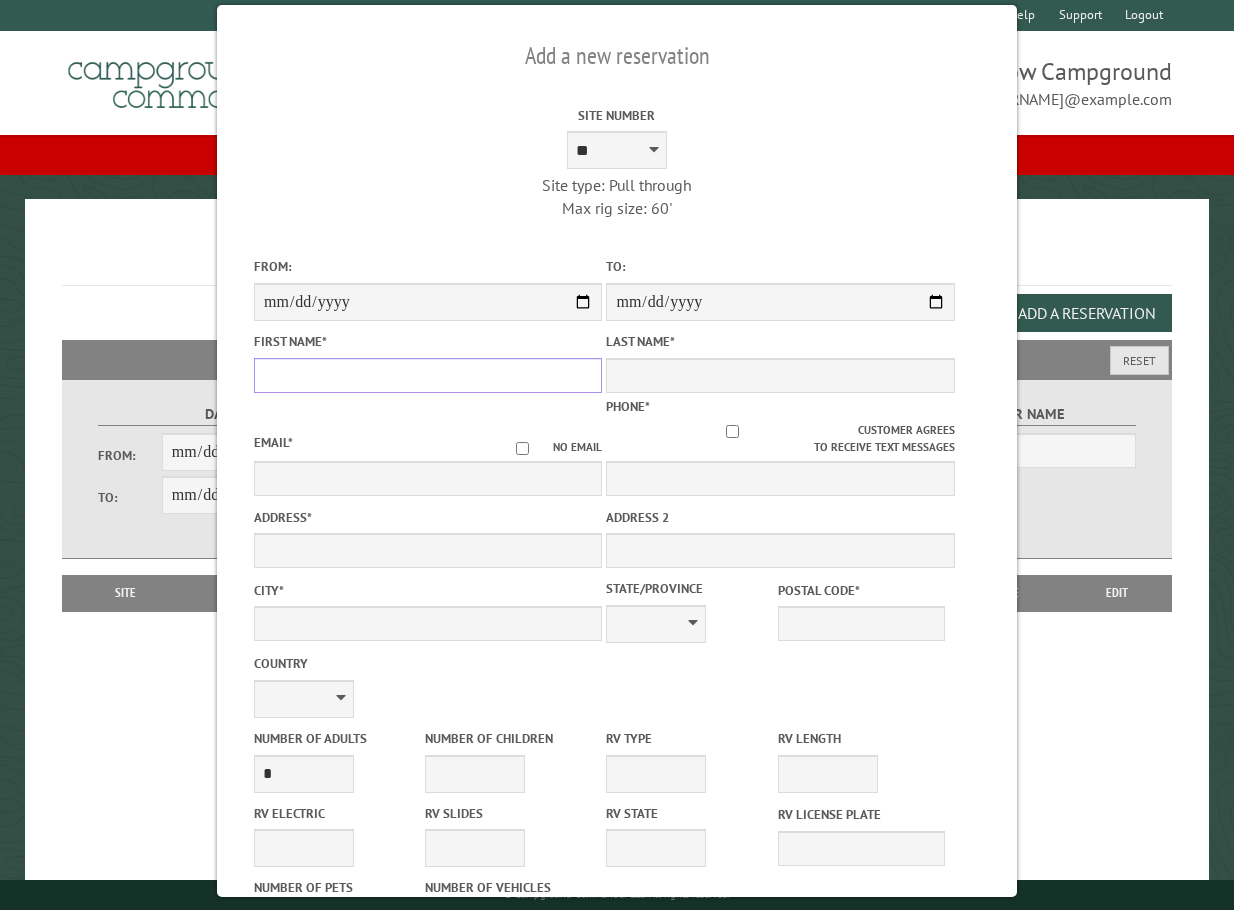 click on "First Name *" at bounding box center (428, 375) 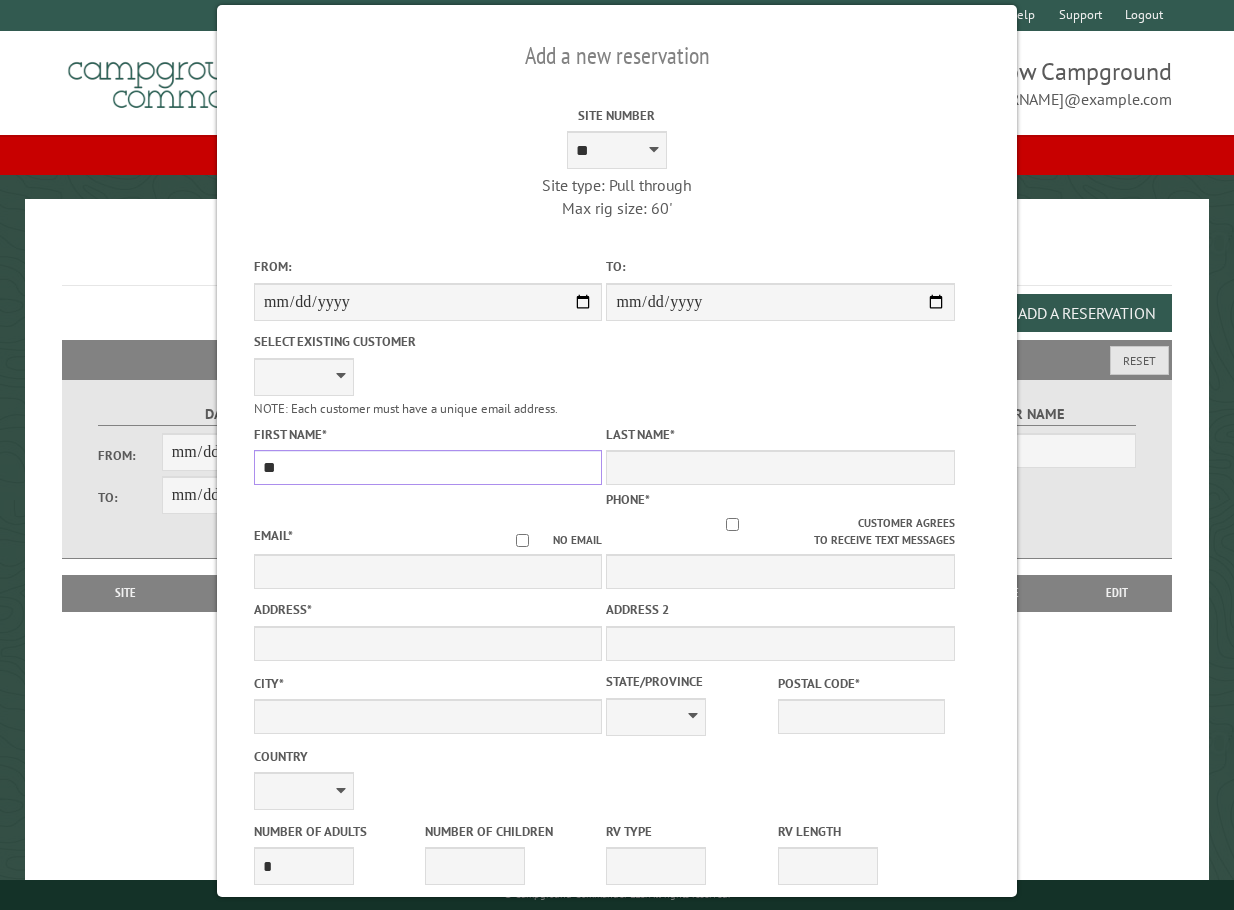 type on "*" 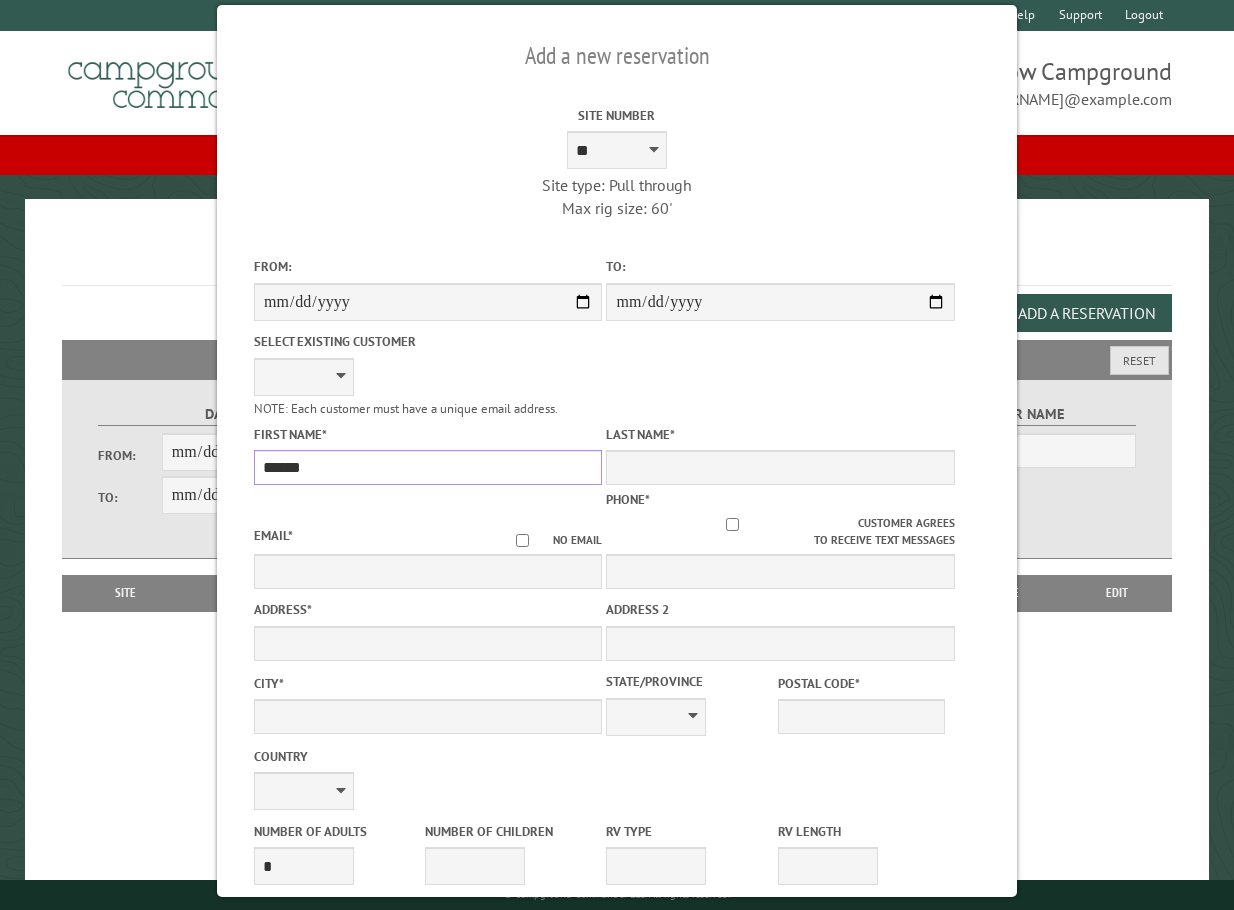 type on "******" 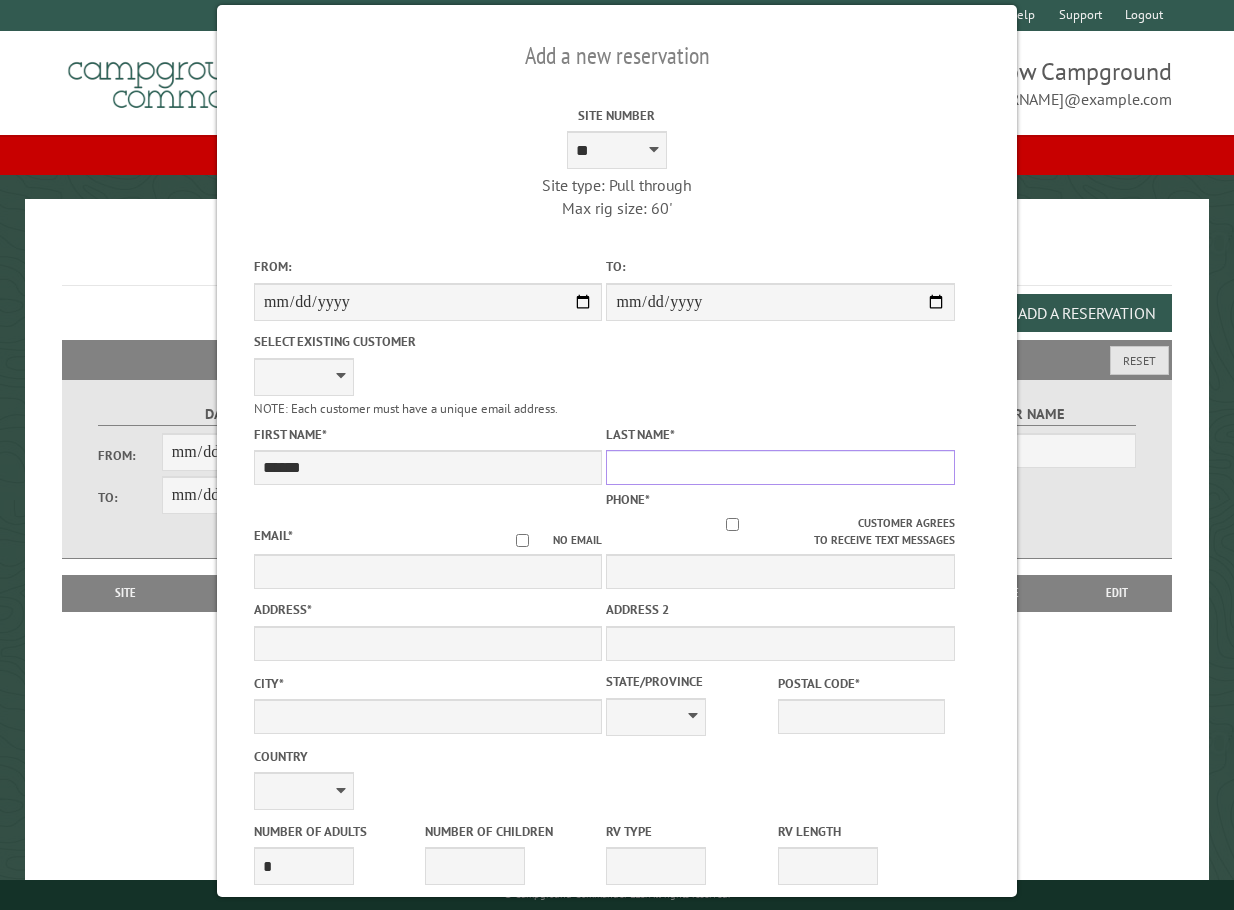 type on "*" 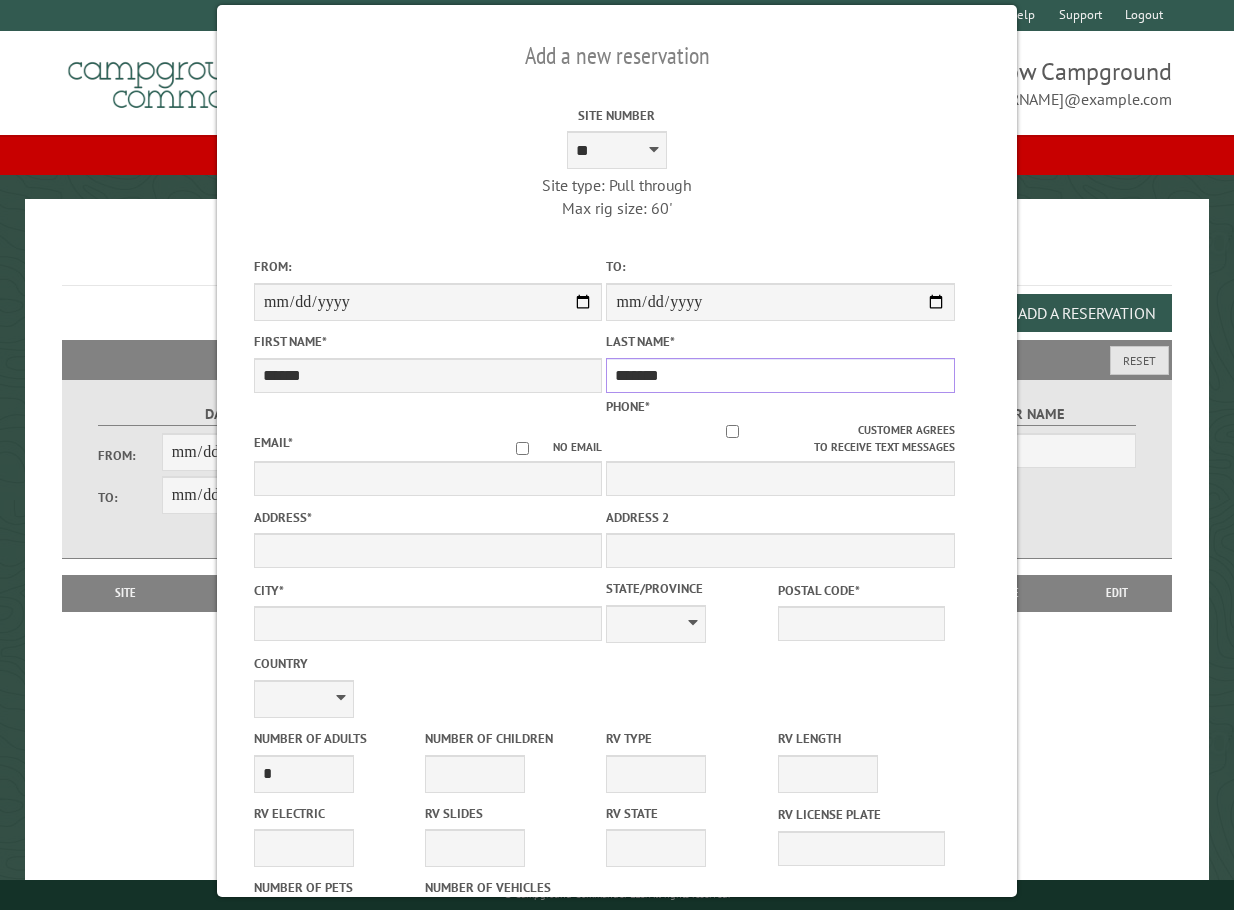 type on "*******" 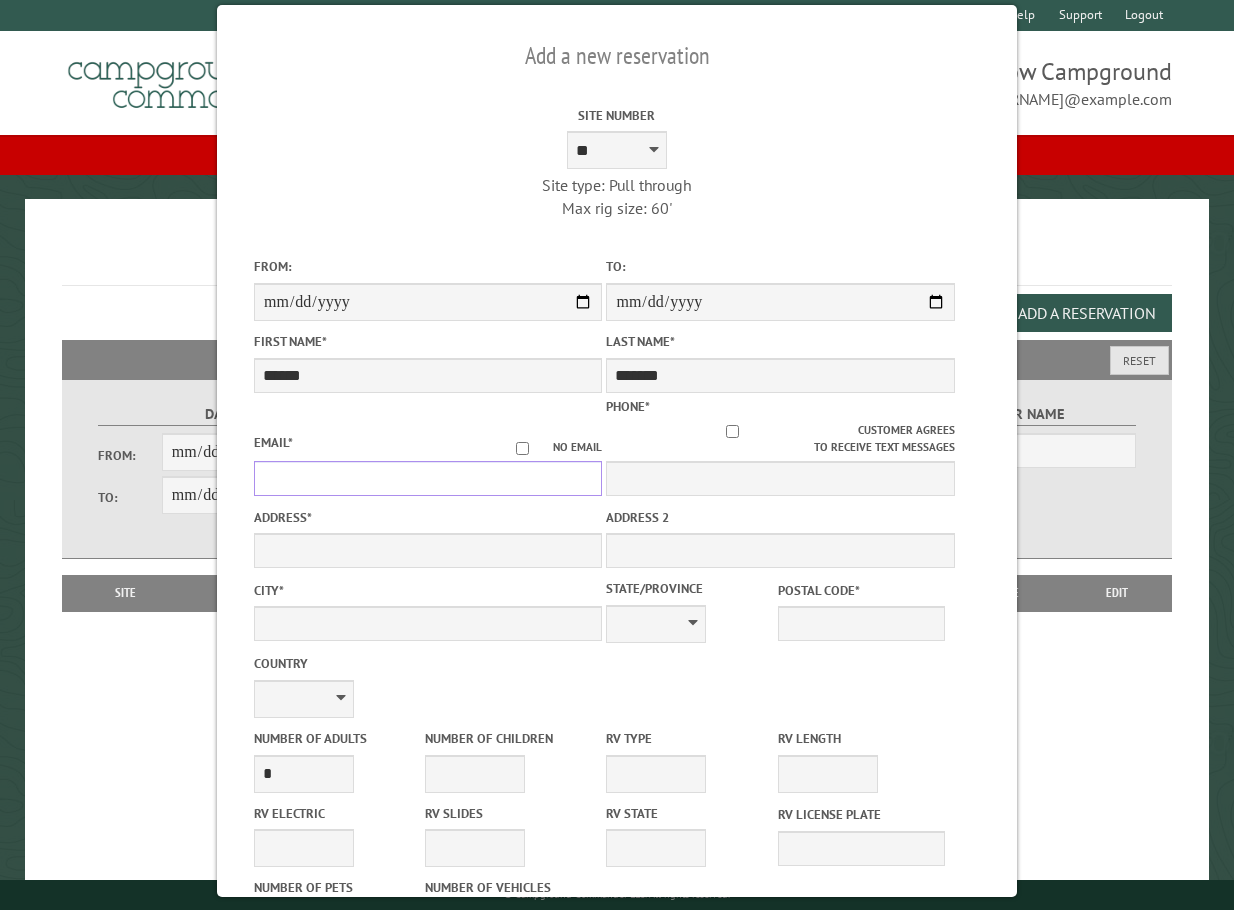 drag, startPoint x: 422, startPoint y: 459, endPoint x: 461, endPoint y: 467, distance: 39.812057 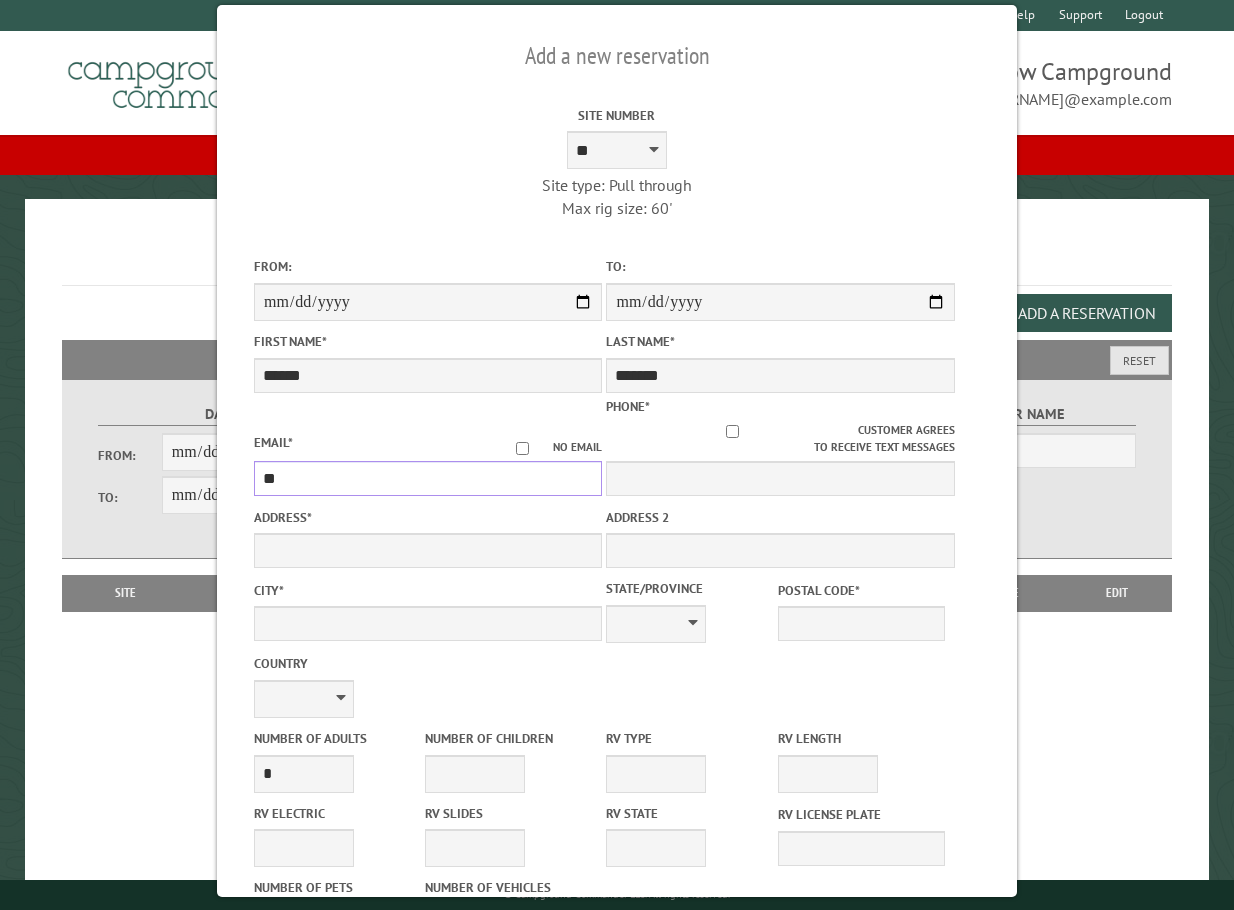 type on "*" 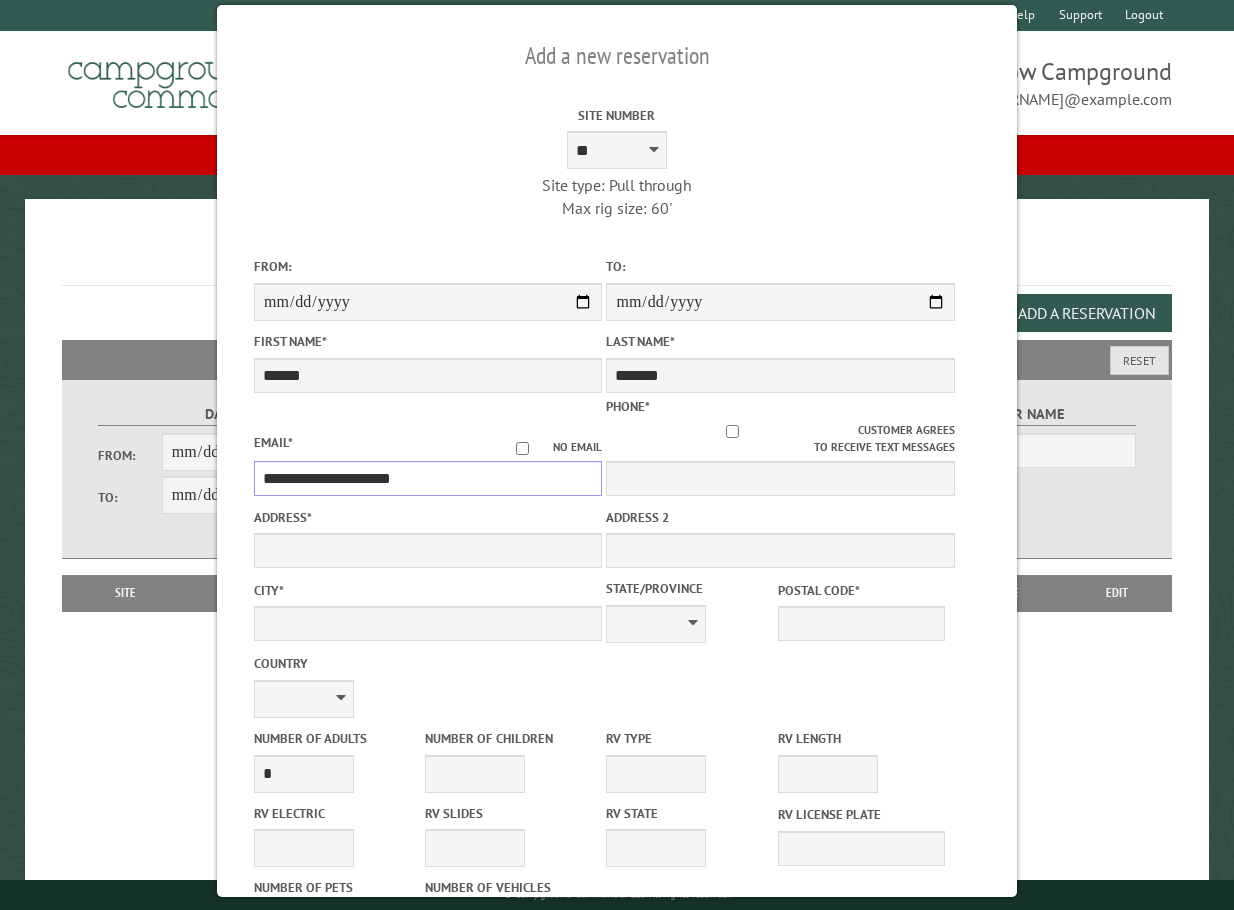 type on "**********" 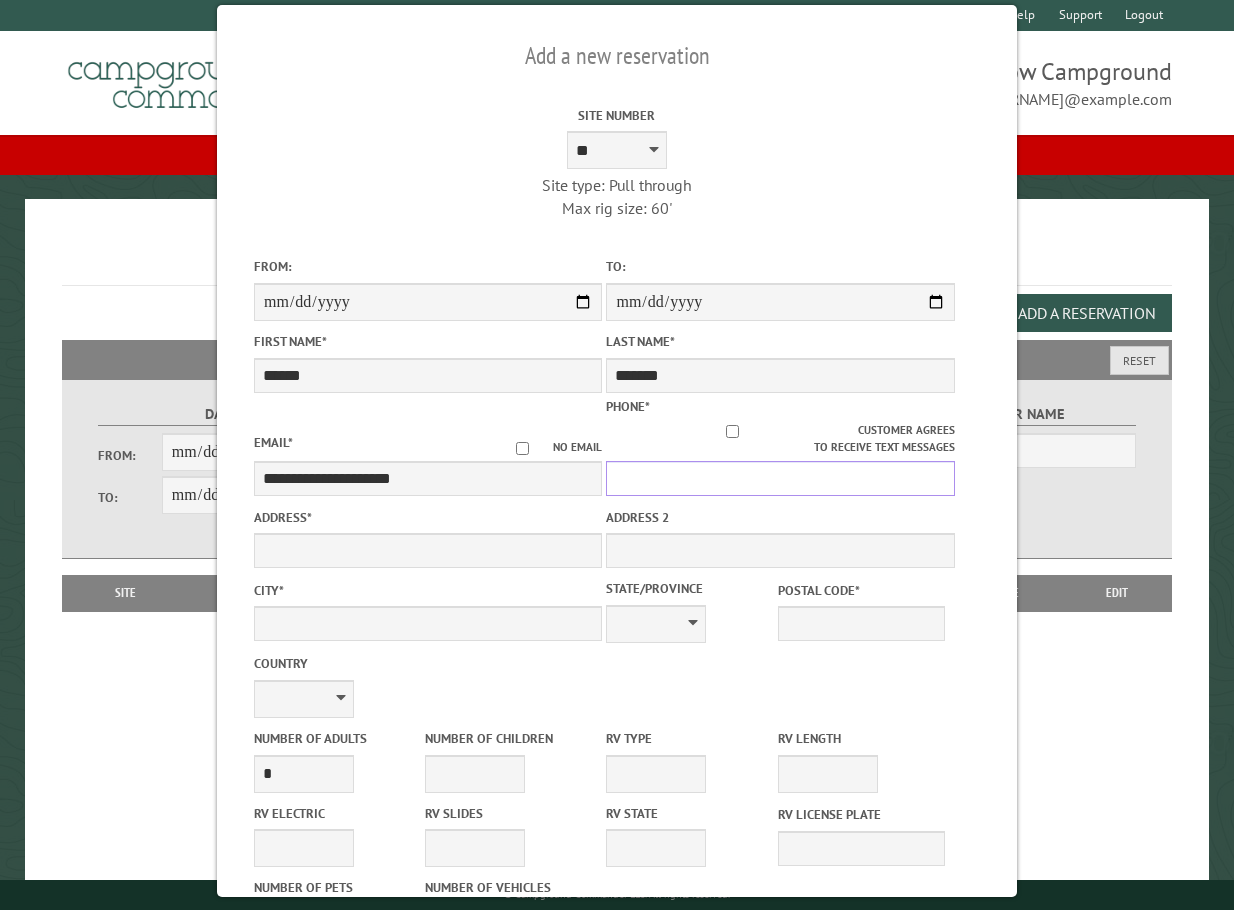click on "Phone *" at bounding box center [780, 478] 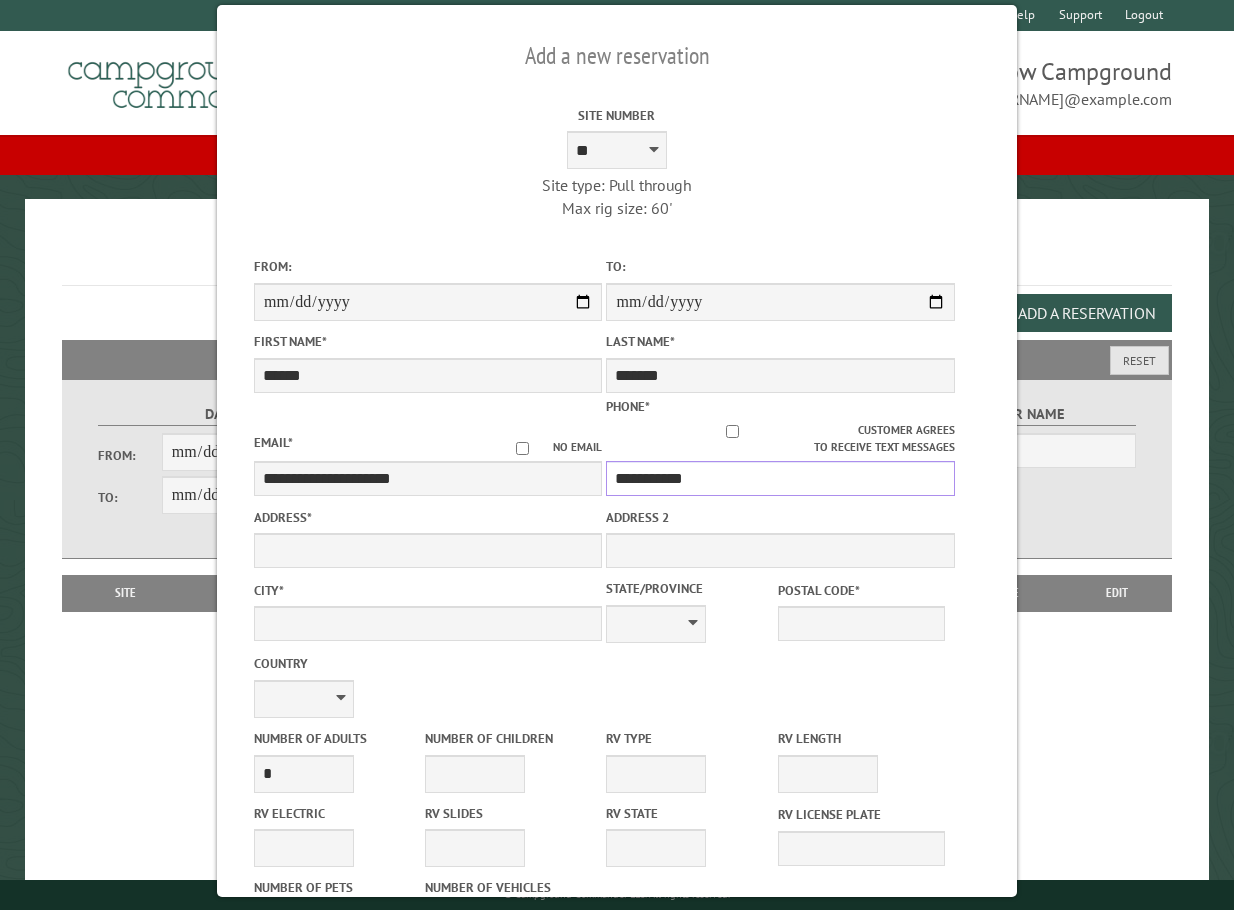 type on "**********" 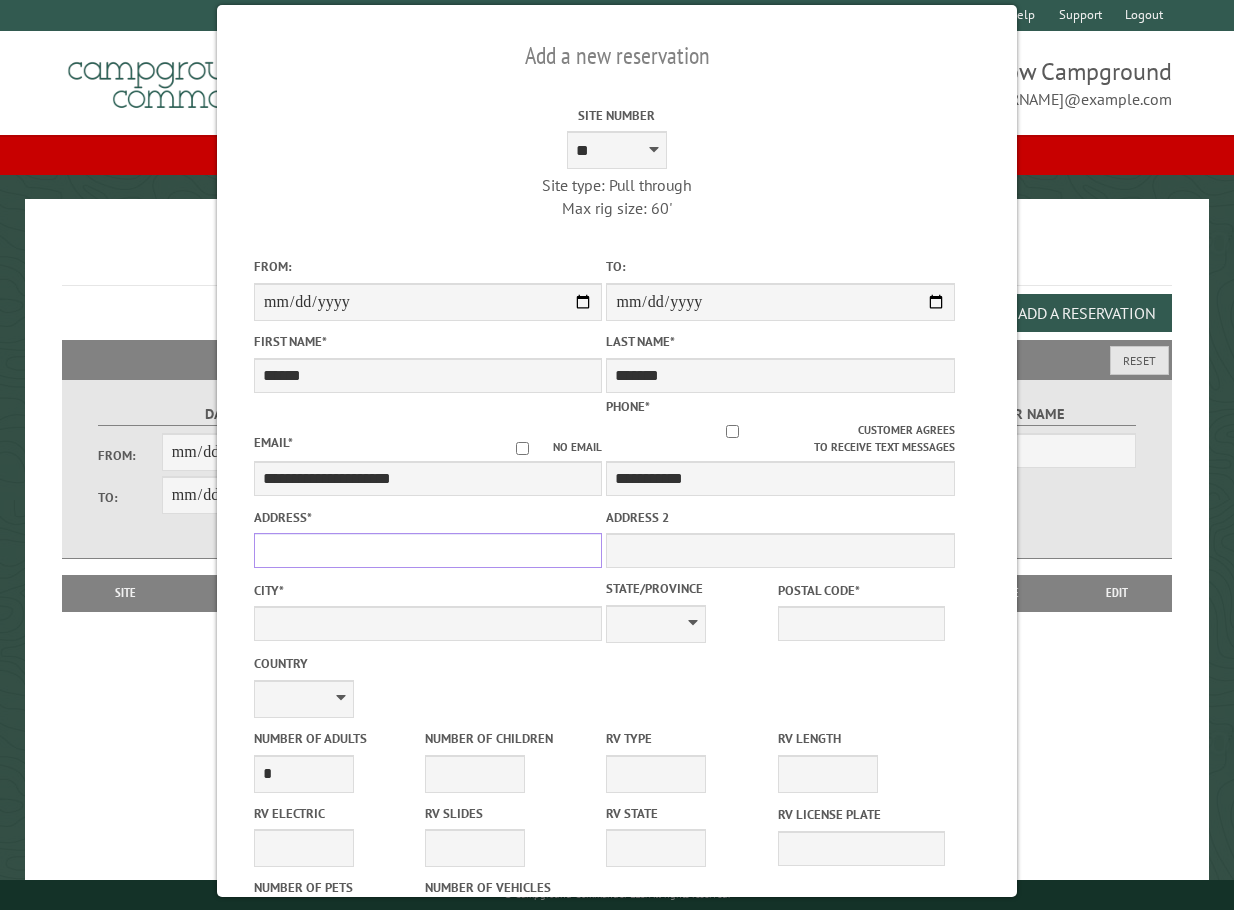 click on "Address *" at bounding box center [428, 550] 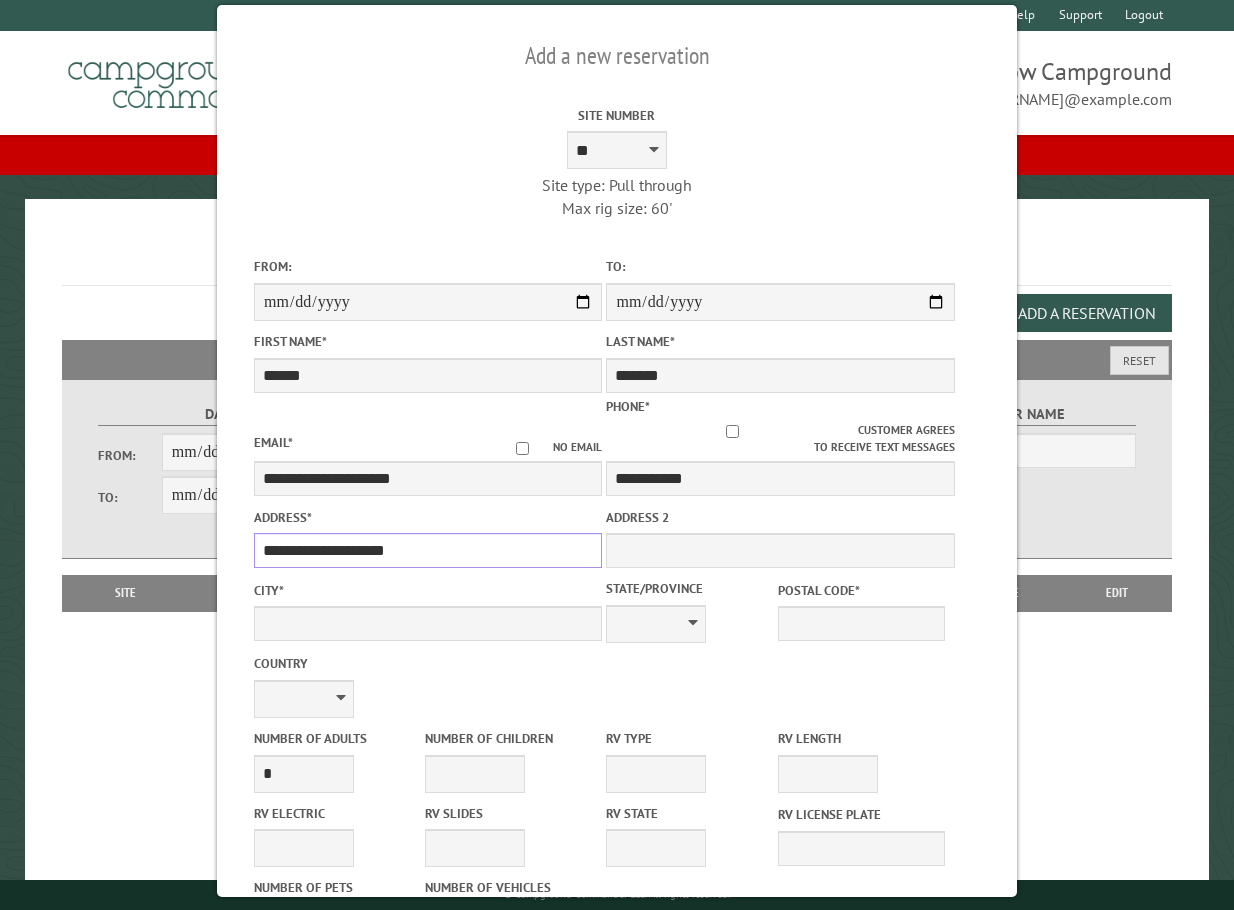 type on "**********" 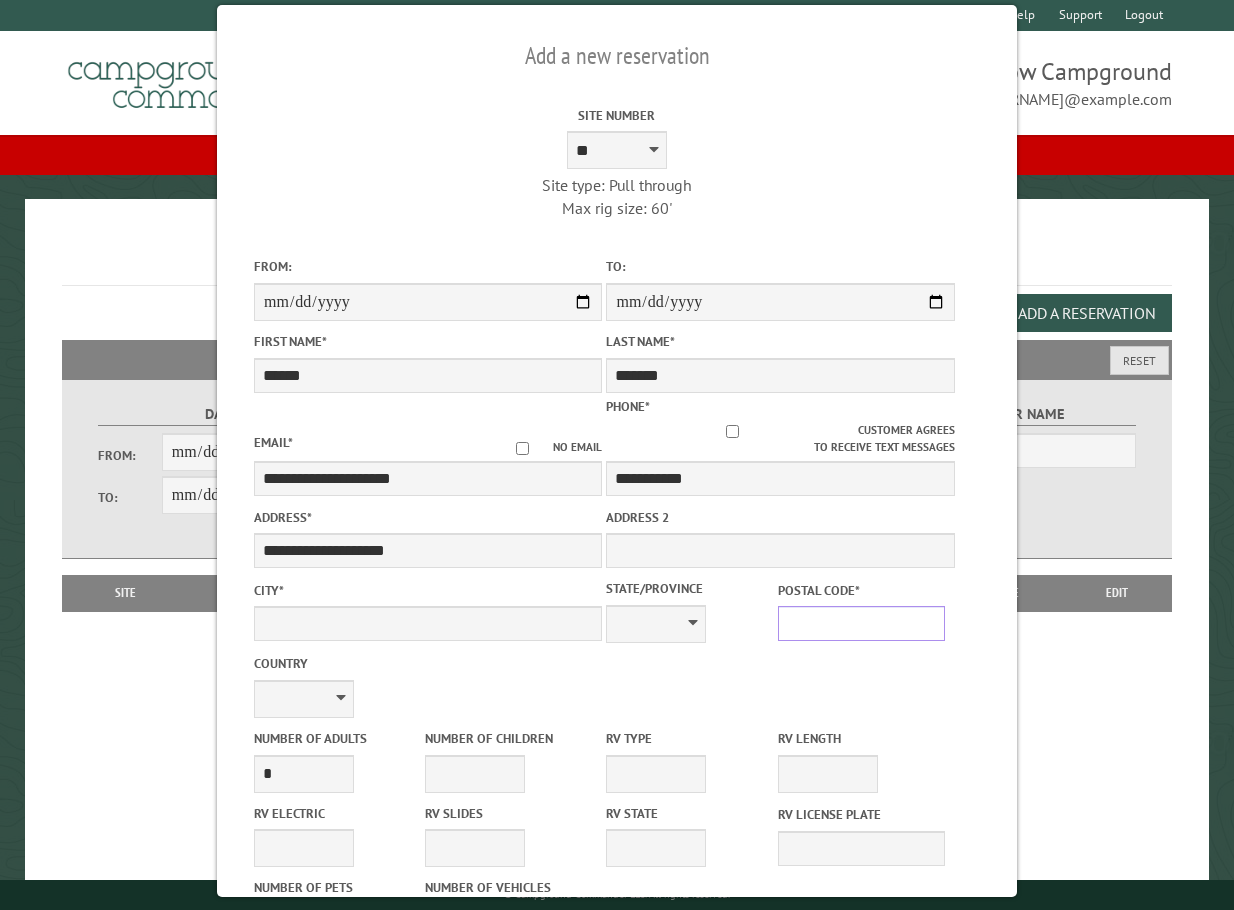 click on "Postal Code *" at bounding box center [861, 623] 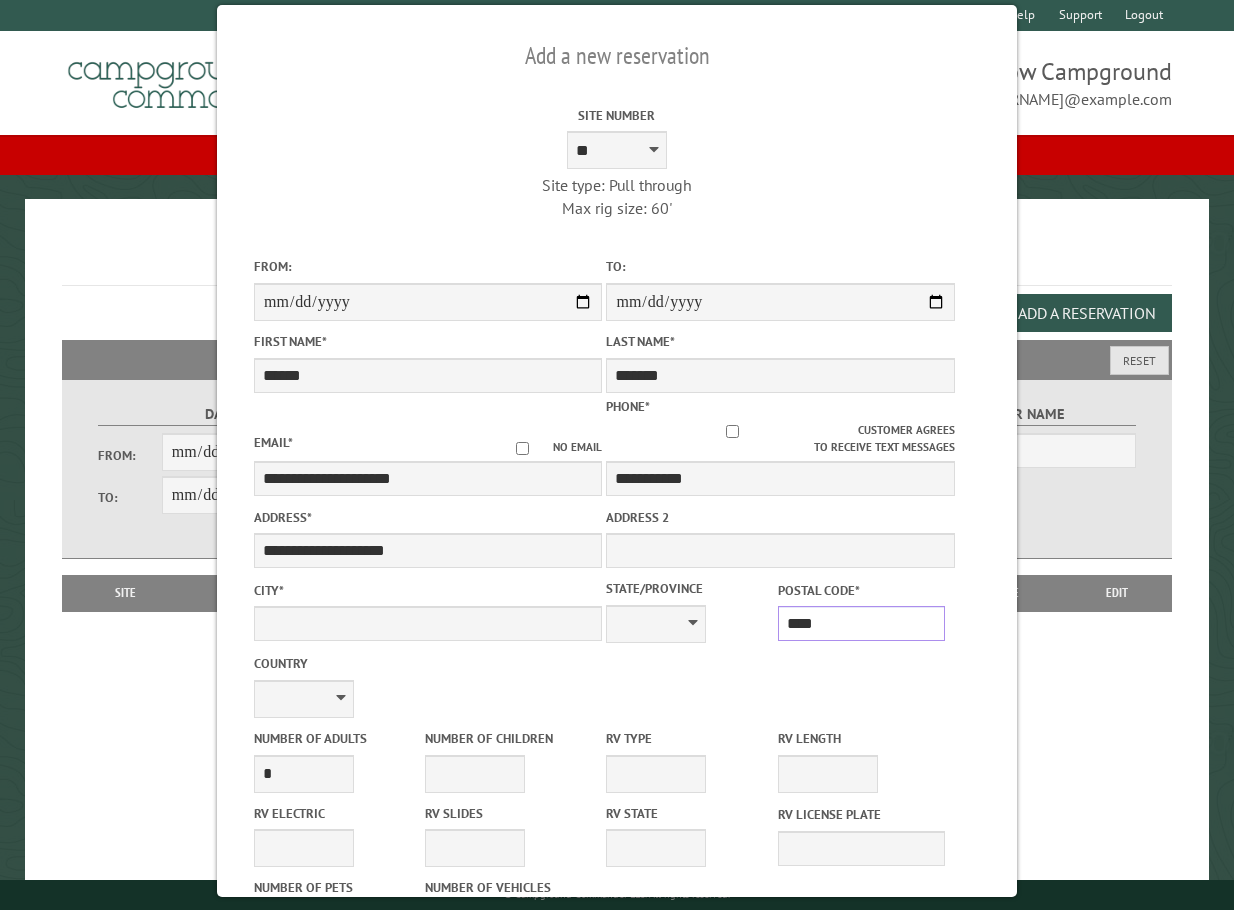 type on "*****" 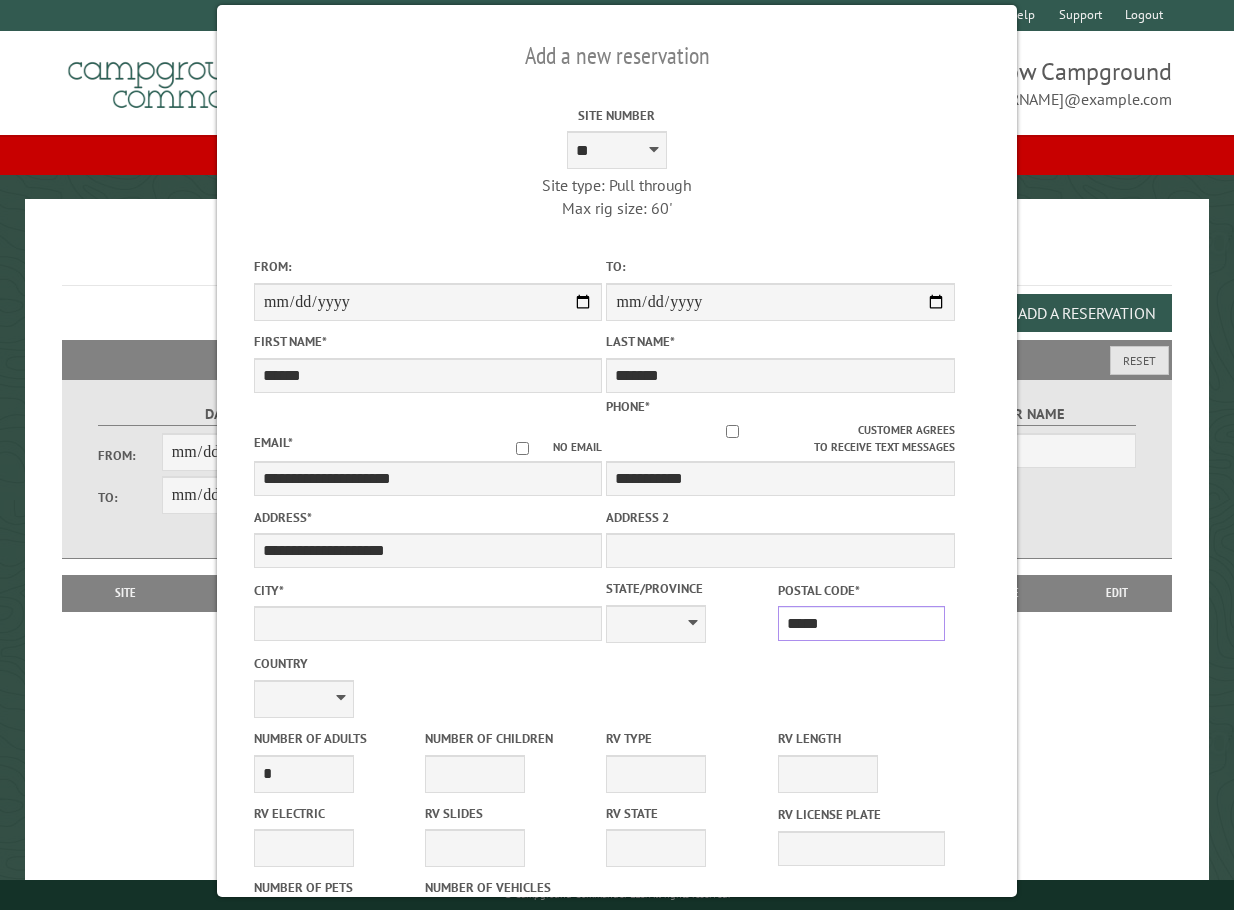 type on "**********" 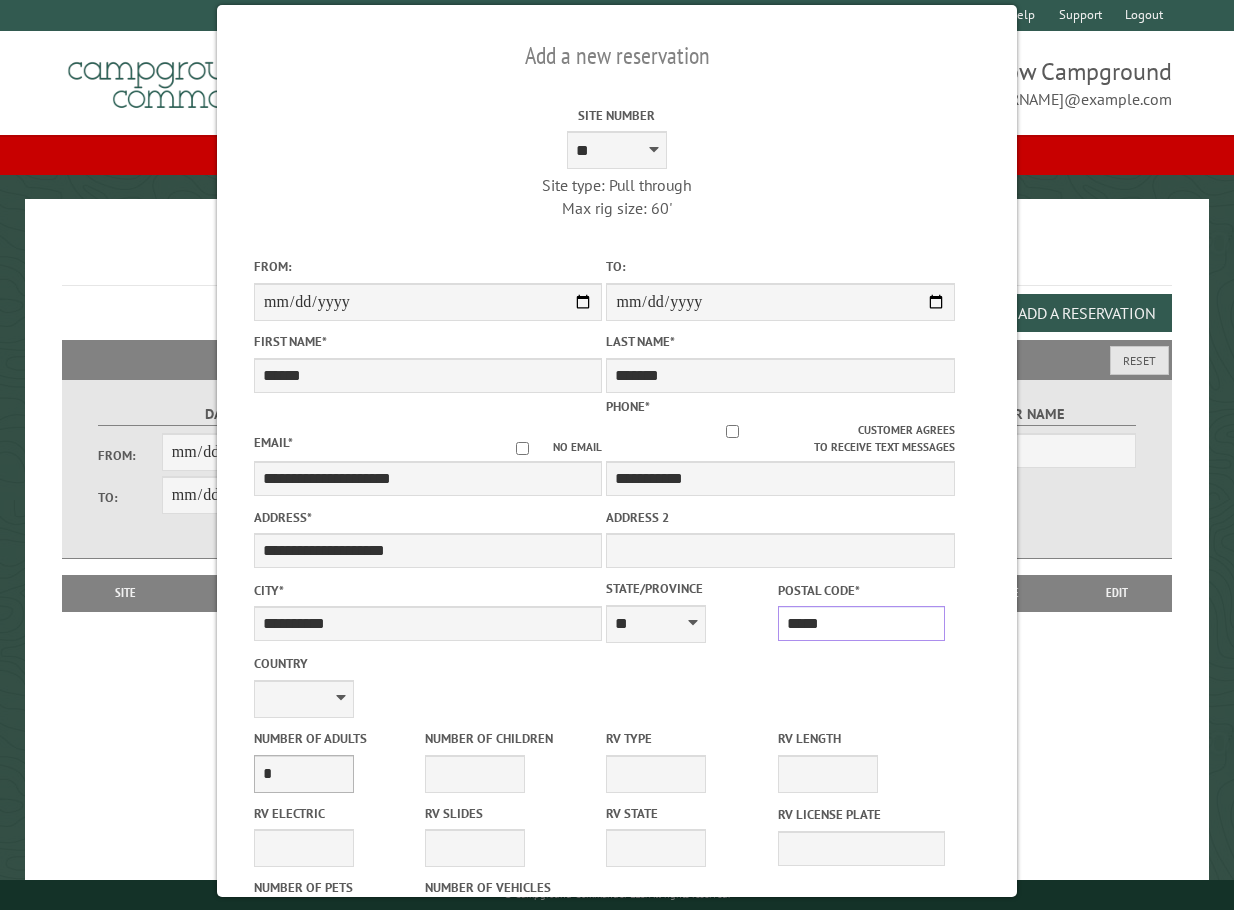 type on "*****" 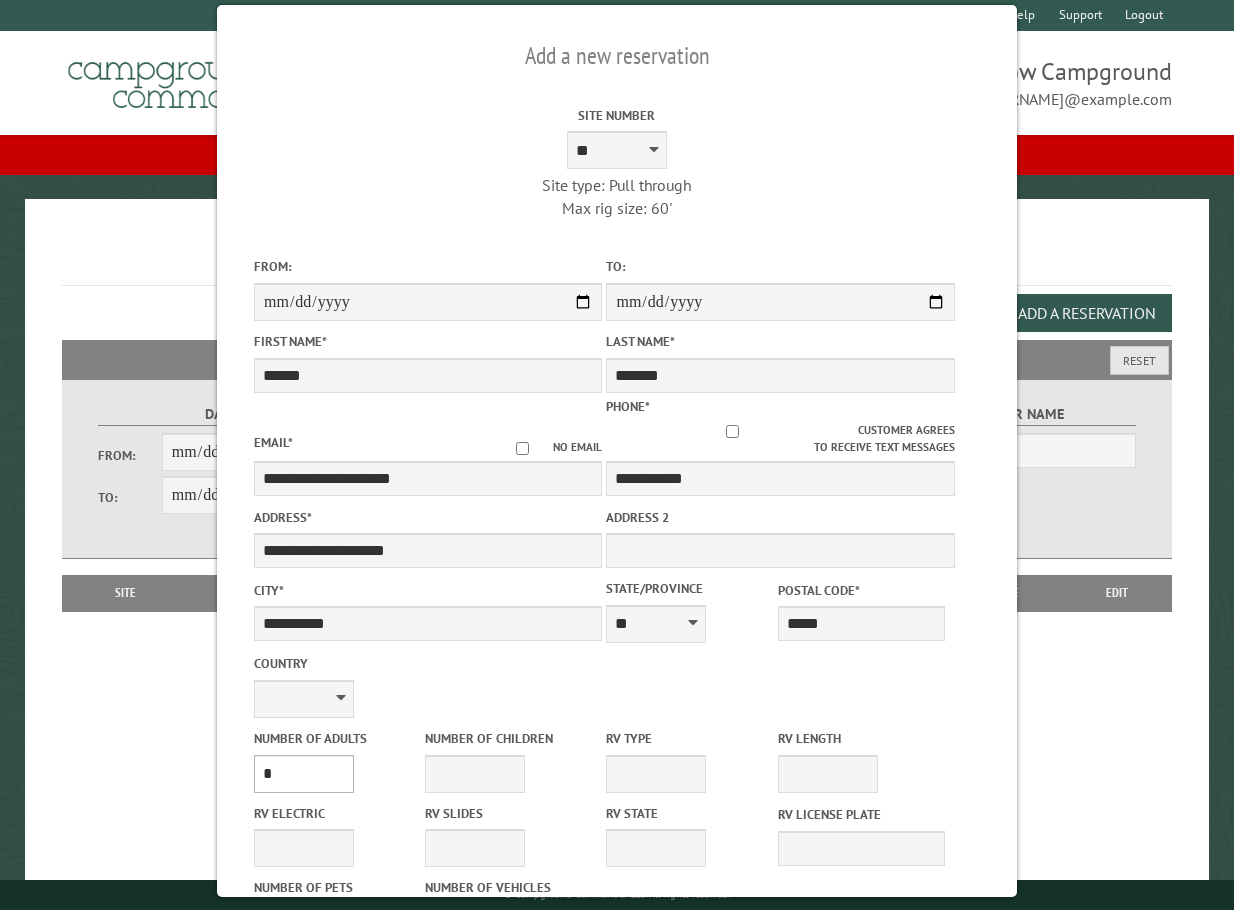 click on "* * * * * * * * * * **" at bounding box center [304, 774] 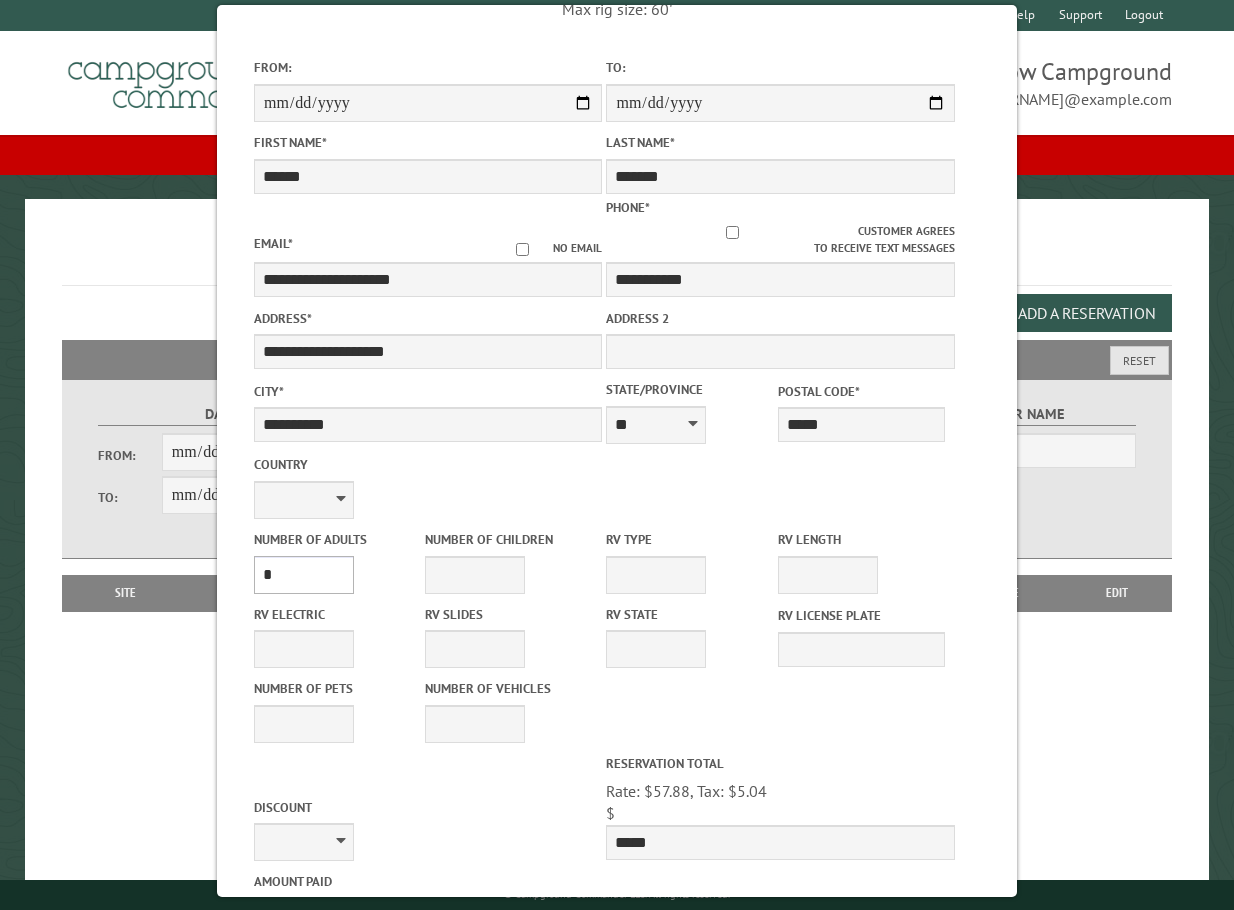 scroll, scrollTop: 200, scrollLeft: 0, axis: vertical 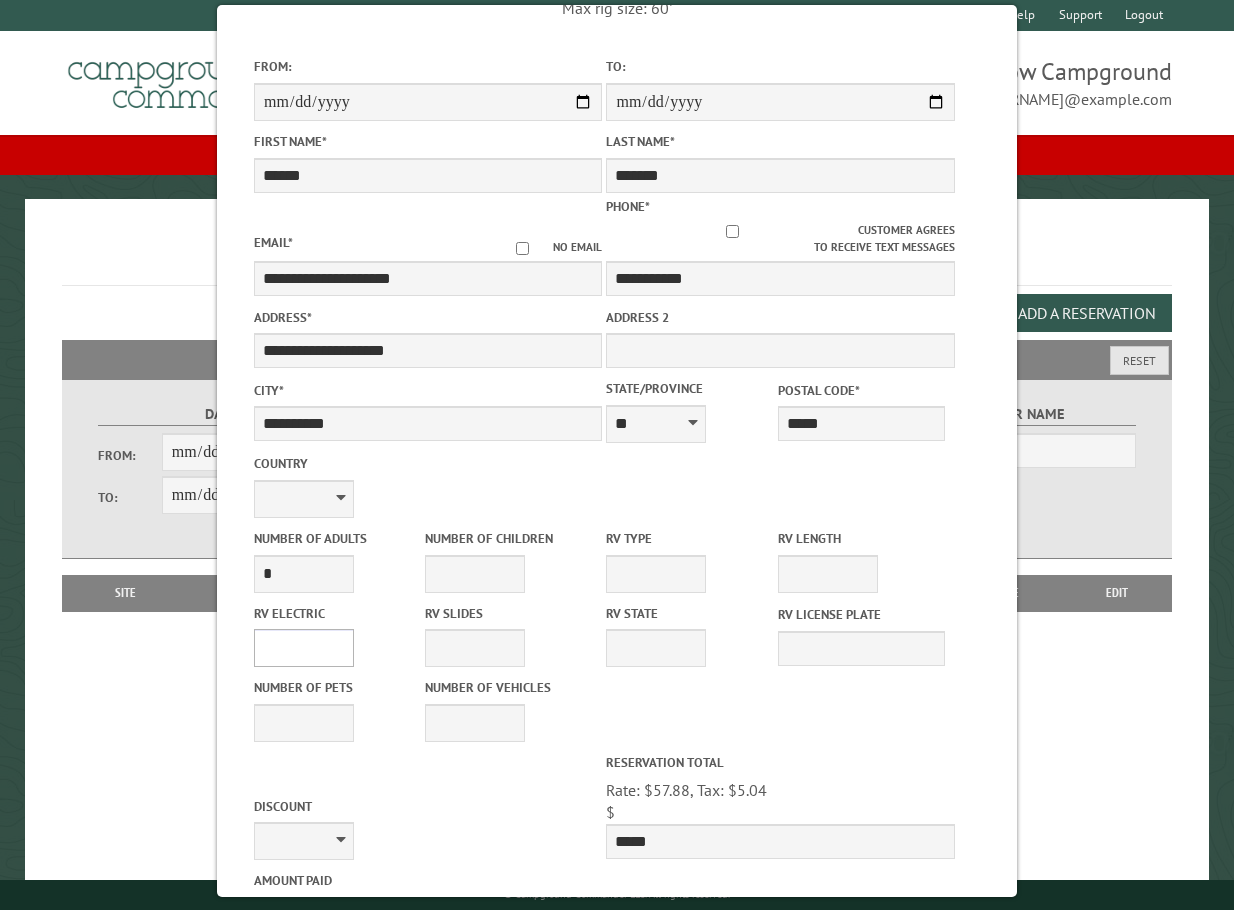 click on "**** *** *** ***" at bounding box center [304, 648] 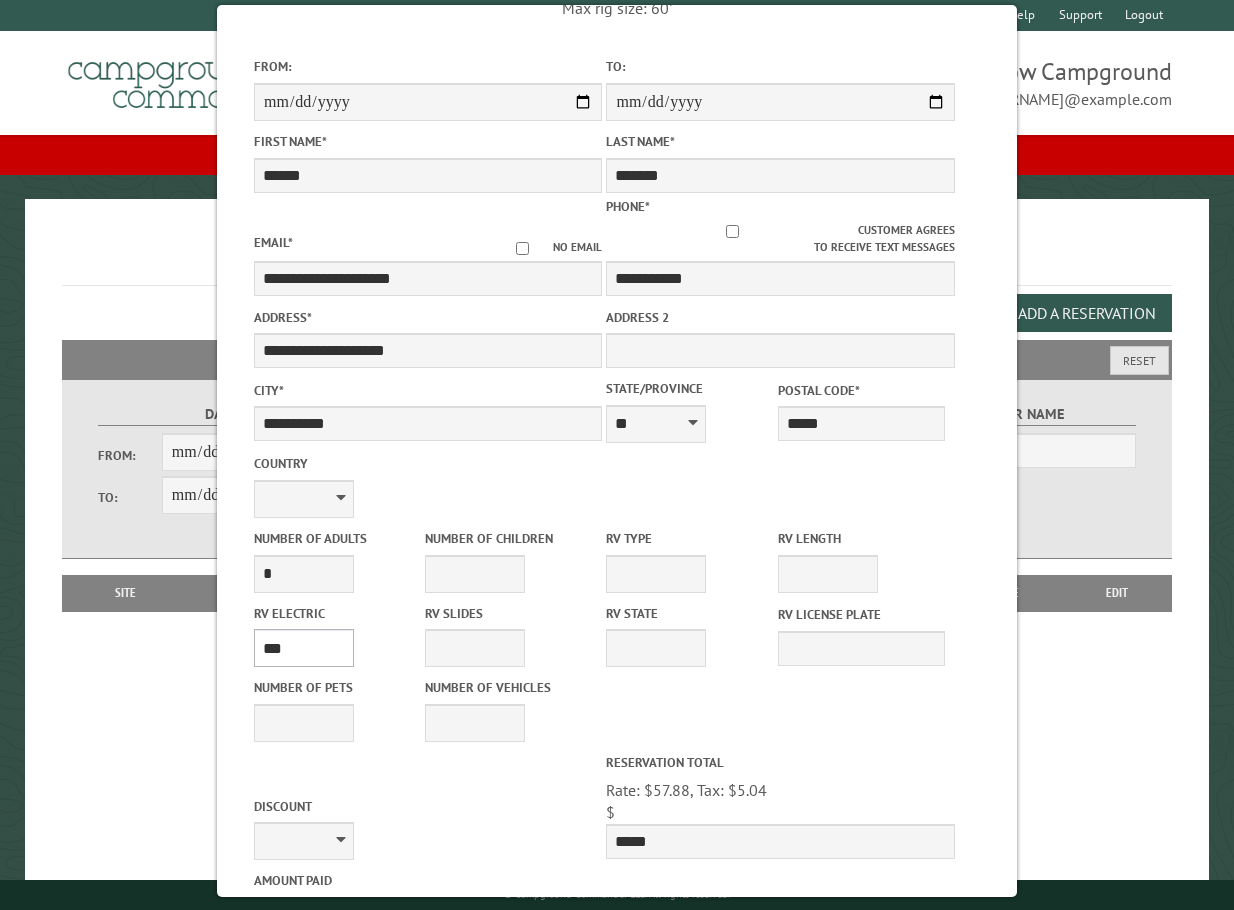 click on "**** *** *** ***" at bounding box center (304, 648) 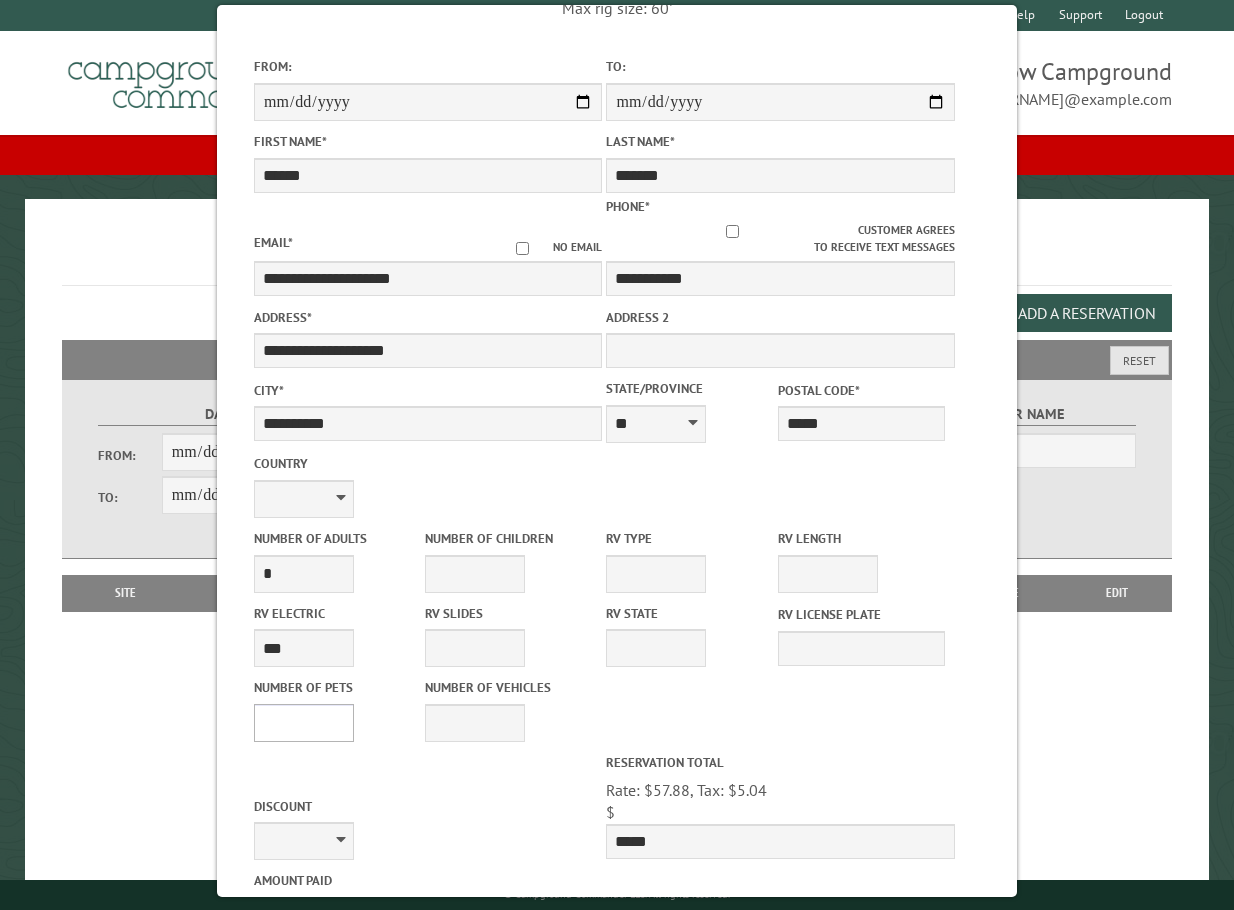 click on "* * * * * * * * * * **" at bounding box center (304, 723) 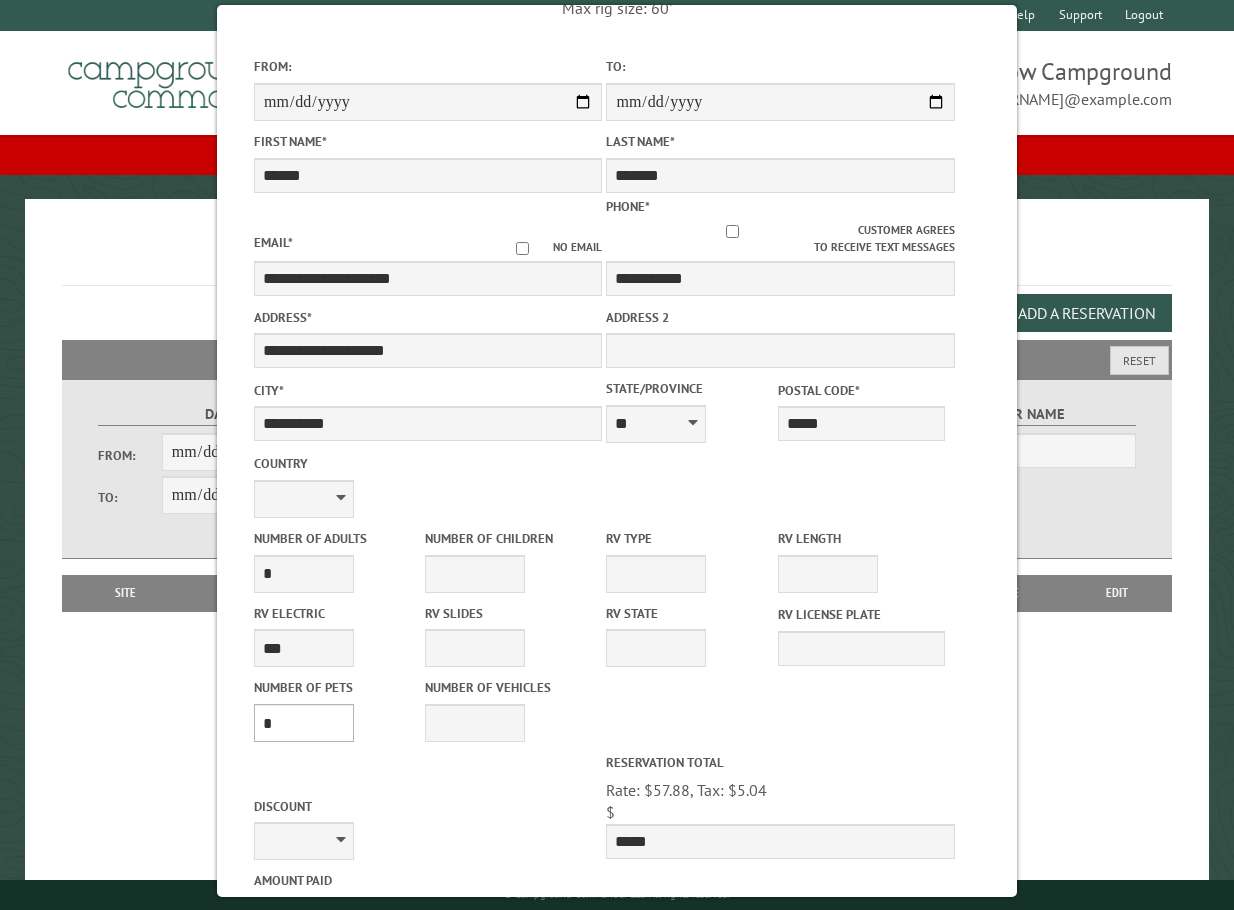 click on "* * * * * * * * * * **" at bounding box center (304, 723) 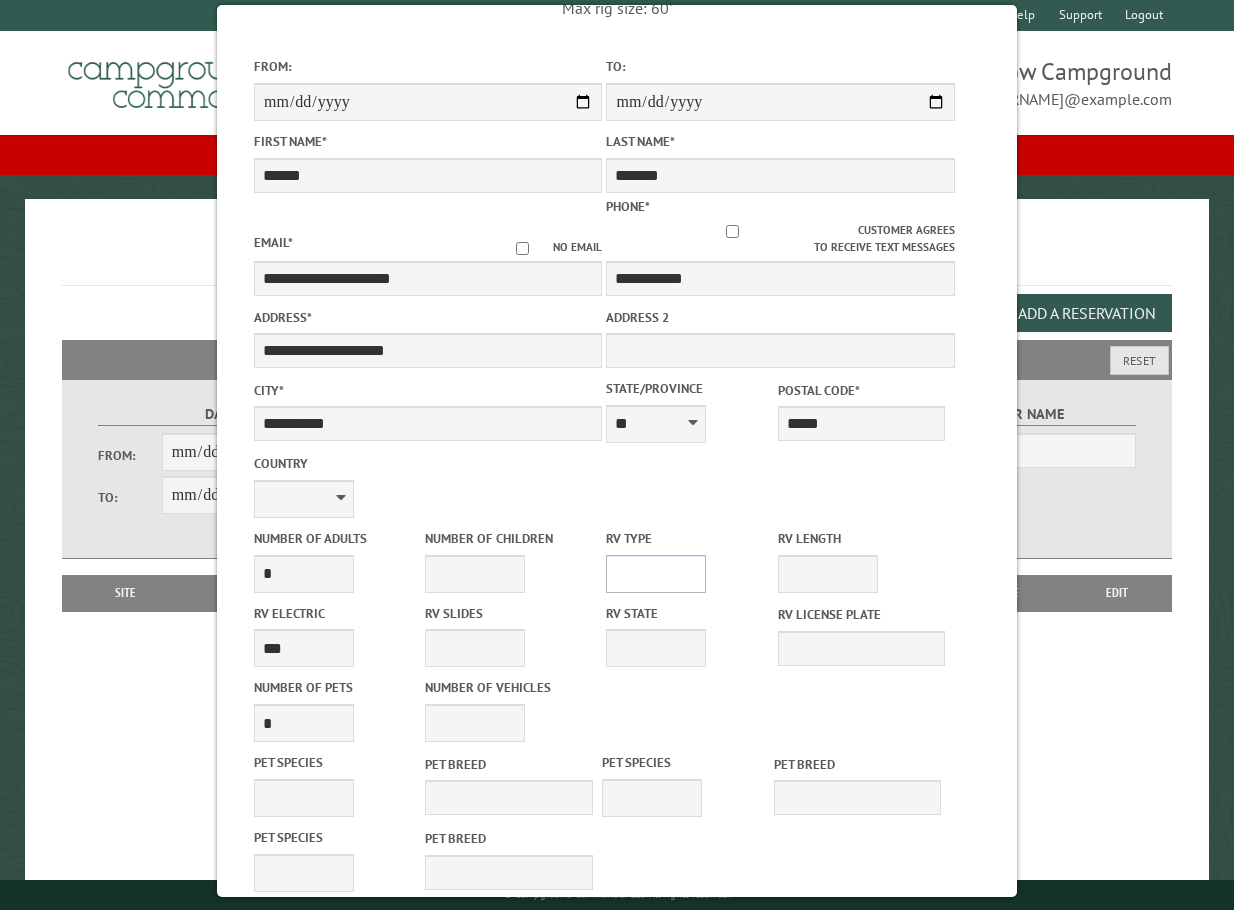 click on "**********" at bounding box center [656, 574] 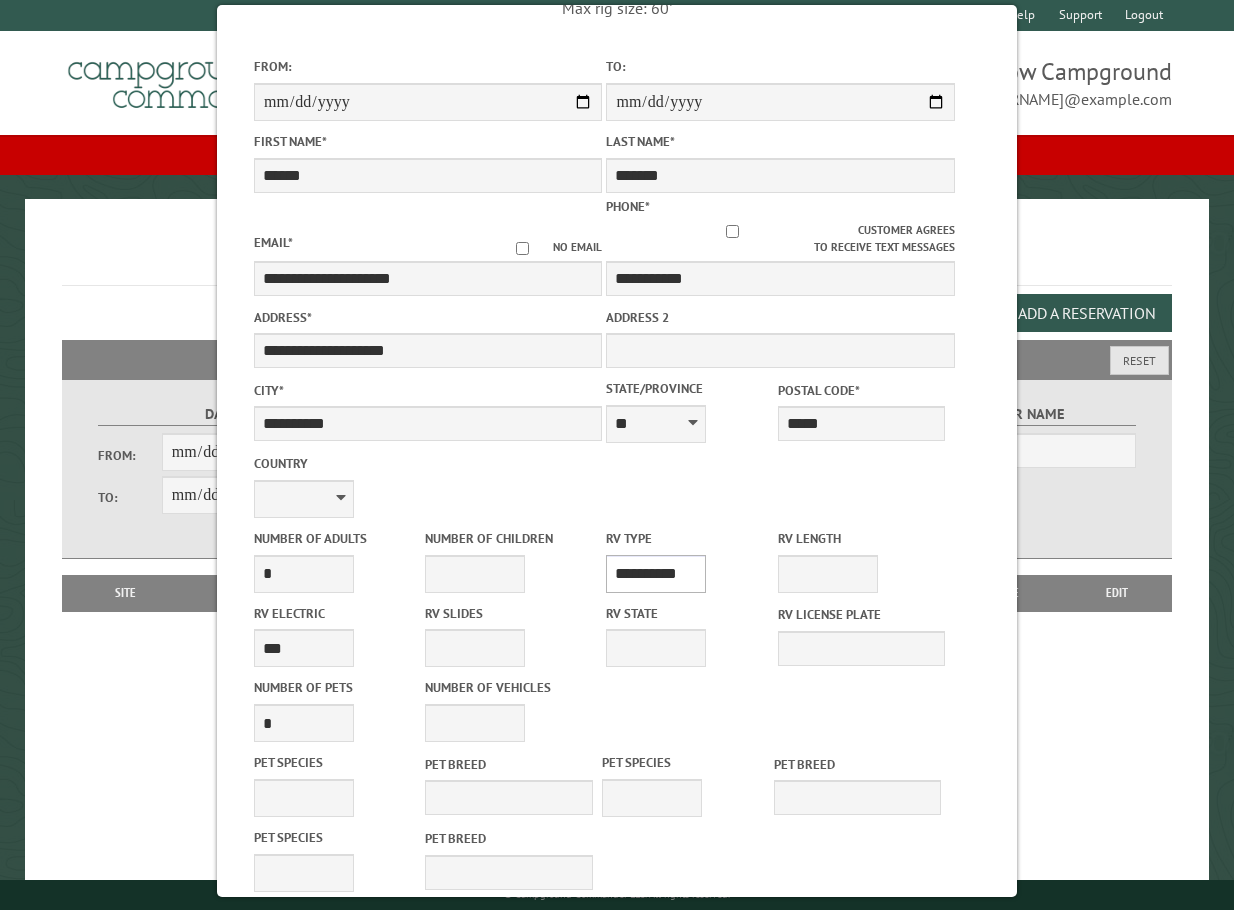 click on "**********" at bounding box center (656, 574) 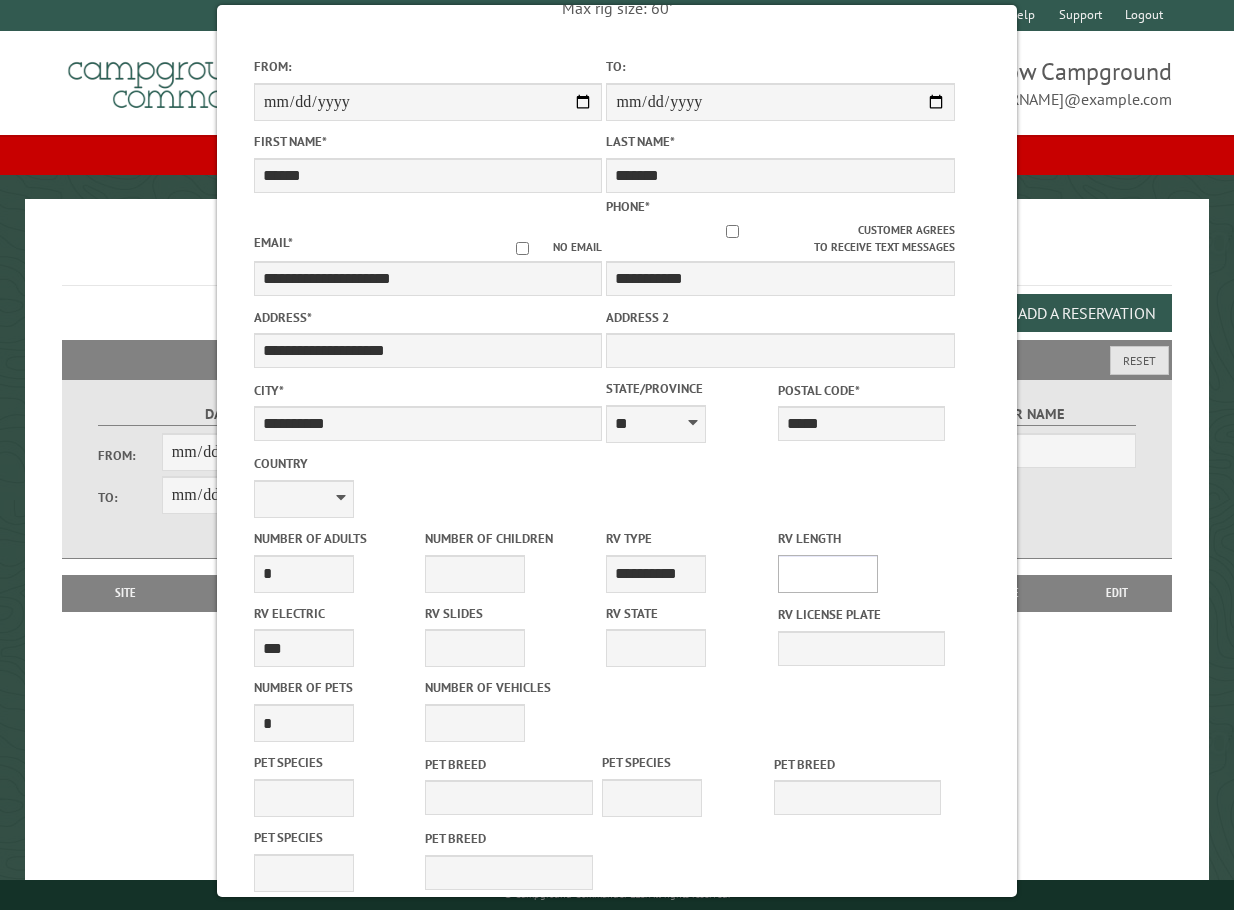 click on "* ** ** ** ** ** ** ** ** ** ** **" at bounding box center [828, 574] 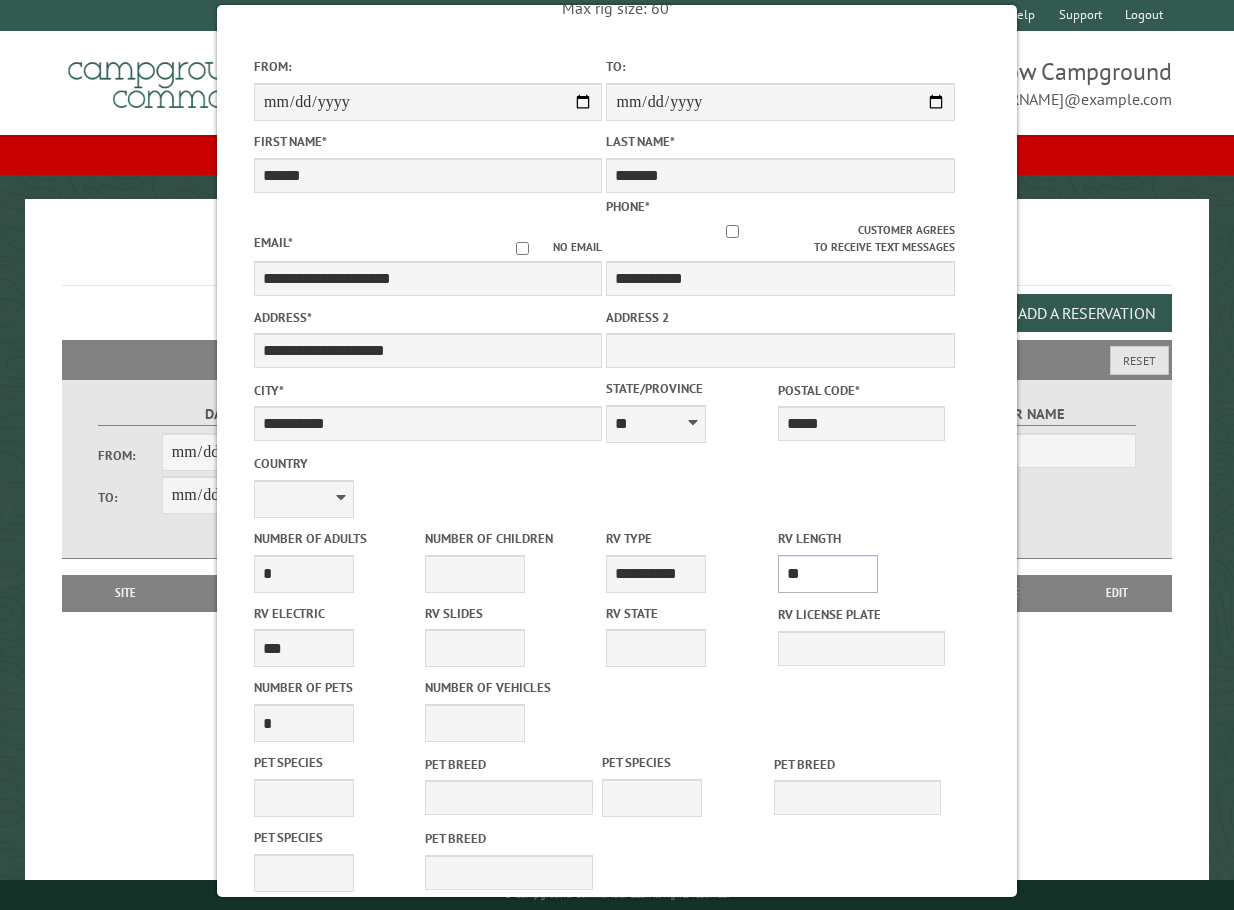 click on "* ** ** ** ** ** ** ** ** ** ** **" at bounding box center [828, 574] 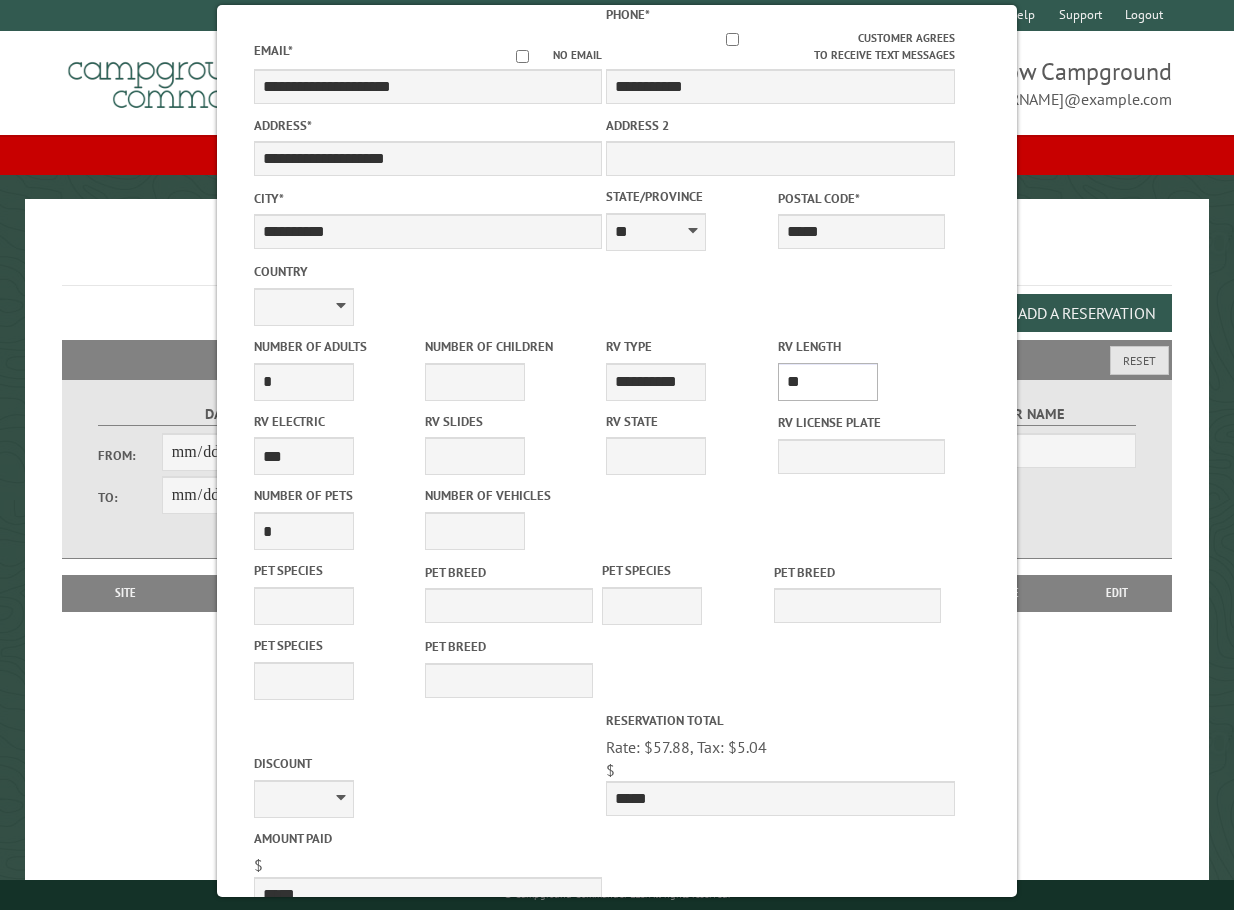 scroll, scrollTop: 400, scrollLeft: 0, axis: vertical 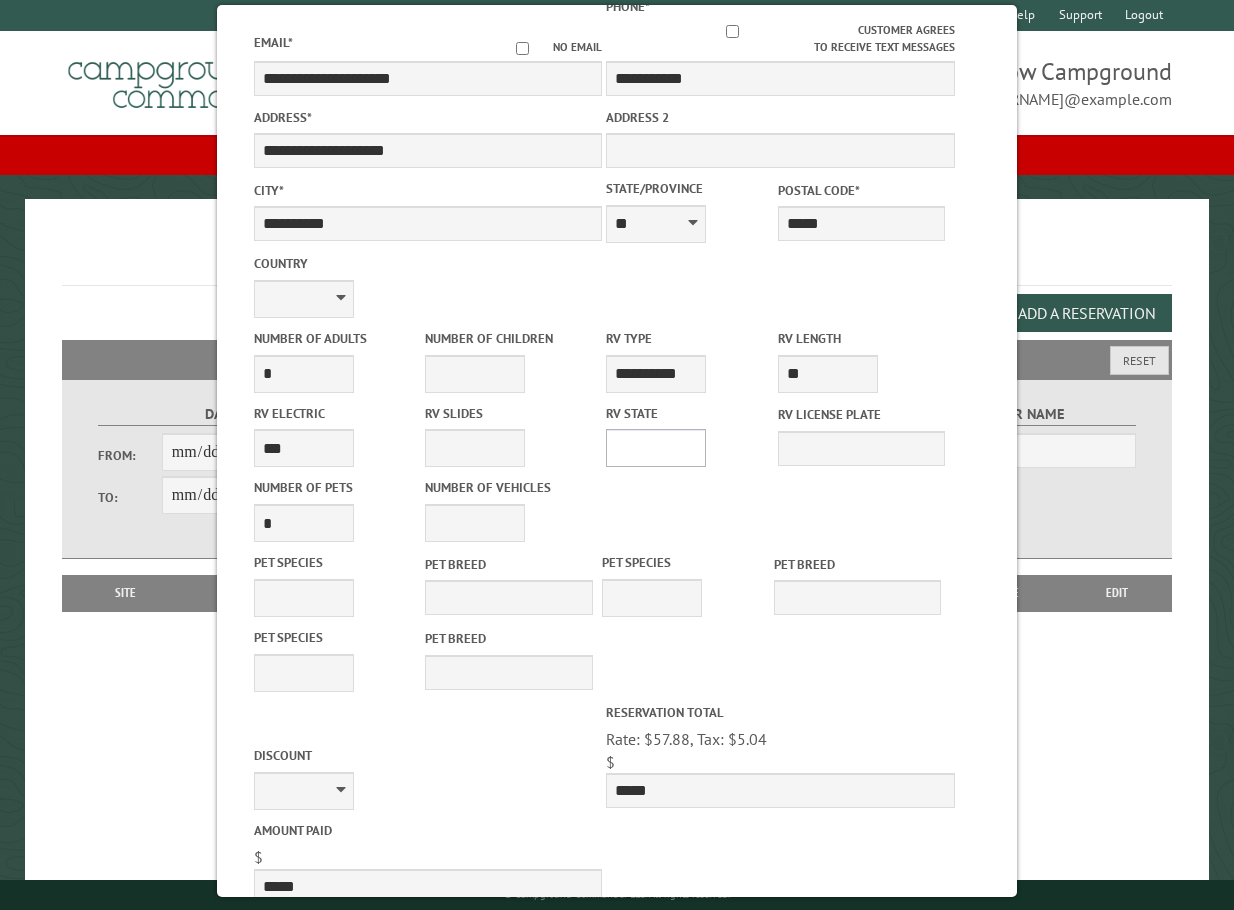 click on "** ** ** ** ** ** ** ** ** ** ** ** ** ** ** ** ** ** ** ** ** ** ** ** ** ** ** ** ** ** ** ** ** ** ** ** ** ** ** ** ** ** ** ** ** ** ** ** ** ** ** ** ** ** ** ** ** ** ** ** ** ** ** **" at bounding box center [656, 448] 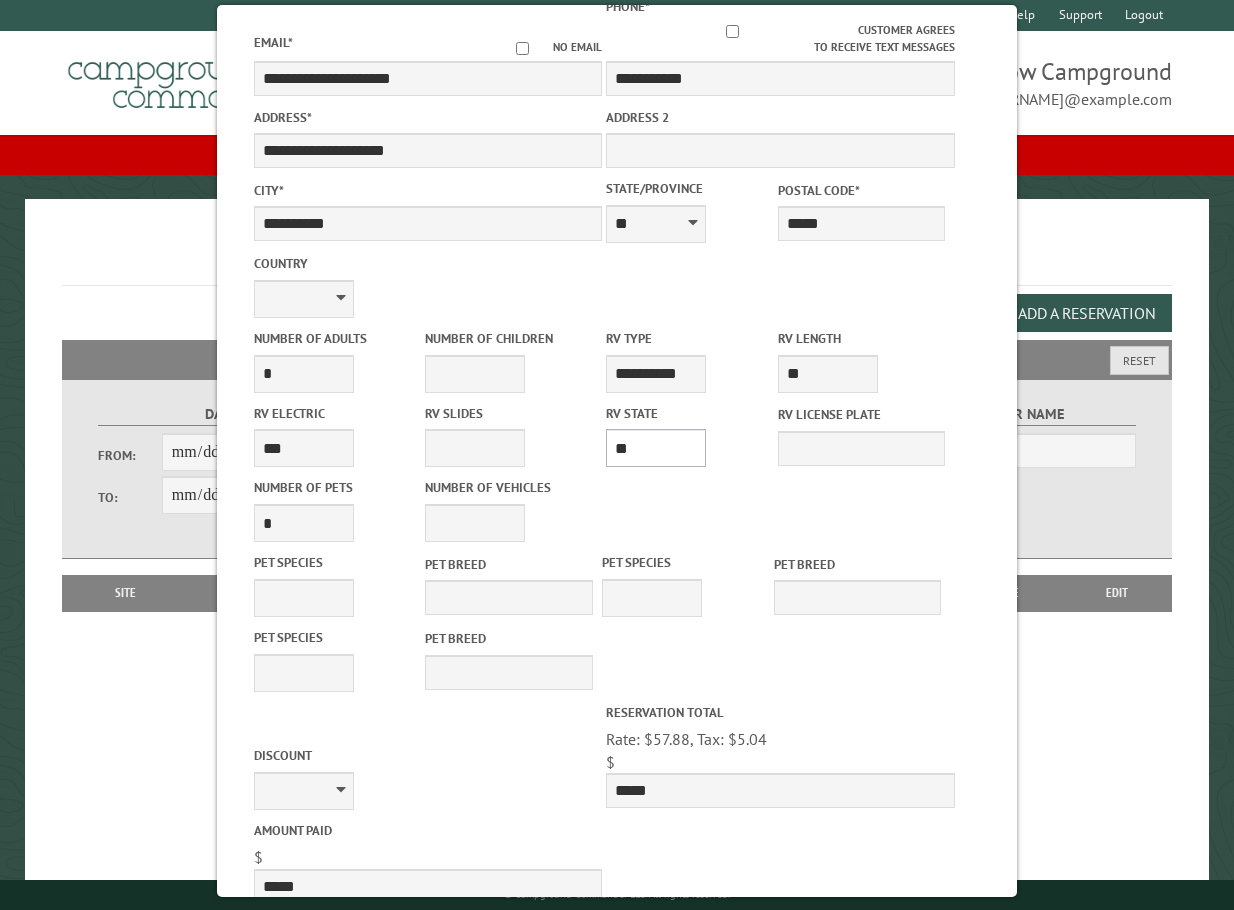 click on "** ** ** ** ** ** ** ** ** ** ** ** ** ** ** ** ** ** ** ** ** ** ** ** ** ** ** ** ** ** ** ** ** ** ** ** ** ** ** ** ** ** ** ** ** ** ** ** ** ** ** ** ** ** ** ** ** ** ** ** ** ** ** **" at bounding box center (656, 448) 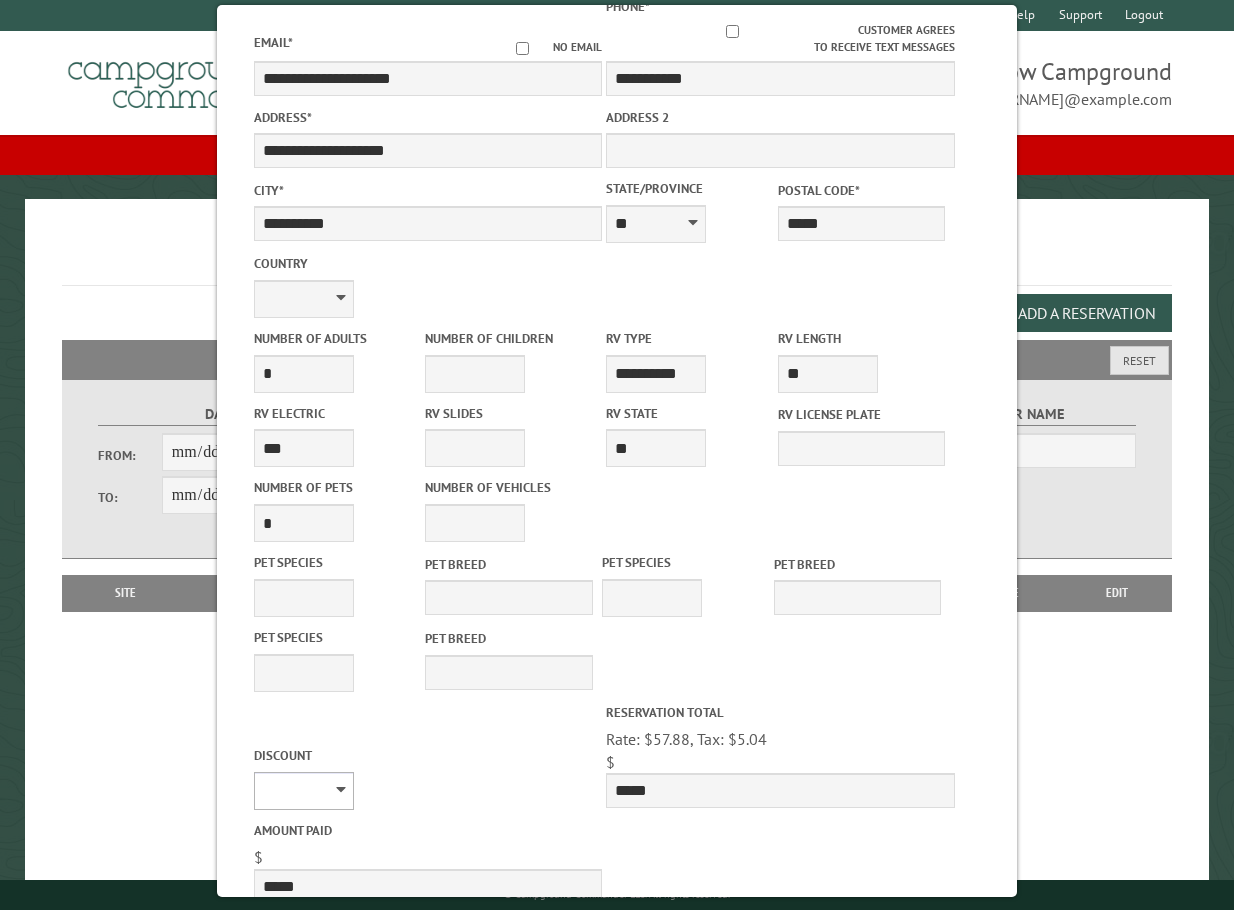 click on "********" at bounding box center (304, 791) 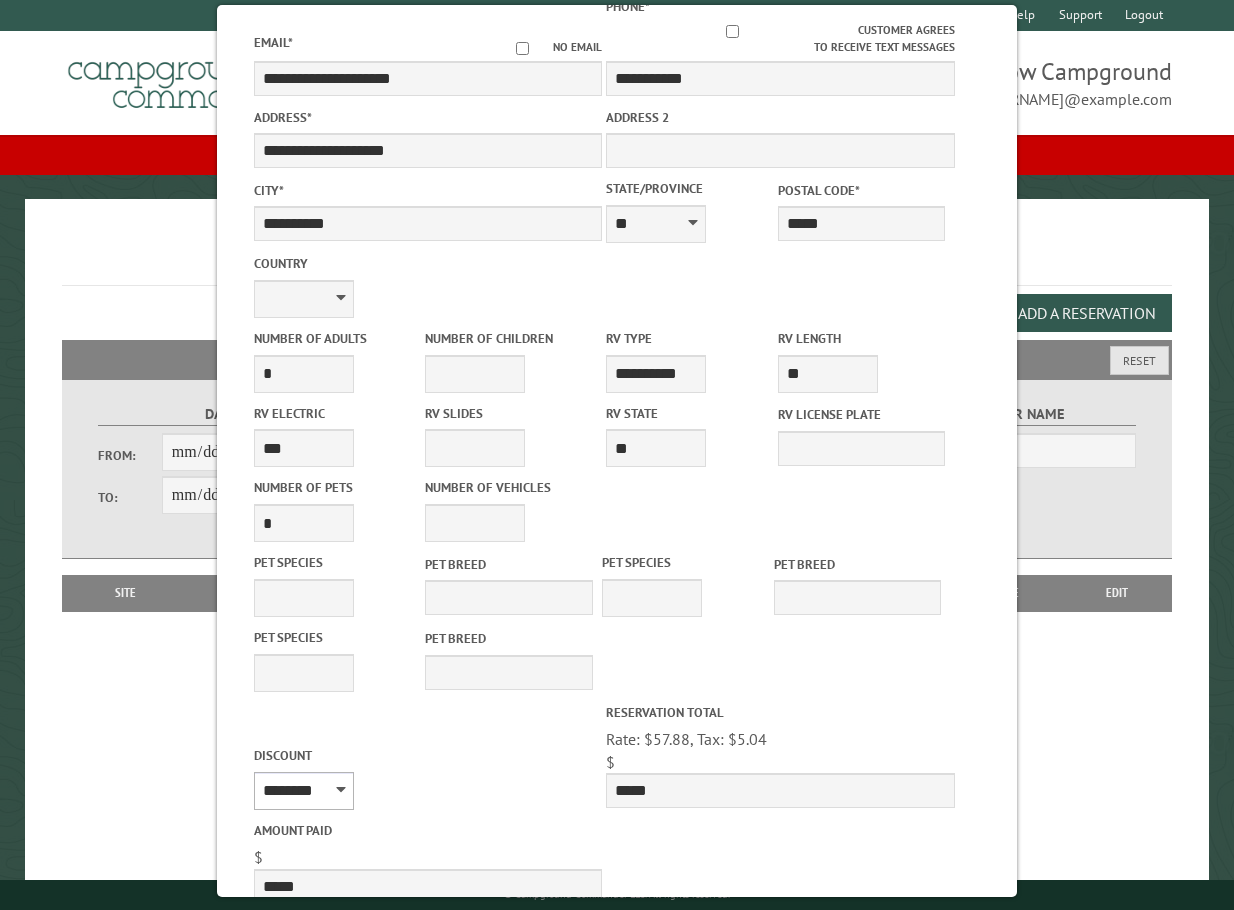 click on "********" at bounding box center (304, 791) 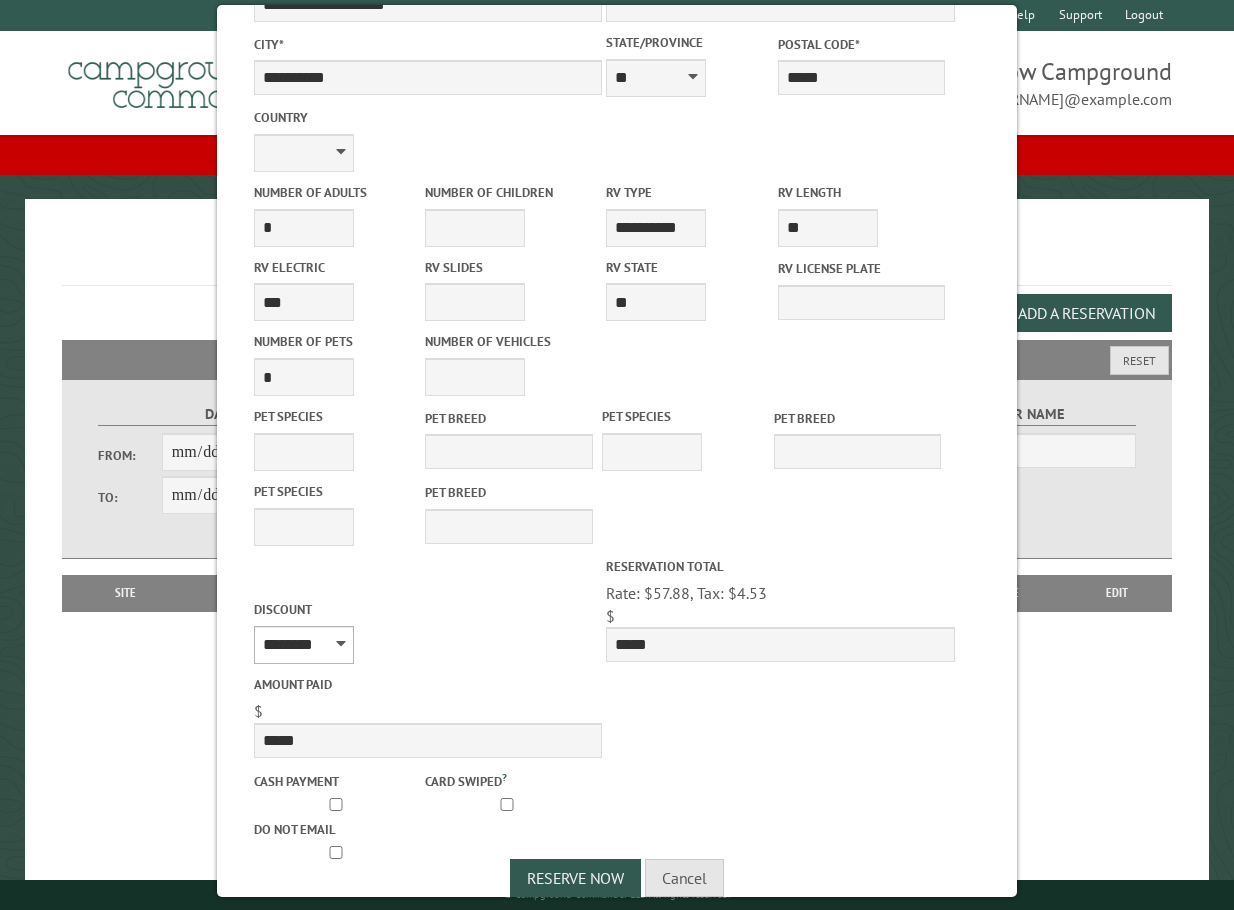 scroll, scrollTop: 570, scrollLeft: 0, axis: vertical 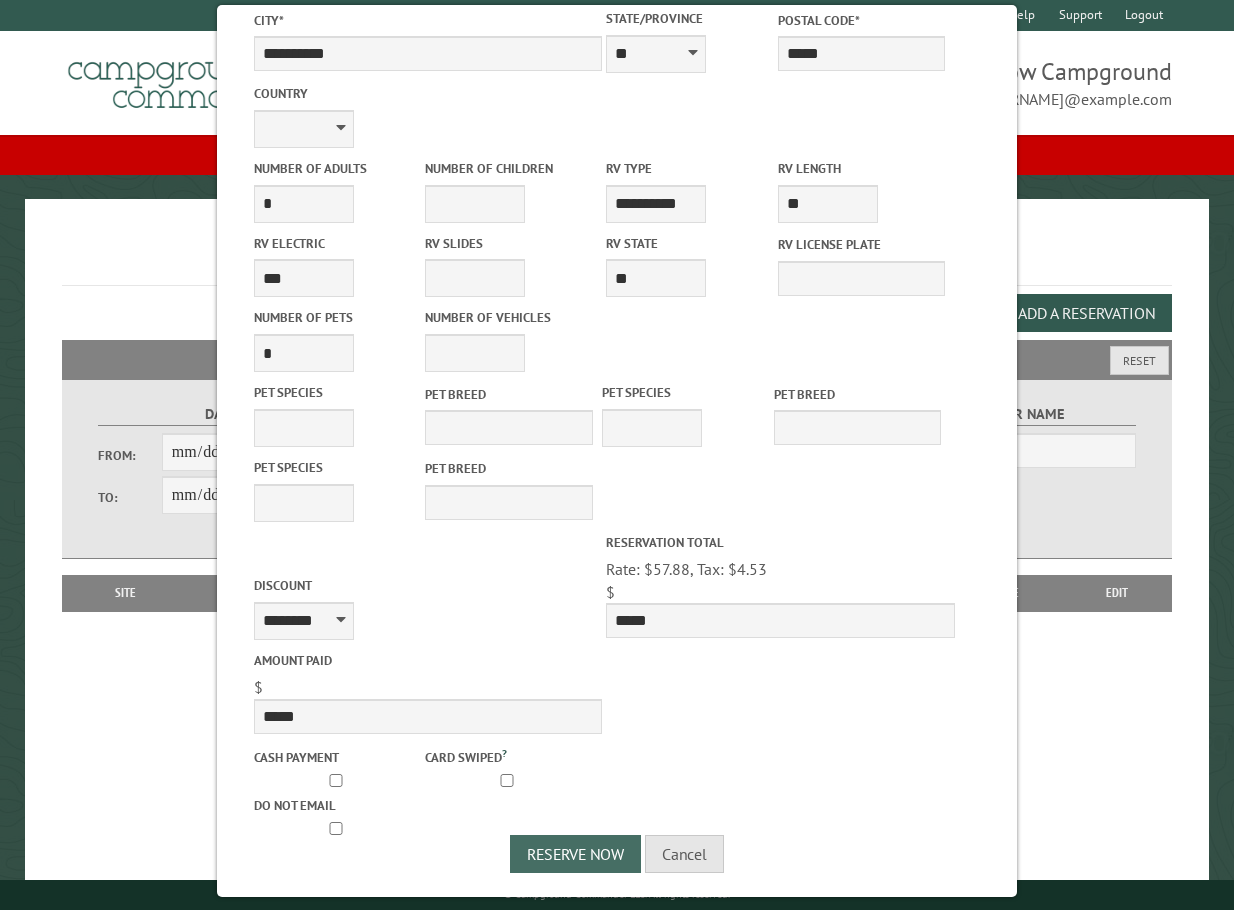 click on "Reserve Now" at bounding box center [575, 854] 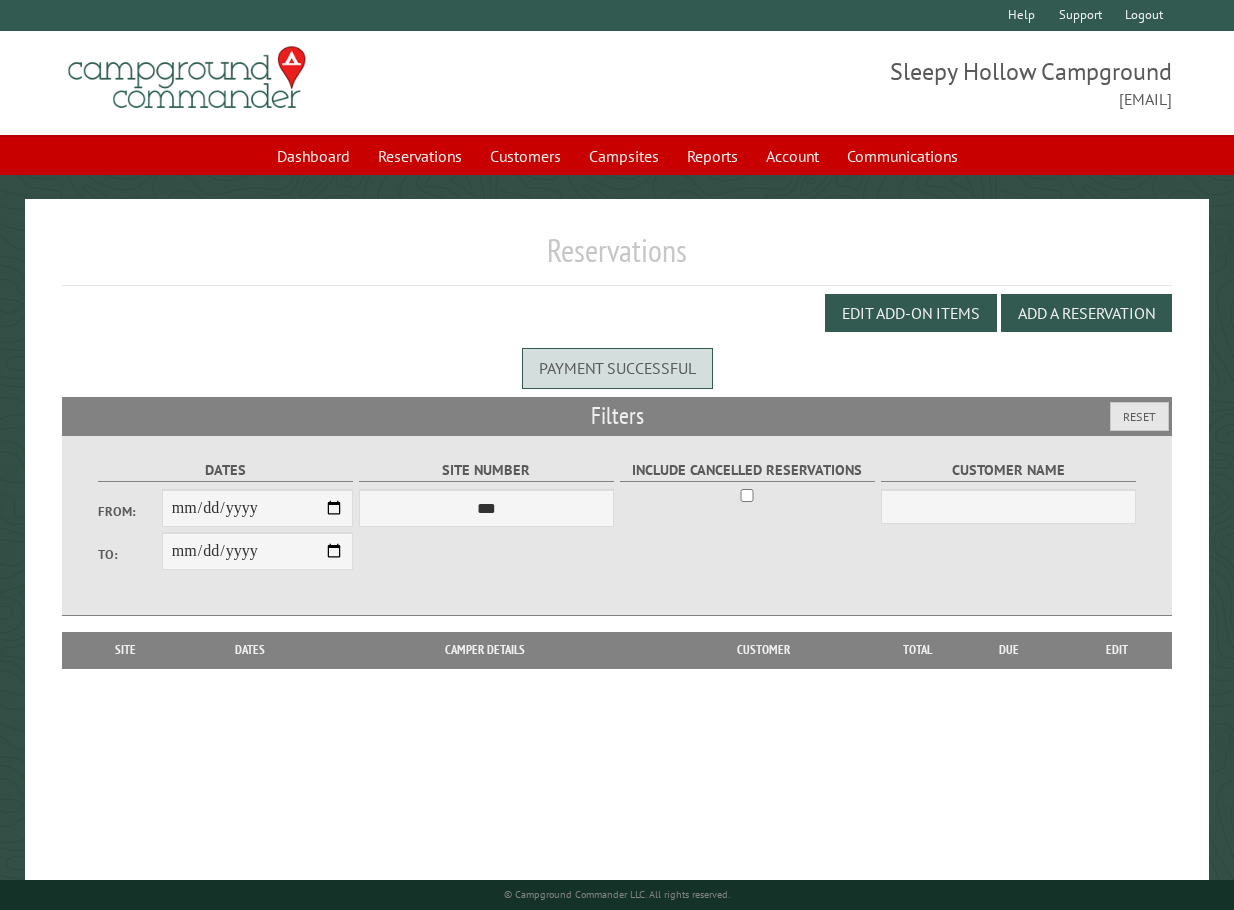 scroll, scrollTop: 0, scrollLeft: 0, axis: both 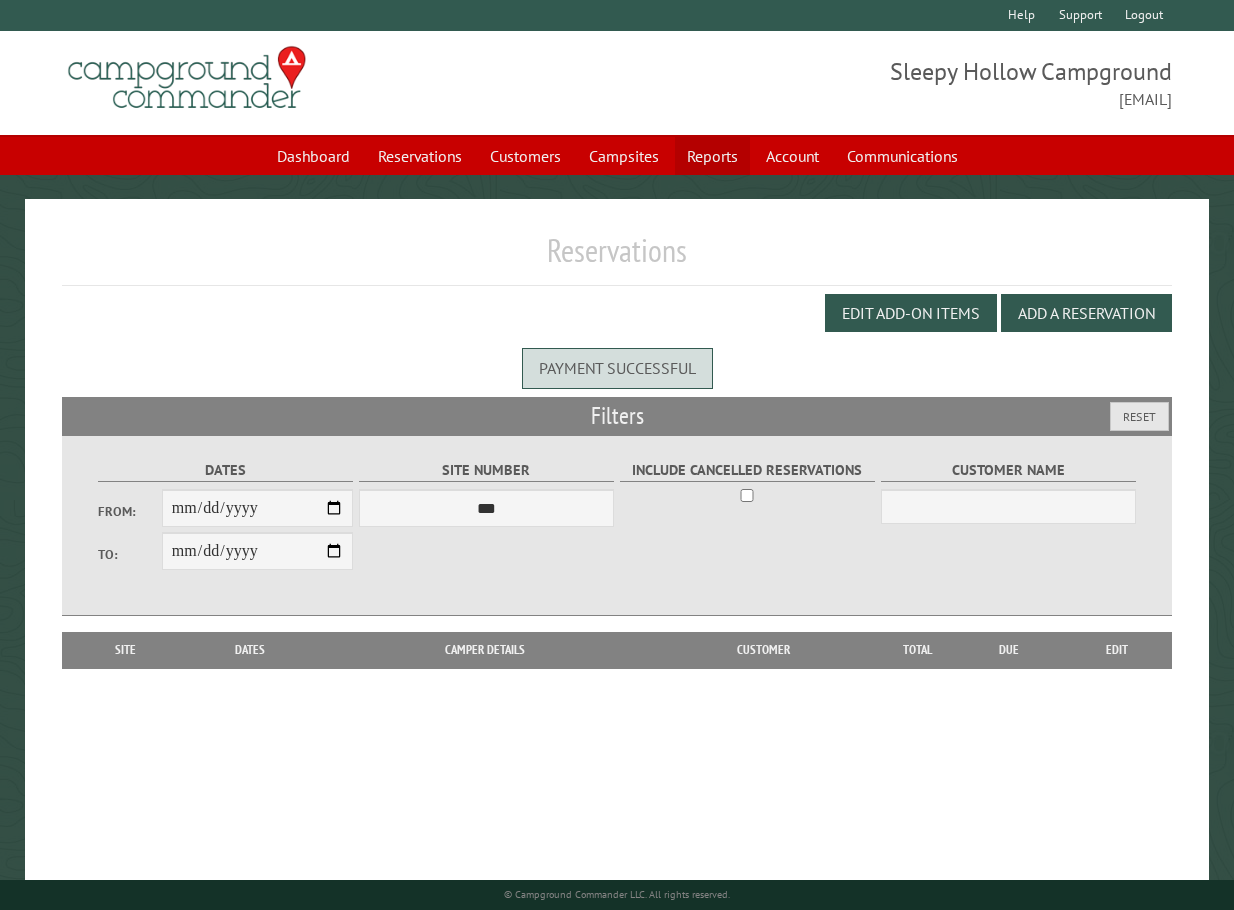 click on "Reports" at bounding box center [712, 156] 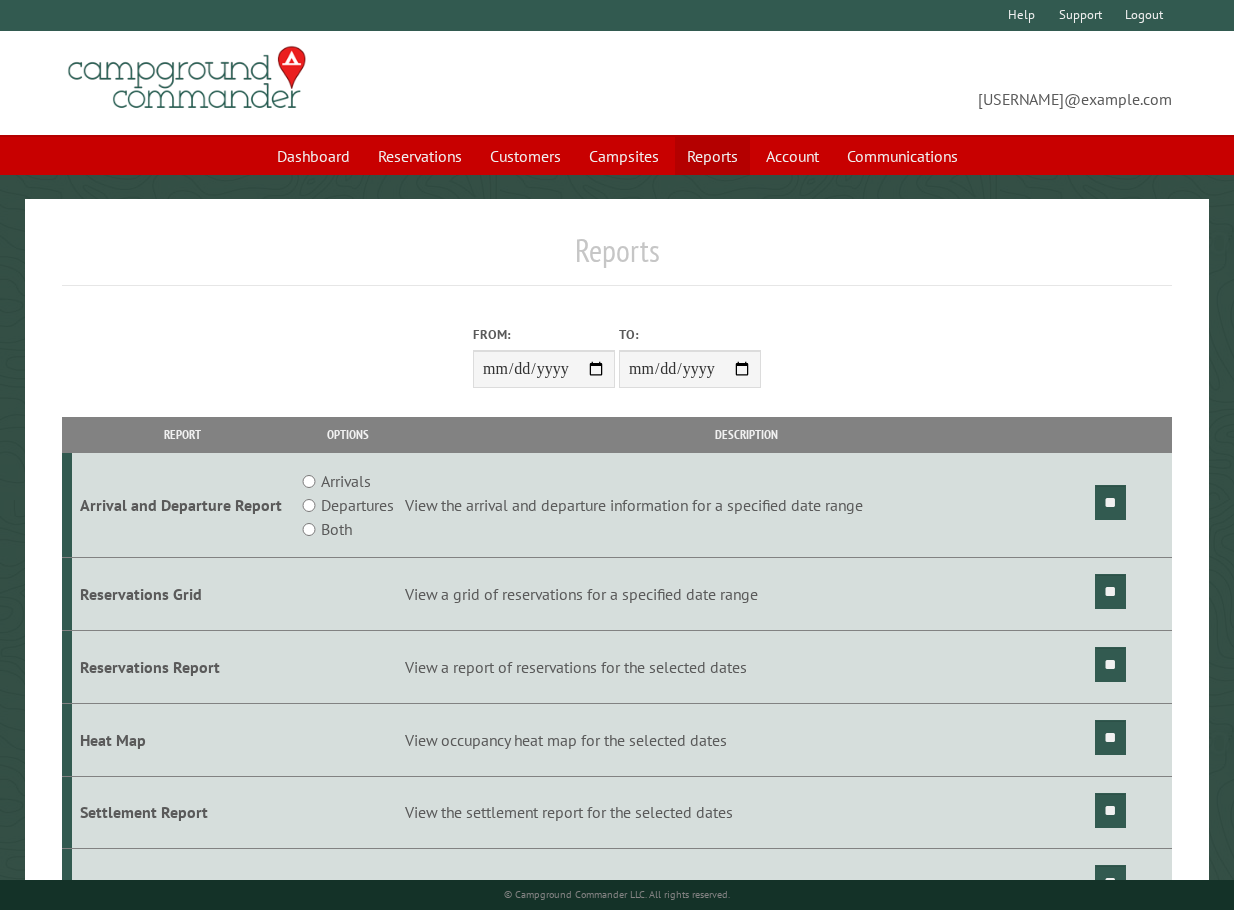 scroll, scrollTop: 0, scrollLeft: 0, axis: both 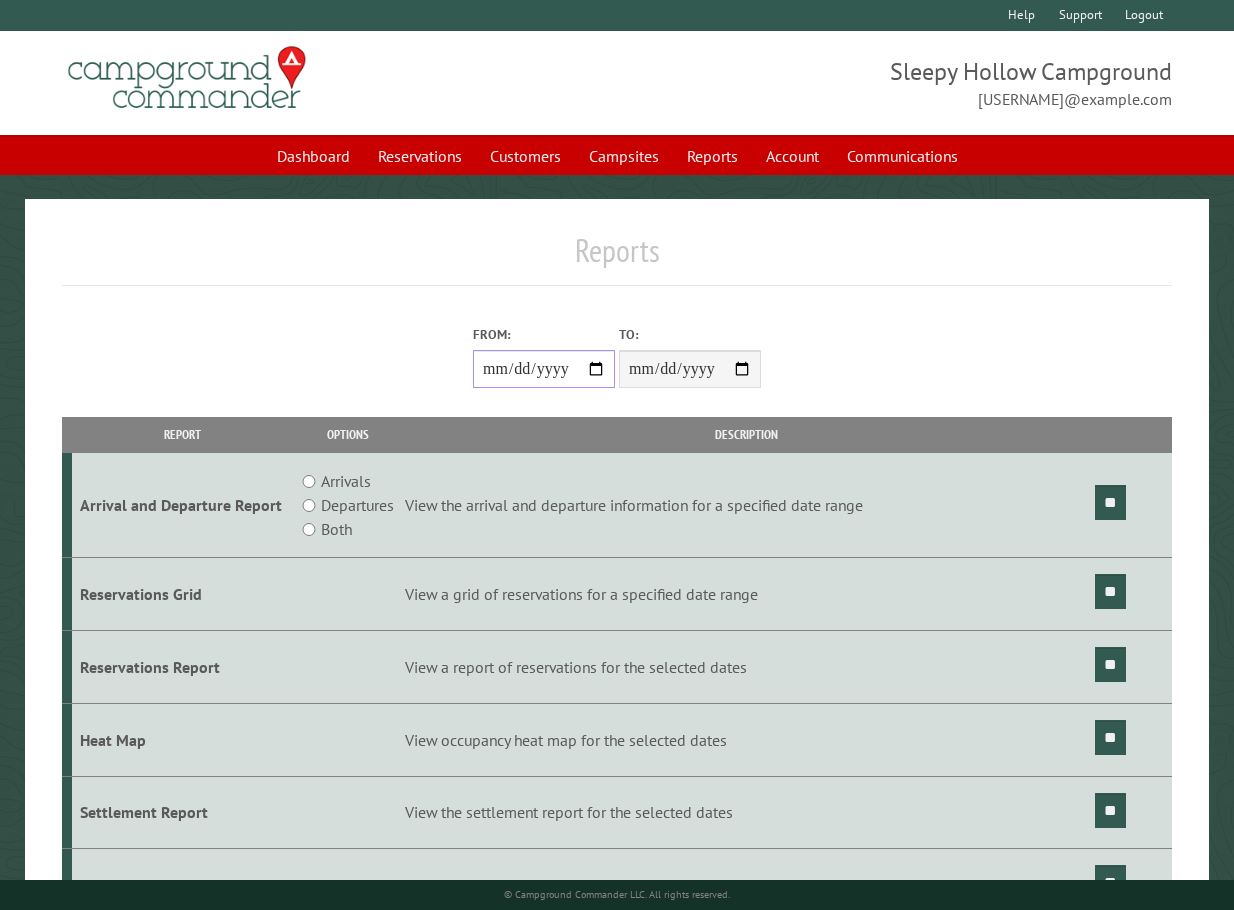 click on "From:" at bounding box center (544, 369) 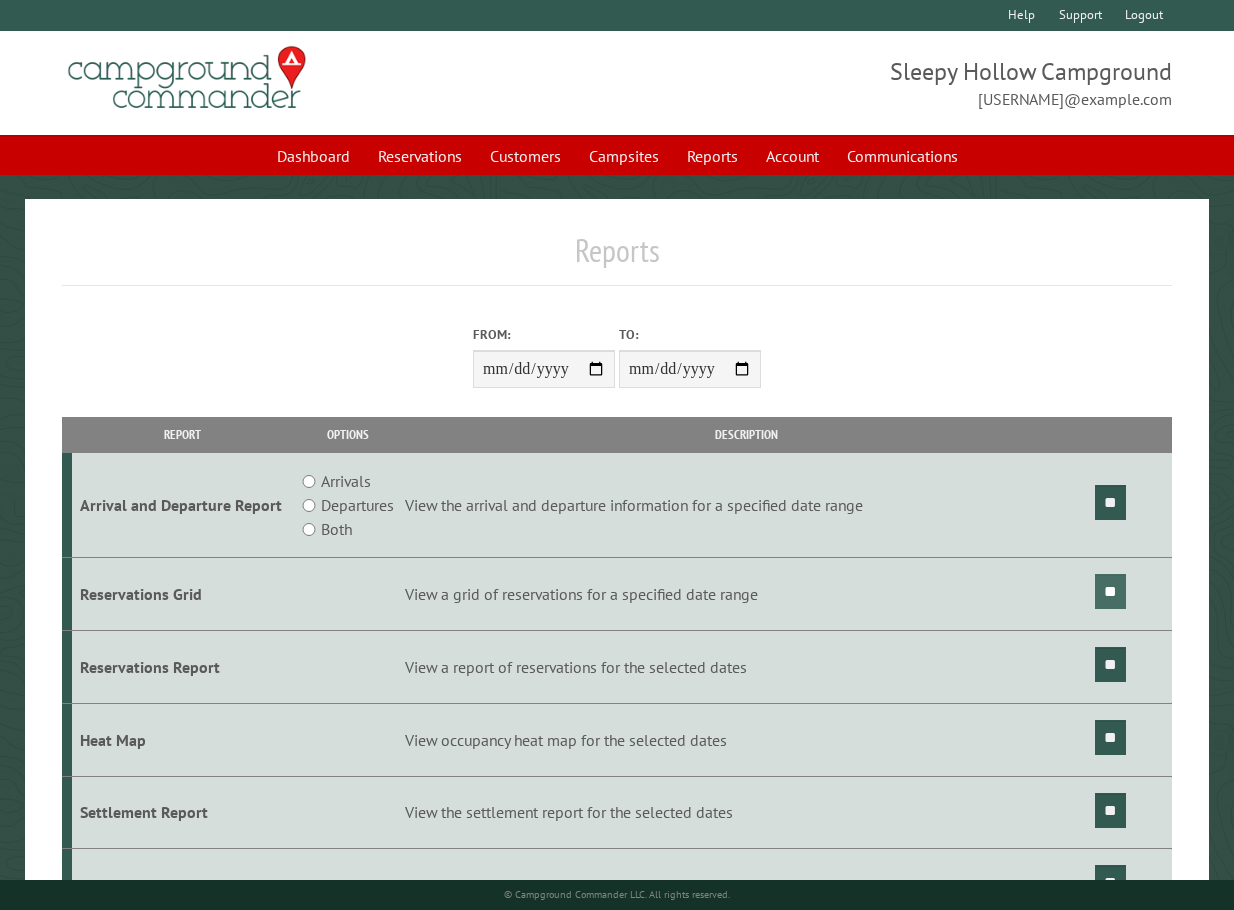 click on "**" at bounding box center (1110, 591) 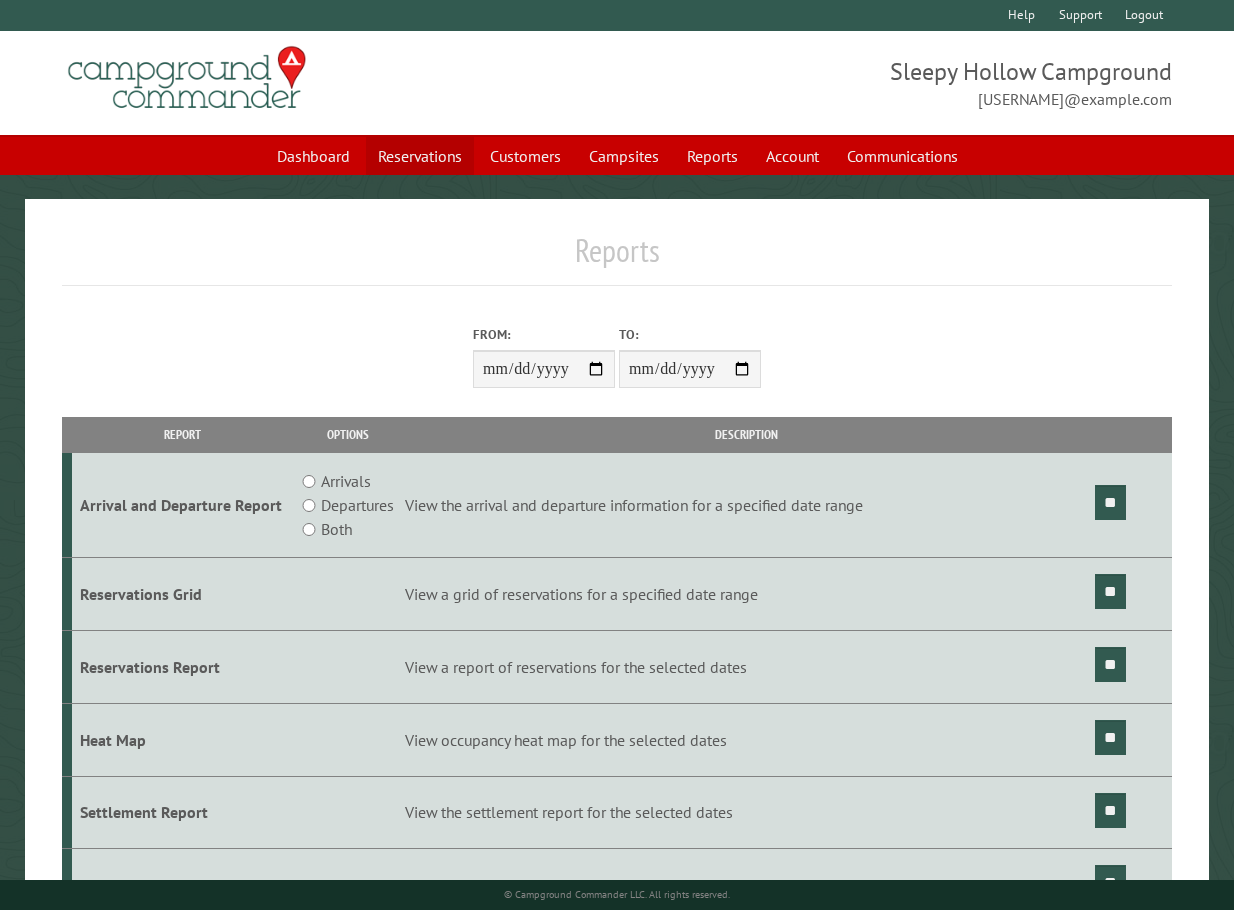 click on "Reservations" at bounding box center [420, 156] 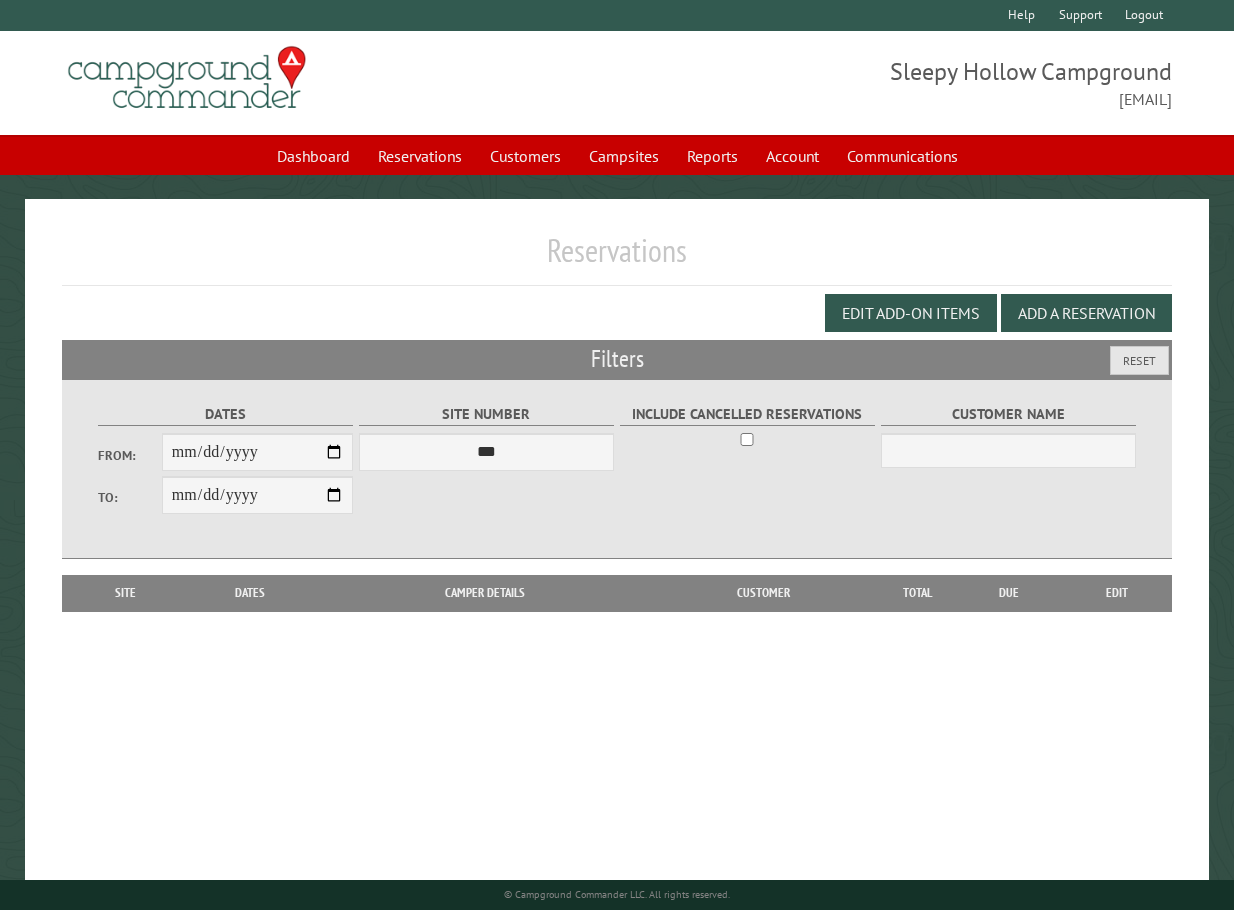 scroll, scrollTop: 0, scrollLeft: 0, axis: both 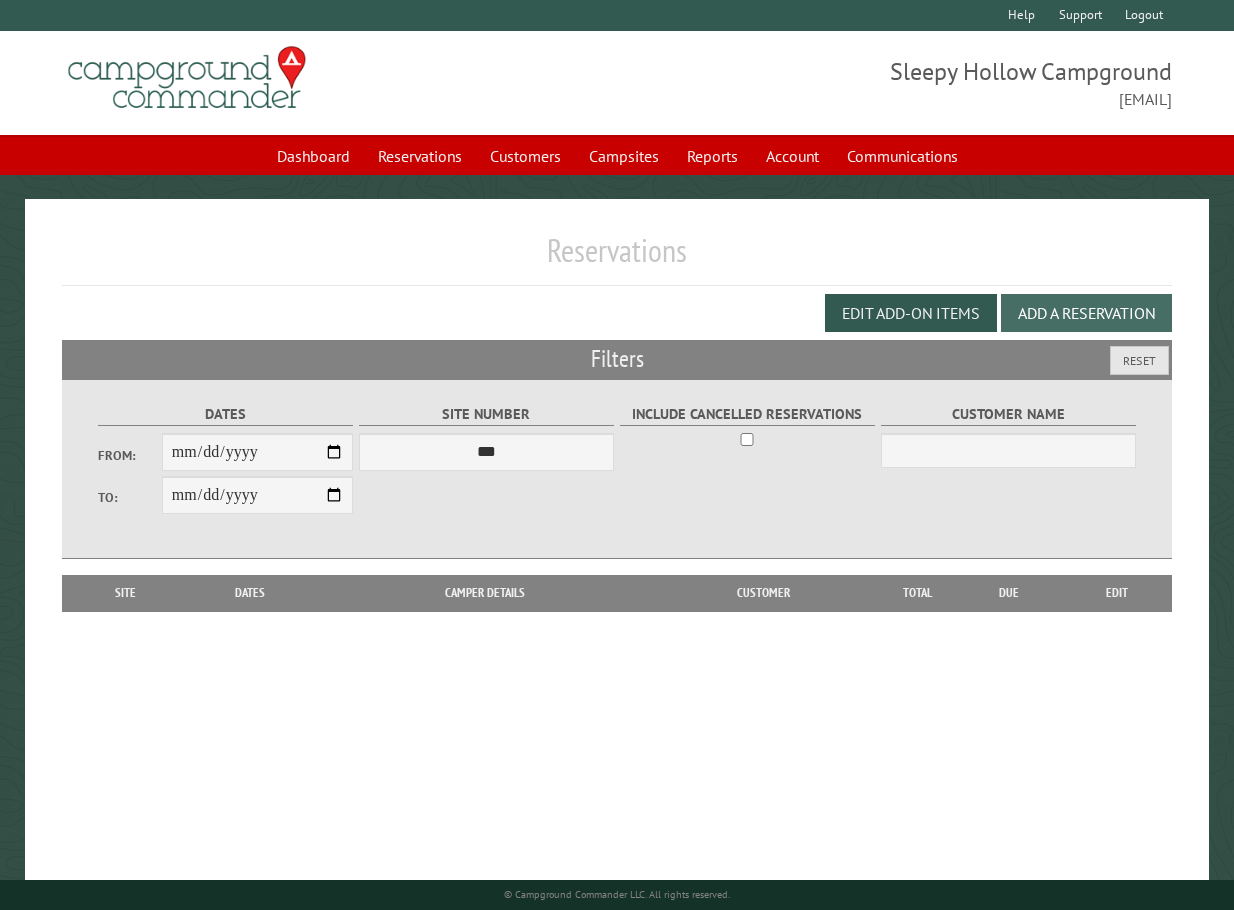click on "Add a Reservation" at bounding box center [1086, 313] 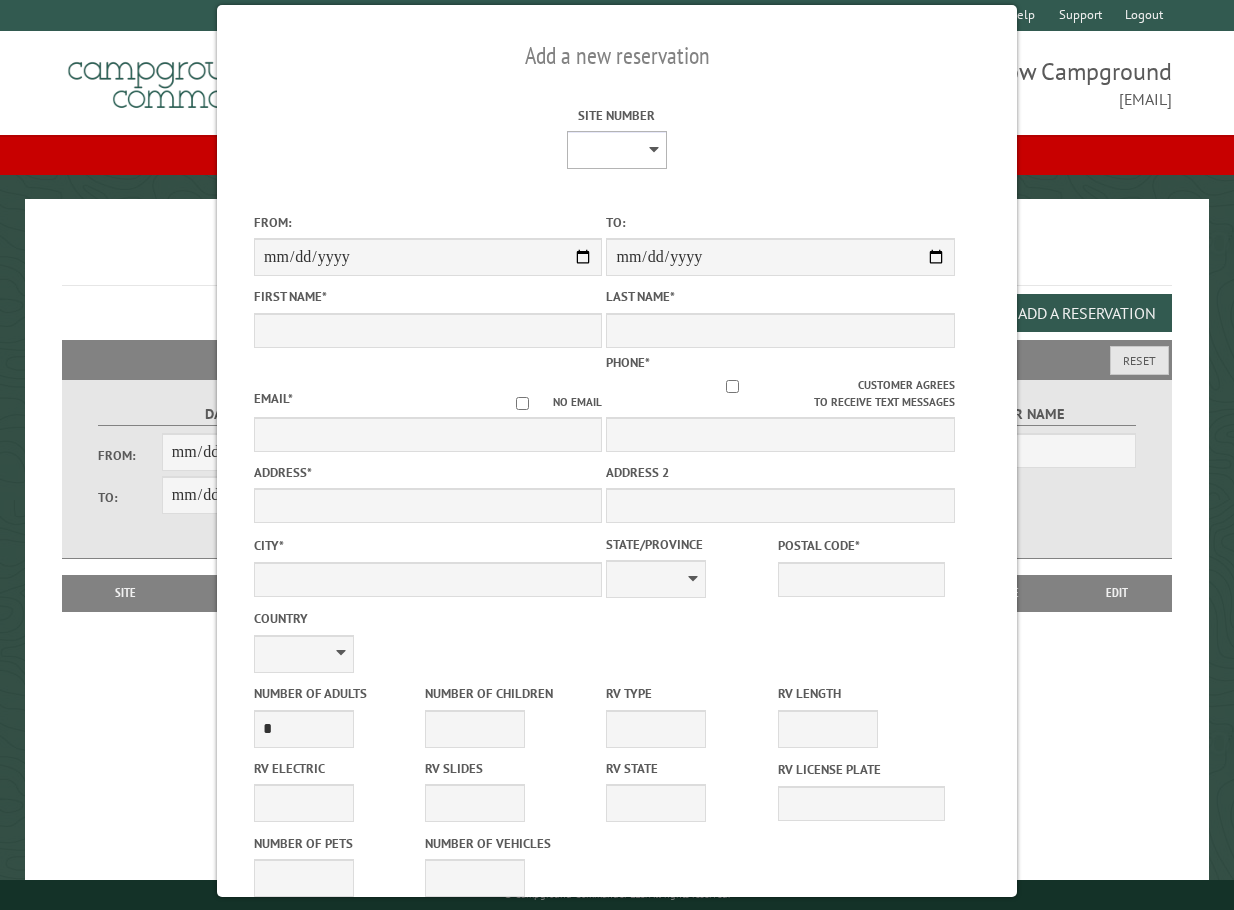 click on "* * * * * * * * * ** *** *** ** ** ** ** ** ** ** ** ** ** *** *** ** ** ** ** ** ** ** ** ** ** *** *** ** ** ** ** ** ** ** ** *** *** ** ** ** ** ** ** *** *** ** ** ** ** ** *** ** ** ** ** ** ** ** ** ** ** ** ** ** ** ** ** ** ** ** ** ** ** ** ** **" at bounding box center [617, 150] 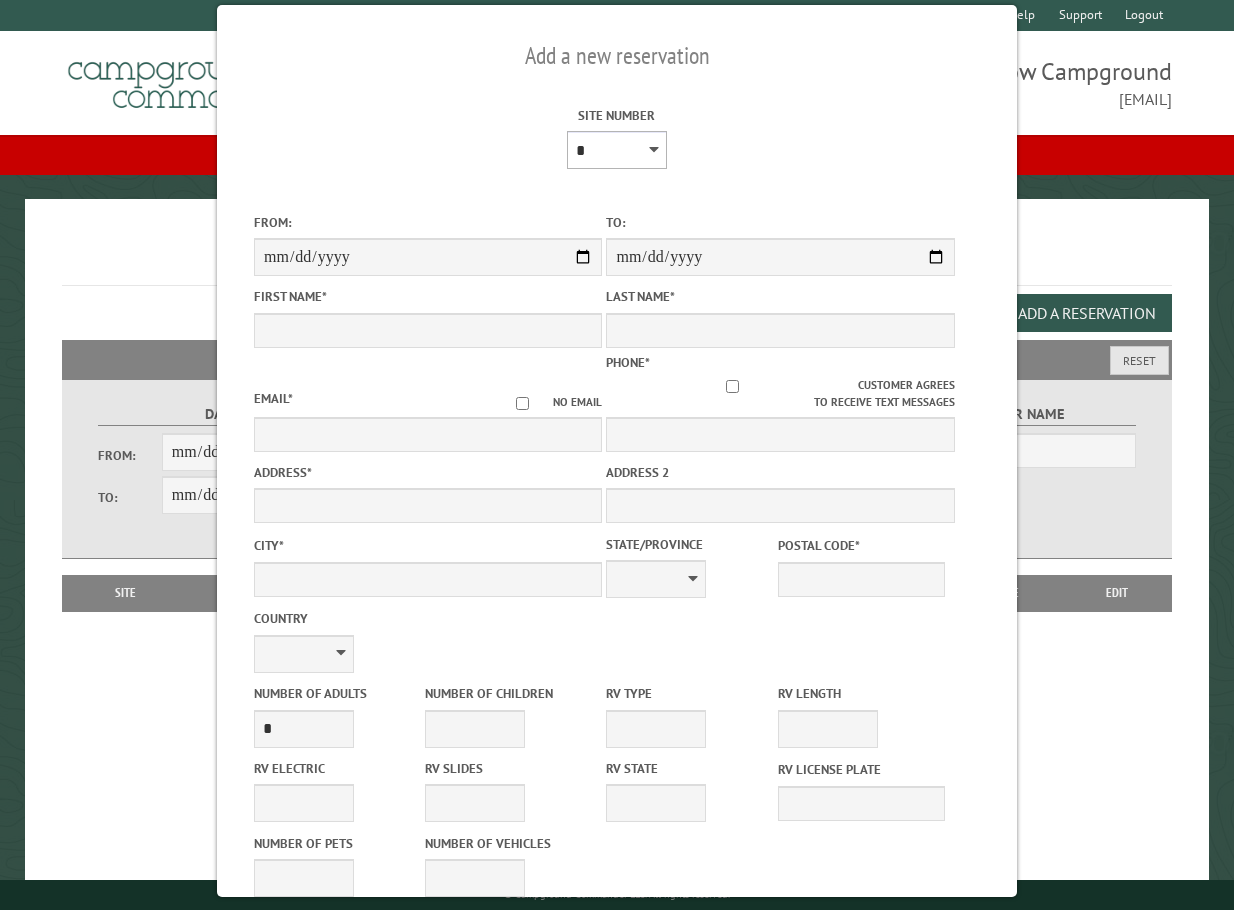 click on "* * * * * * * * * ** *** *** ** ** ** ** ** ** ** ** ** ** *** *** ** ** ** ** ** ** ** ** ** ** *** *** ** ** ** ** ** ** ** ** *** *** ** ** ** ** ** ** *** *** ** ** ** ** ** *** ** ** ** ** ** ** ** ** ** ** ** ** ** ** ** ** ** ** ** ** ** ** ** ** **" at bounding box center [617, 150] 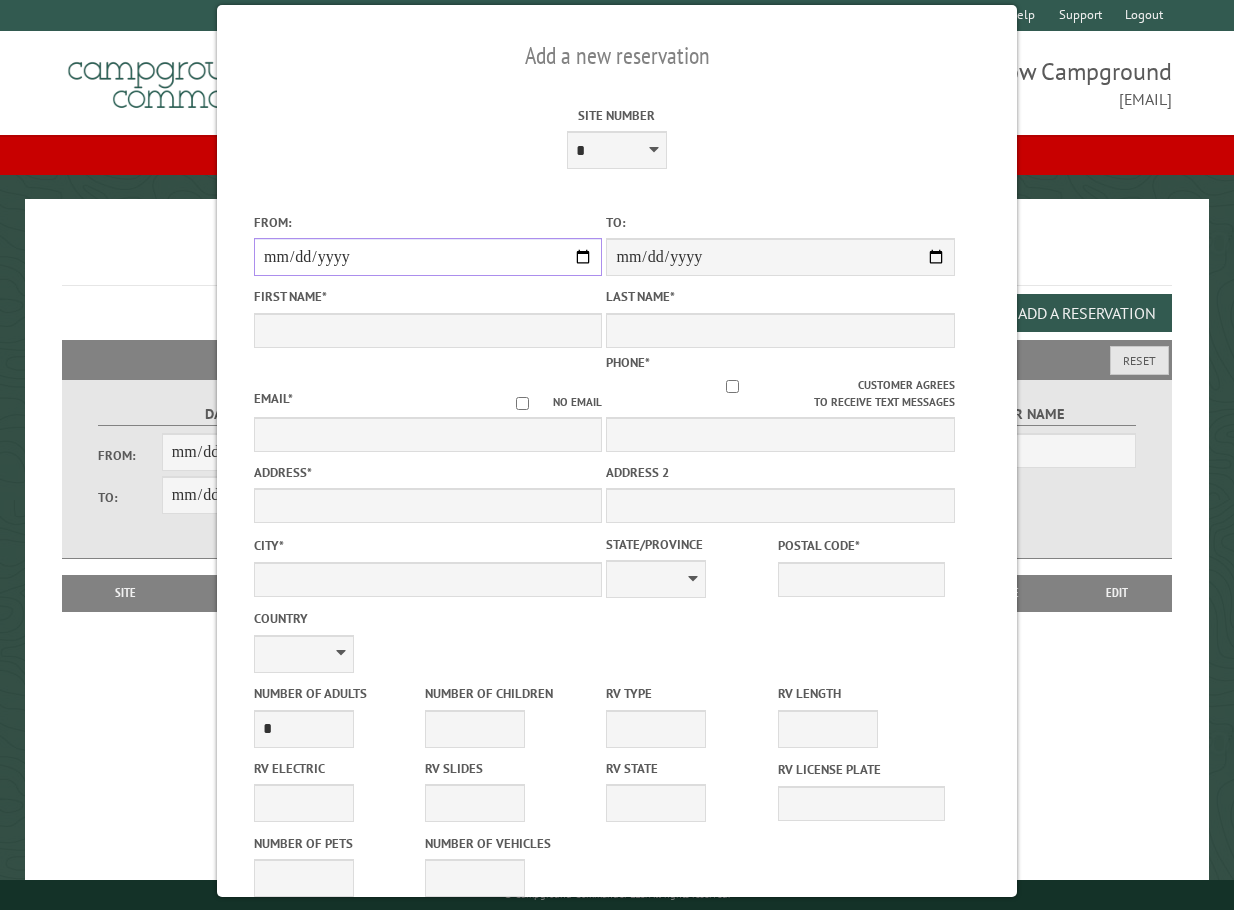 click on "From:" at bounding box center (428, 257) 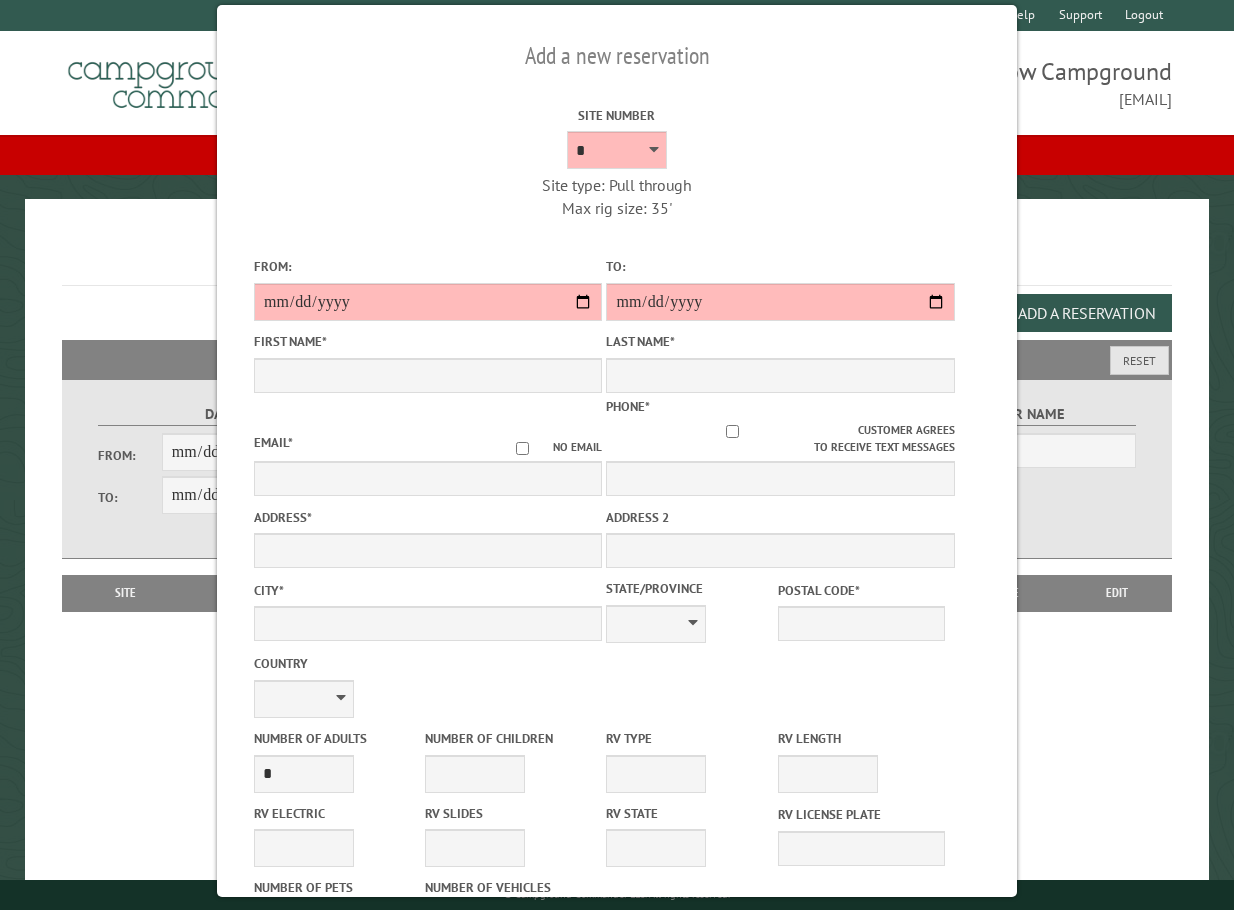 click on "Reservations" at bounding box center [617, 258] 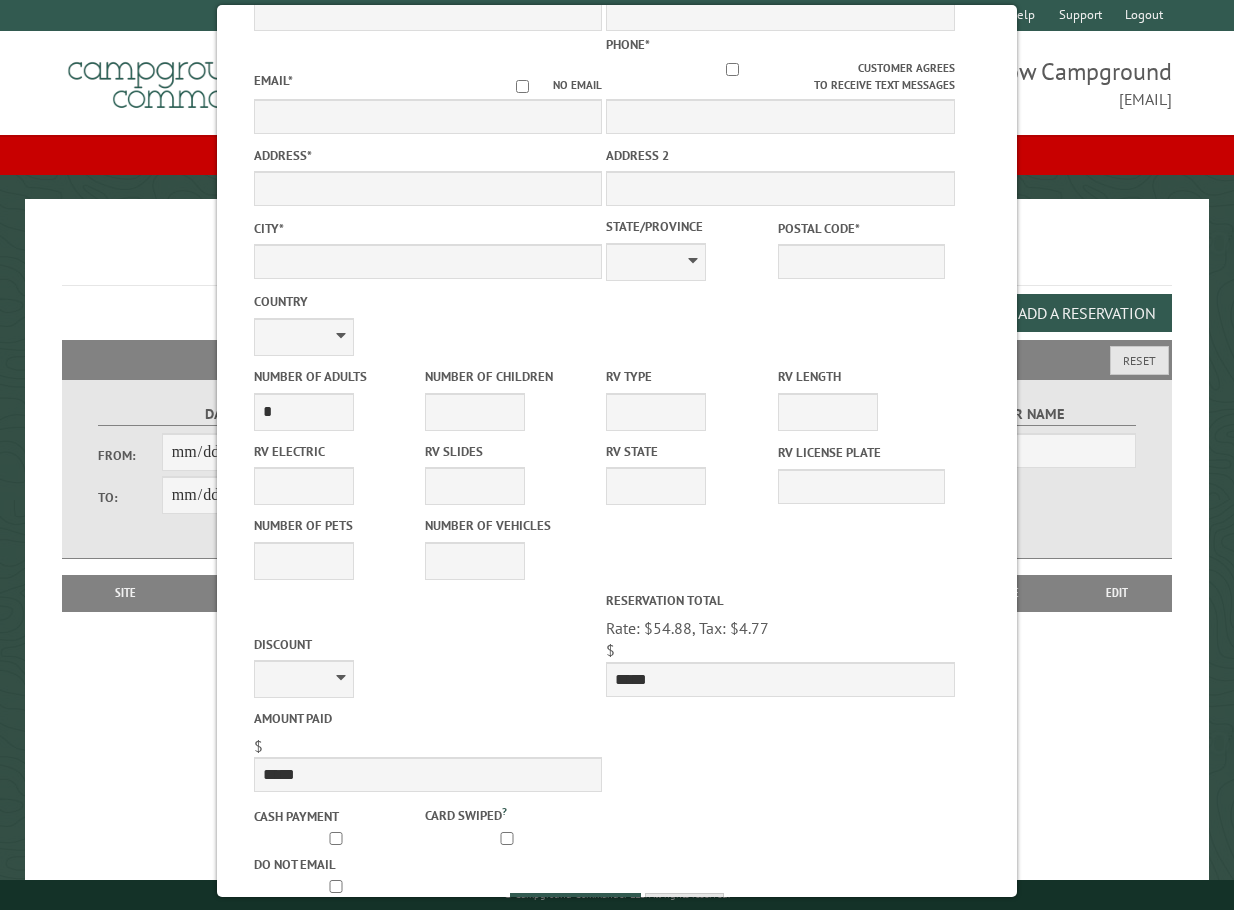 scroll, scrollTop: 421, scrollLeft: 0, axis: vertical 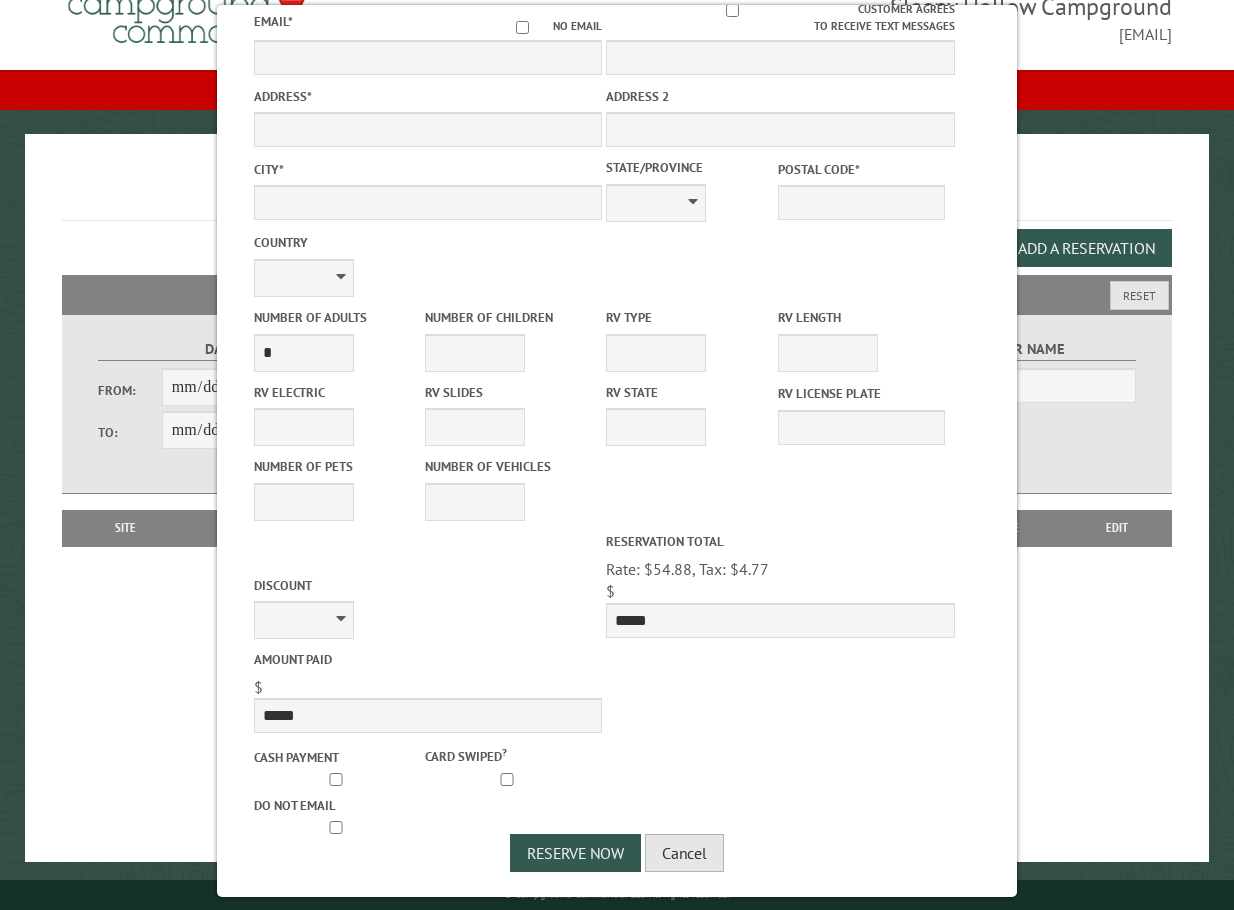 drag, startPoint x: 678, startPoint y: 844, endPoint x: 676, endPoint y: 832, distance: 12.165525 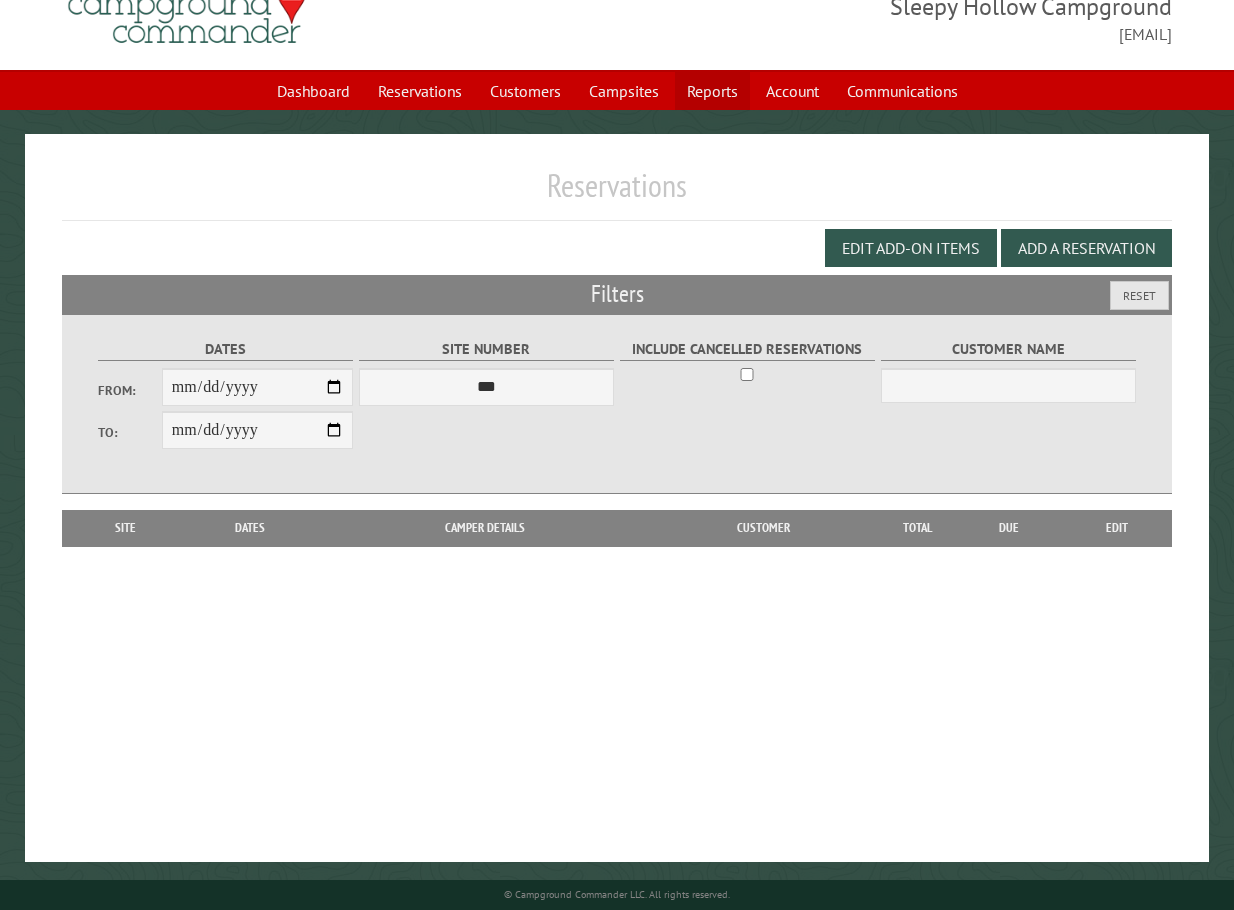 click on "Reports" at bounding box center [712, 91] 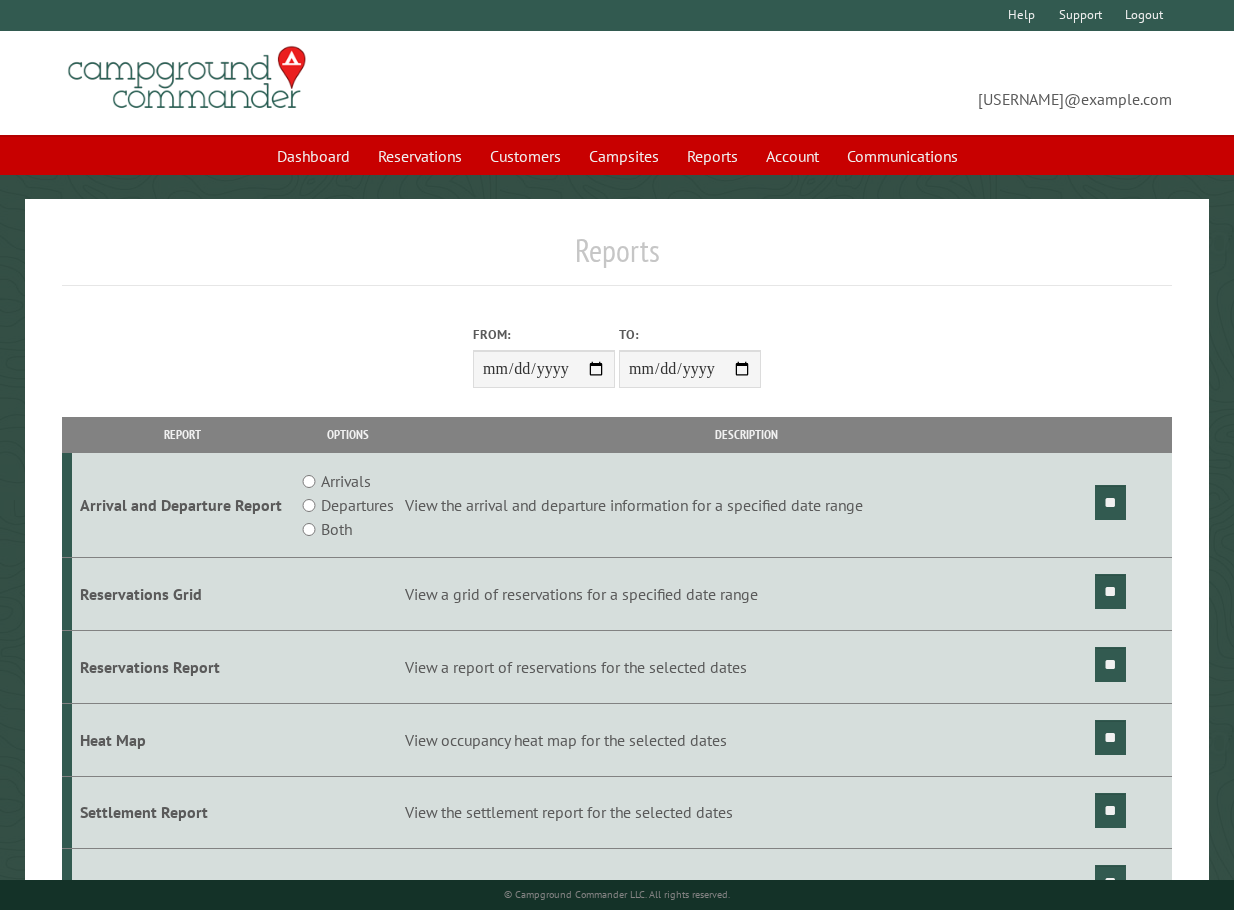 scroll, scrollTop: 0, scrollLeft: 0, axis: both 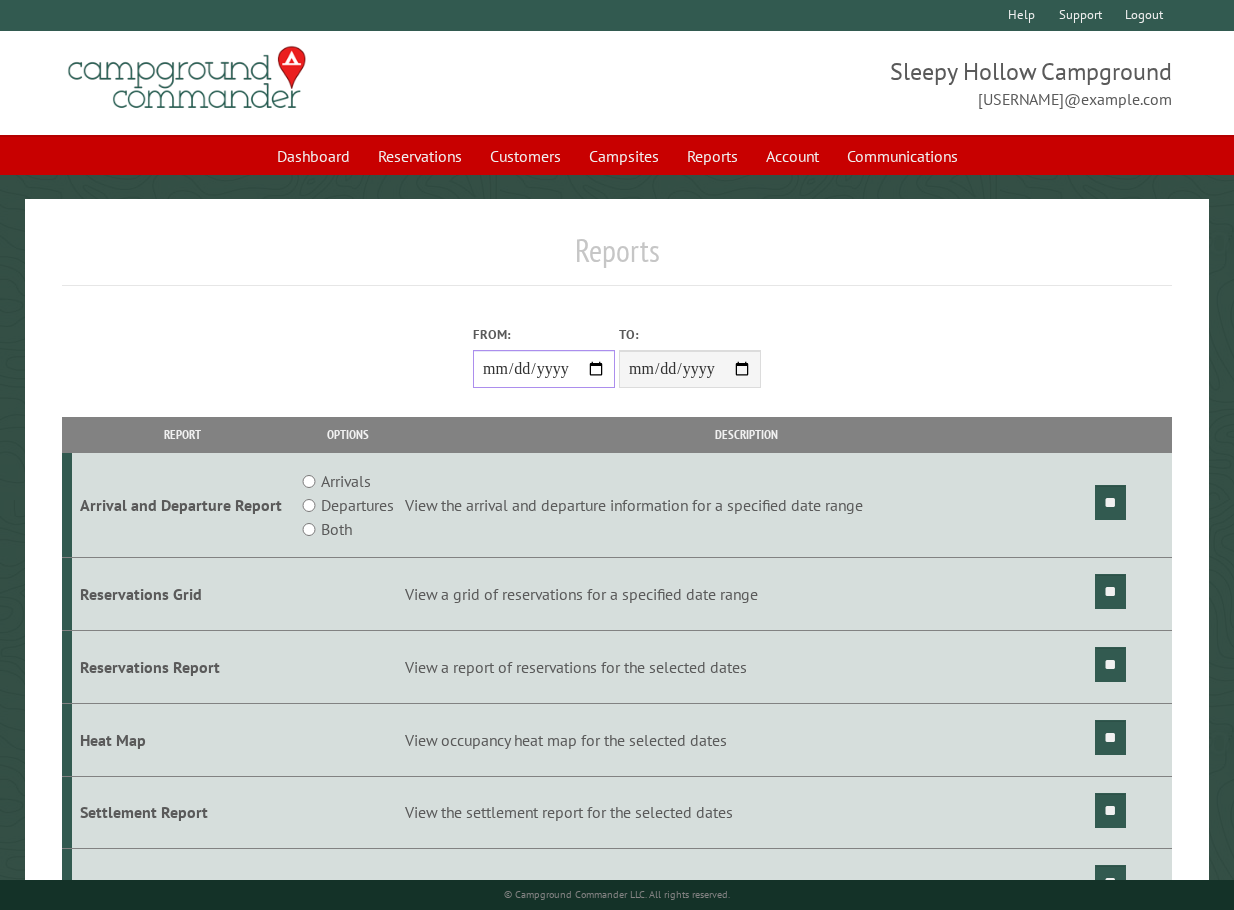 click on "From:" at bounding box center (544, 369) 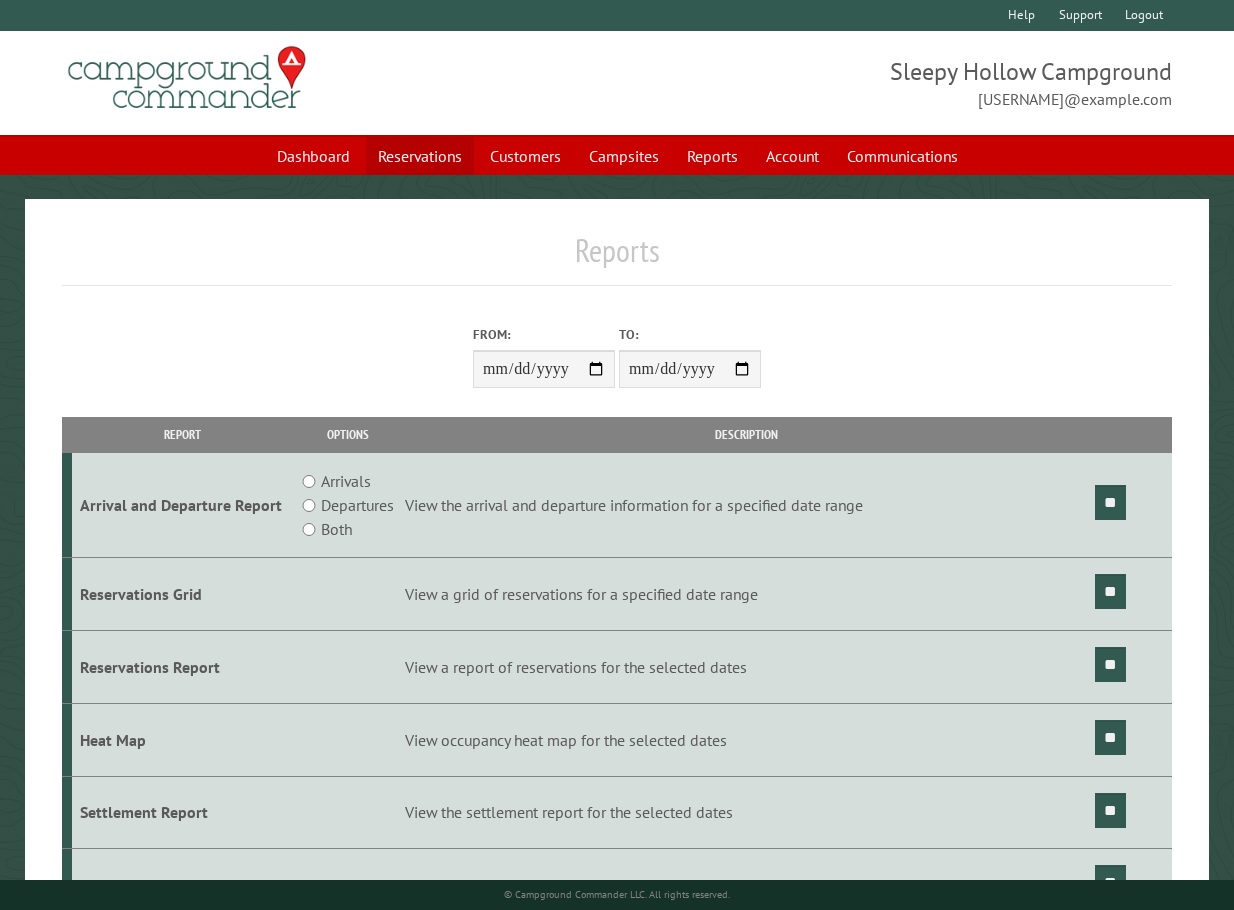 click on "Reservations" at bounding box center [420, 156] 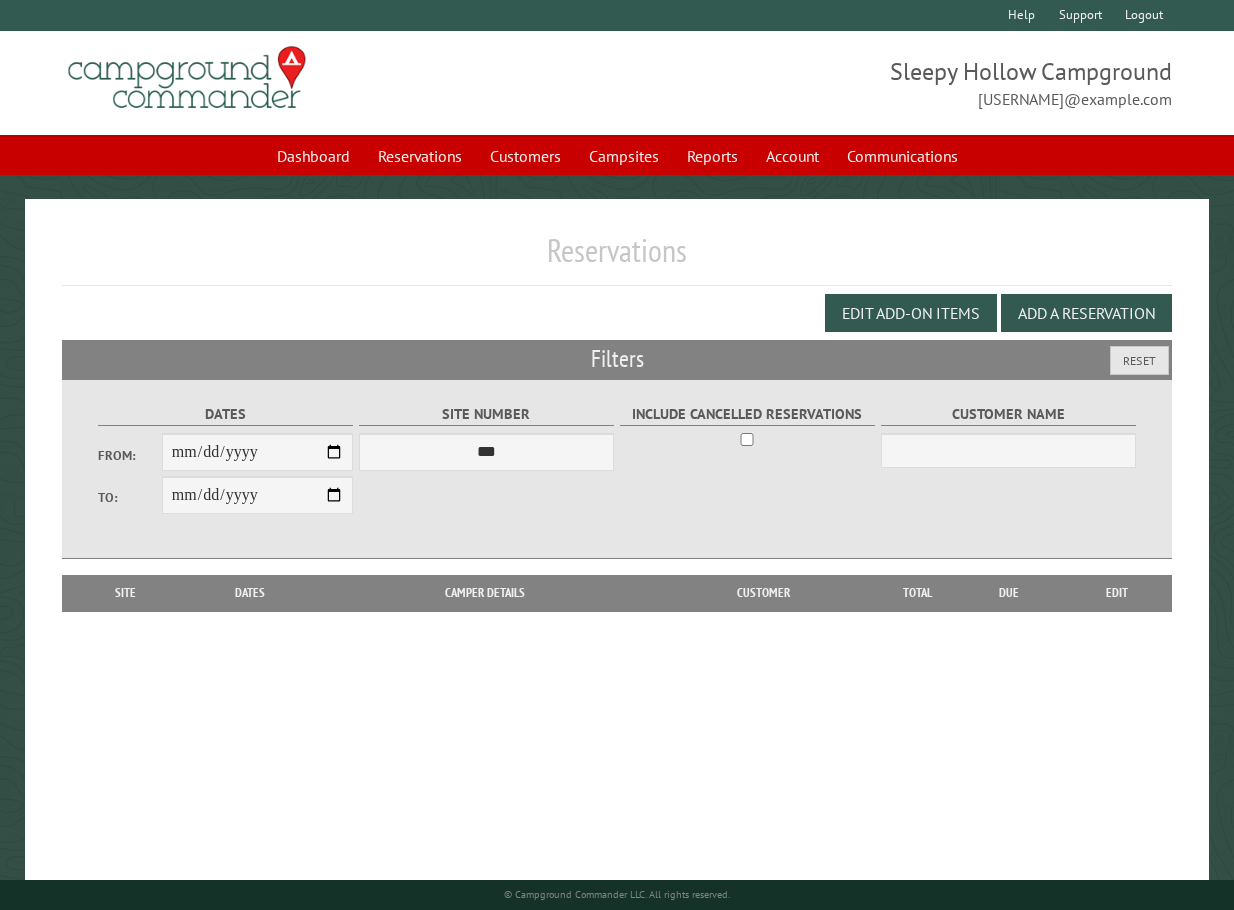 scroll, scrollTop: 0, scrollLeft: 0, axis: both 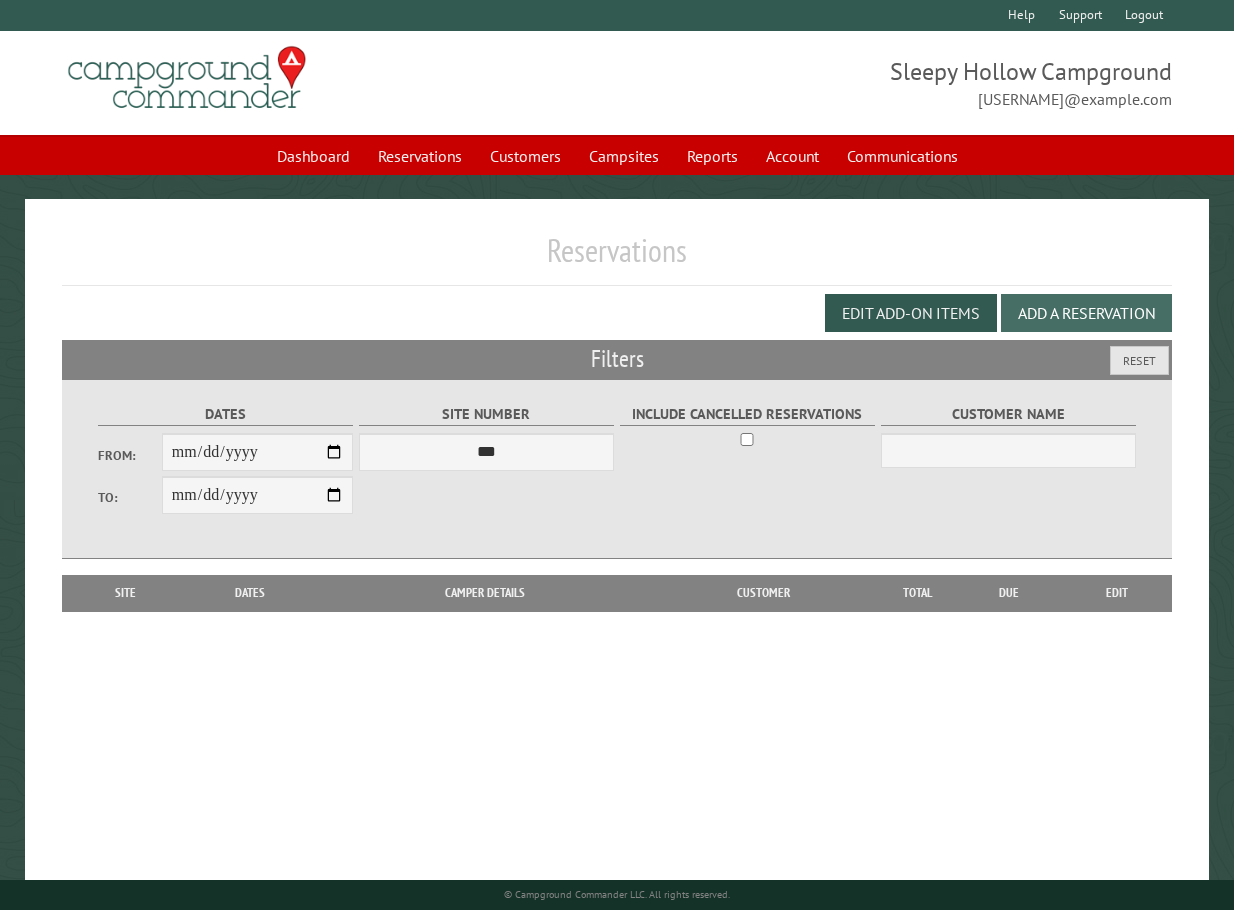 click on "Add a Reservation" at bounding box center (1086, 313) 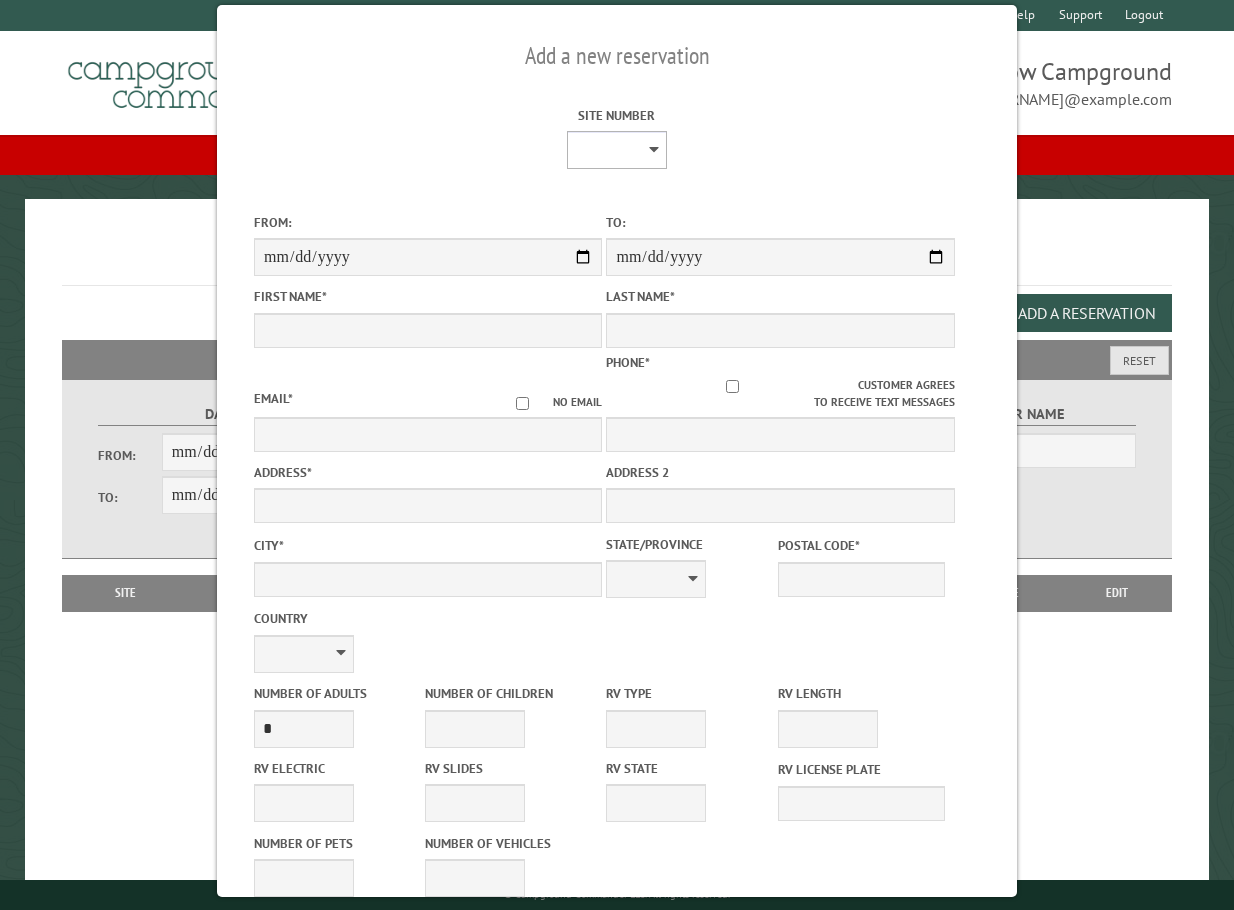 click on "* * * * * * * * * ** *** *** ** ** ** ** ** ** ** ** ** ** *** *** ** ** ** ** ** ** ** ** ** ** *** *** ** ** ** ** ** ** ** ** *** *** ** ** ** ** ** ** *** *** ** ** ** ** ** *** ** ** ** ** ** ** ** ** ** ** ** ** ** ** ** ** ** ** ** ** ** ** ** ** **" at bounding box center (617, 150) 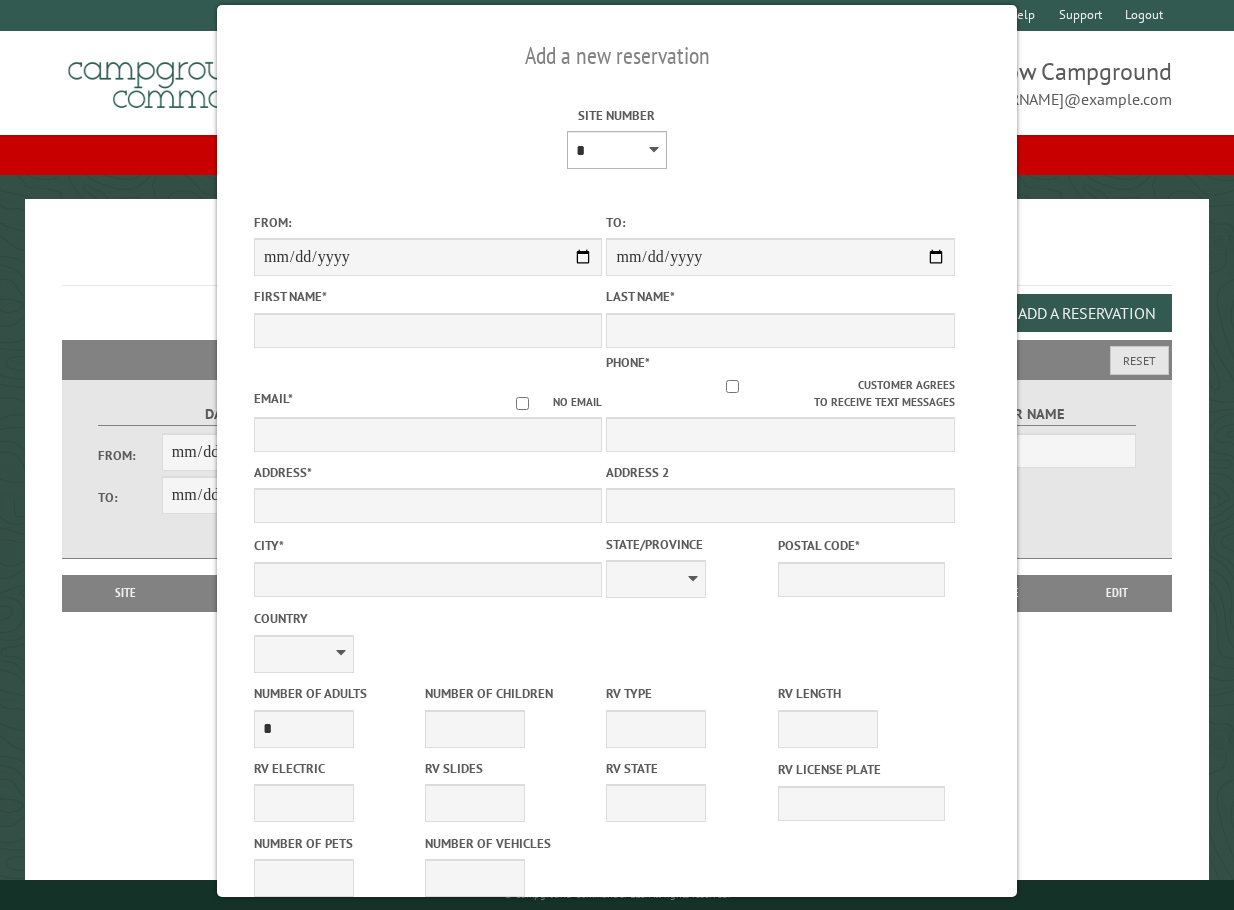 click on "* * * * * * * * * ** *** *** ** ** ** ** ** ** ** ** ** ** *** *** ** ** ** ** ** ** ** ** ** ** *** *** ** ** ** ** ** ** ** ** *** *** ** ** ** ** ** ** *** *** ** ** ** ** ** *** ** ** ** ** ** ** ** ** ** ** ** ** ** ** ** ** ** ** ** ** ** ** ** ** **" at bounding box center (617, 150) 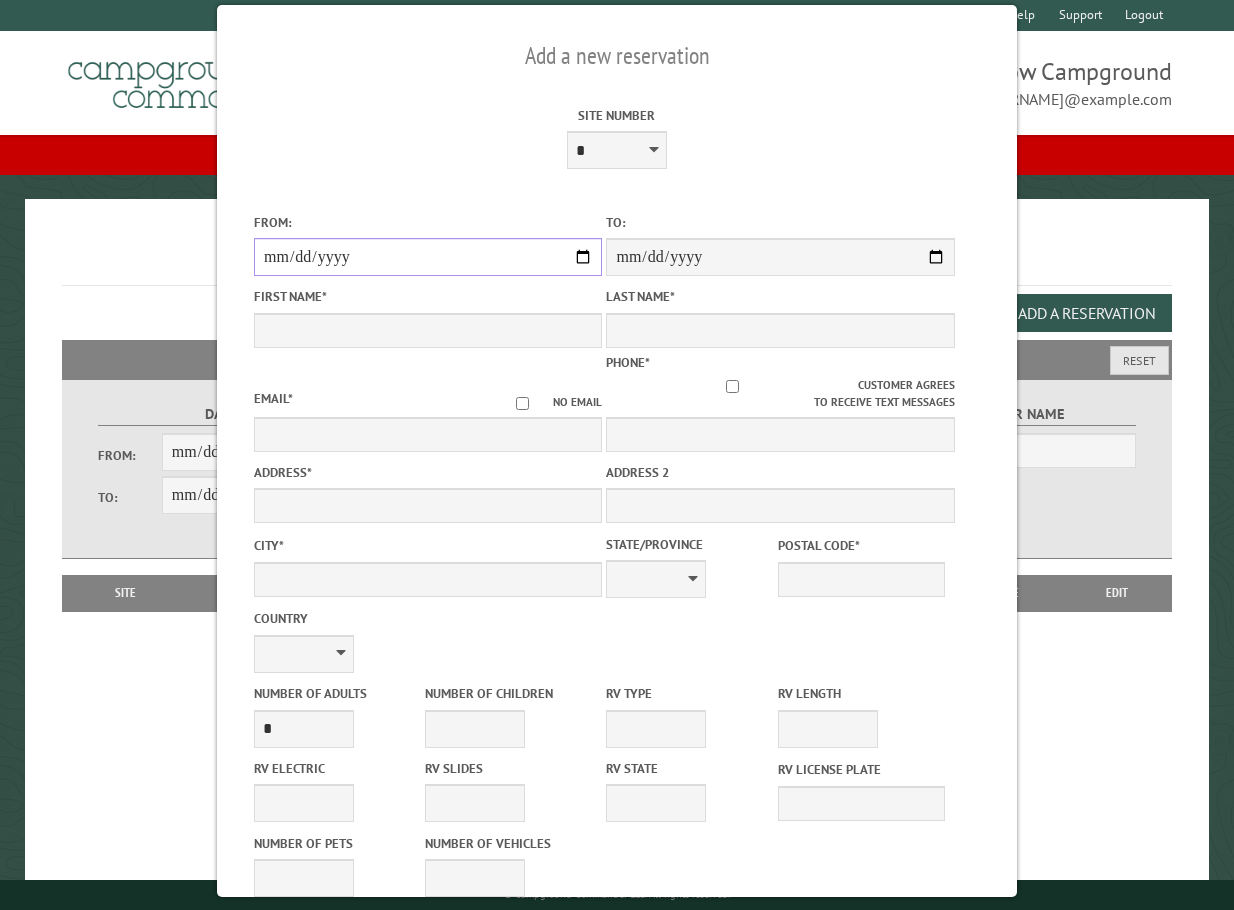 click on "From:" at bounding box center [428, 257] 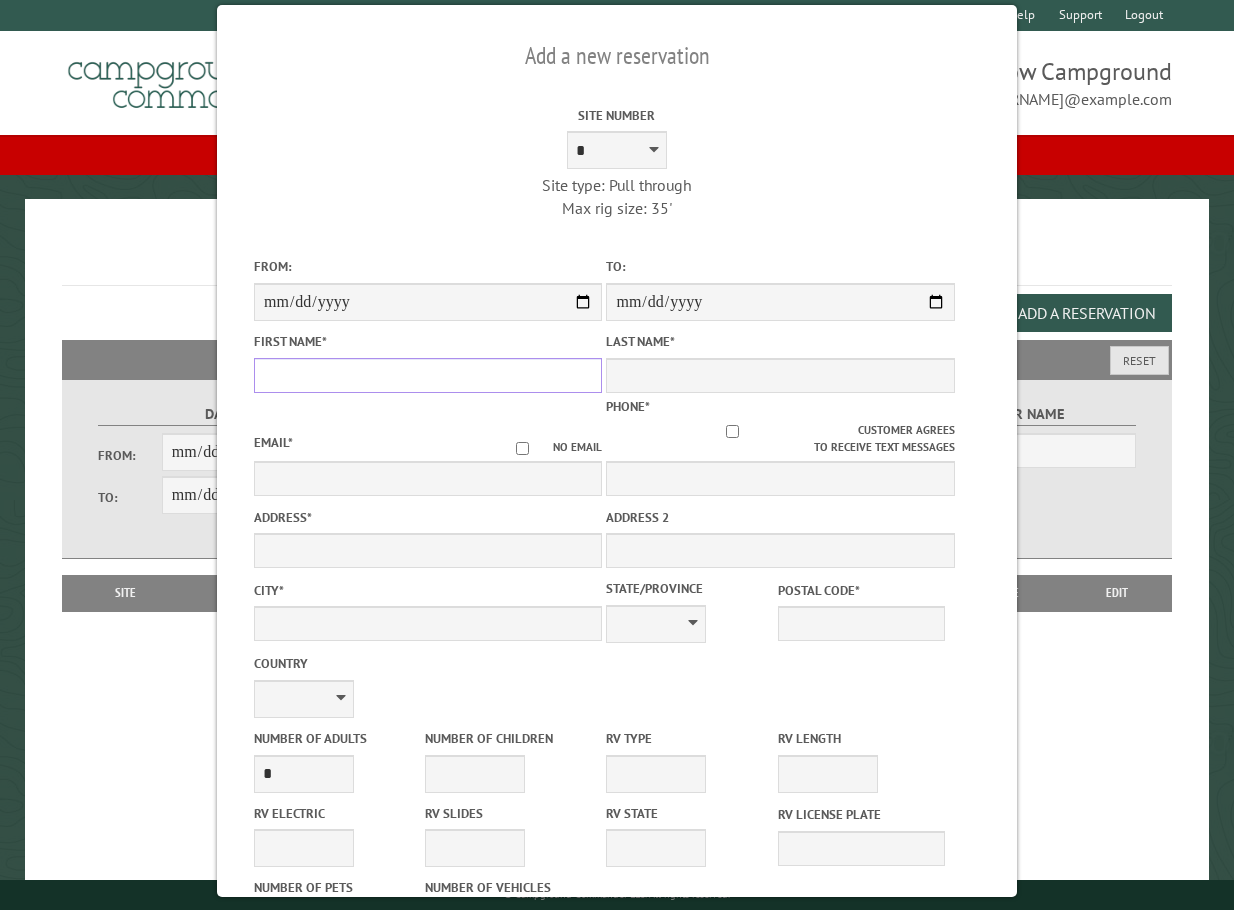 click on "First Name *" at bounding box center (428, 375) 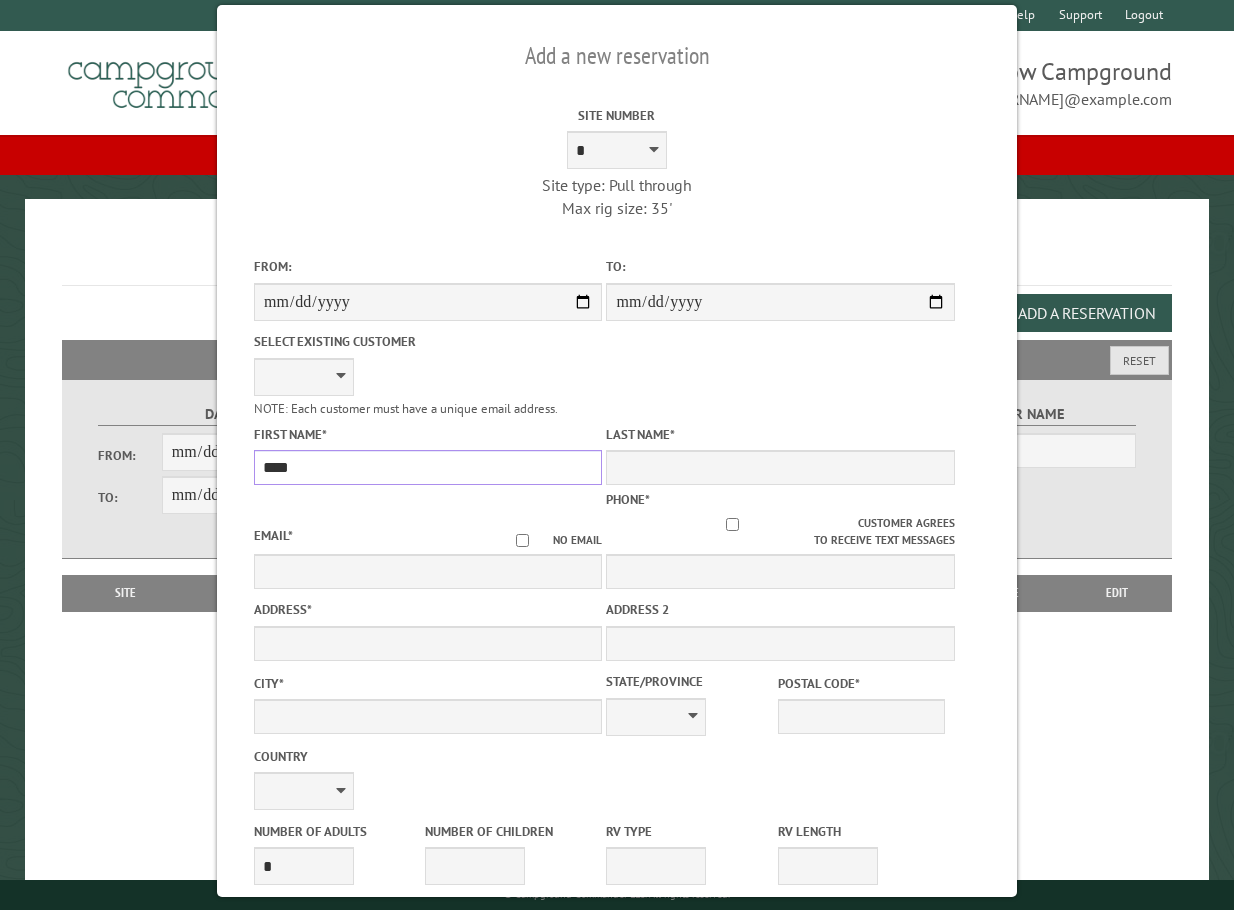 type on "****" 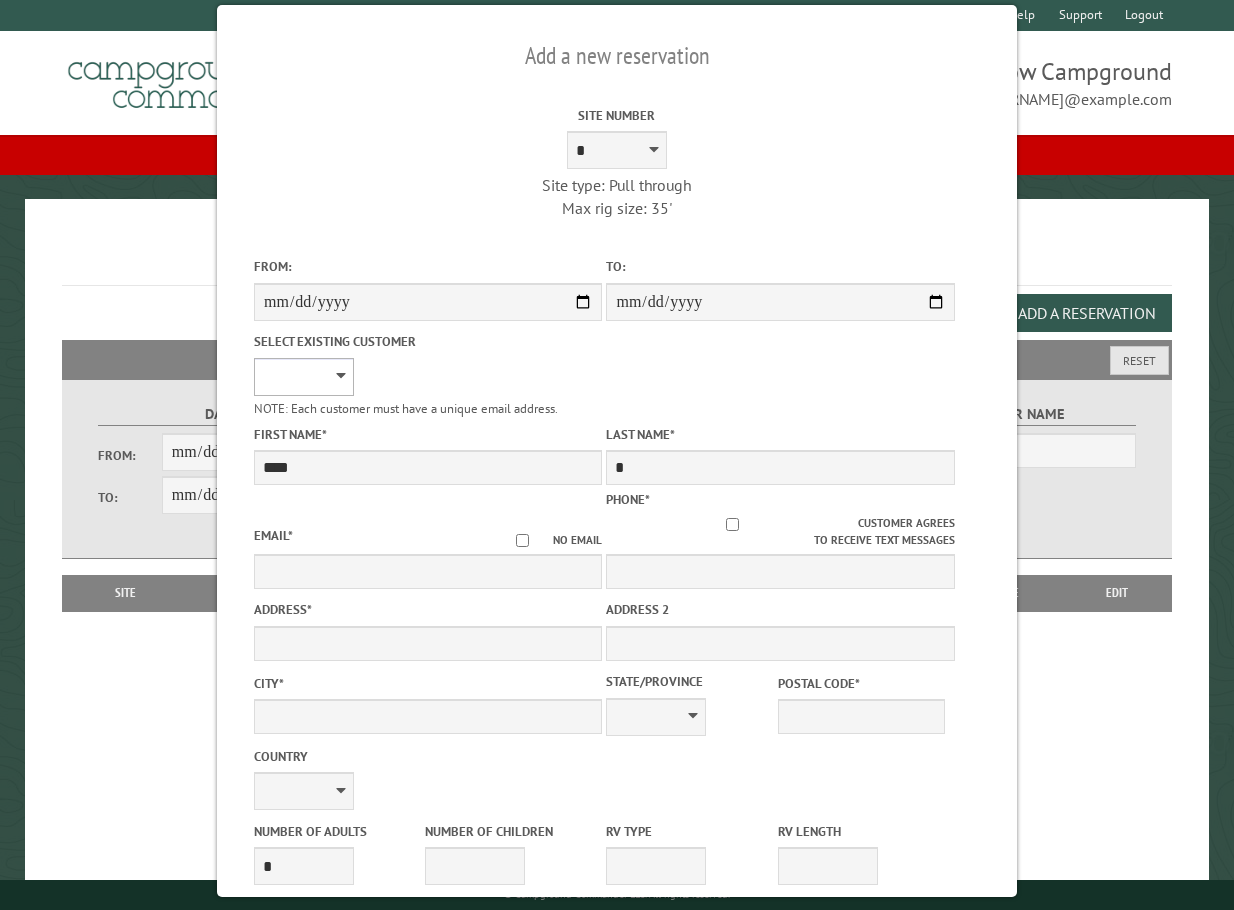 click on "**********" at bounding box center (304, 377) 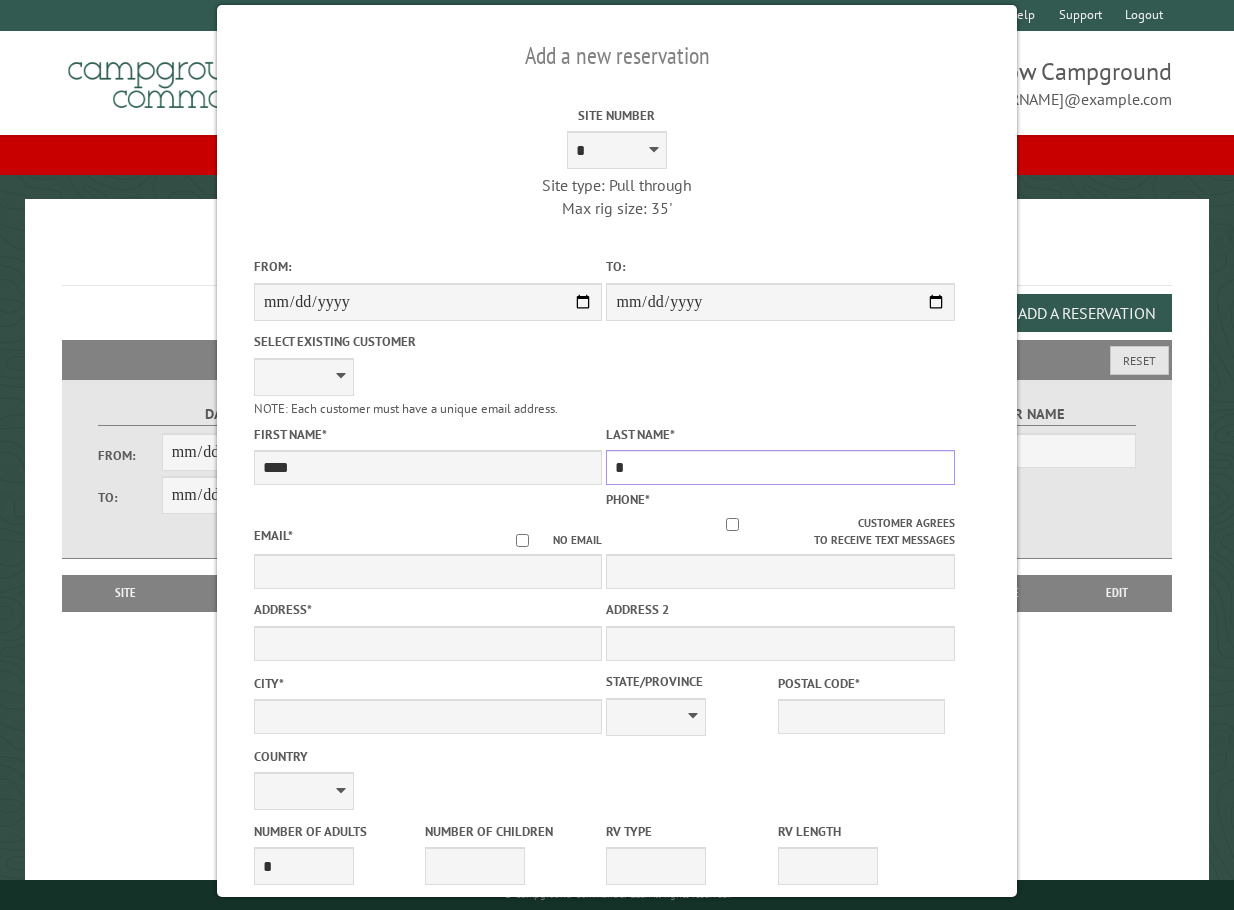 click on "*" at bounding box center (780, 467) 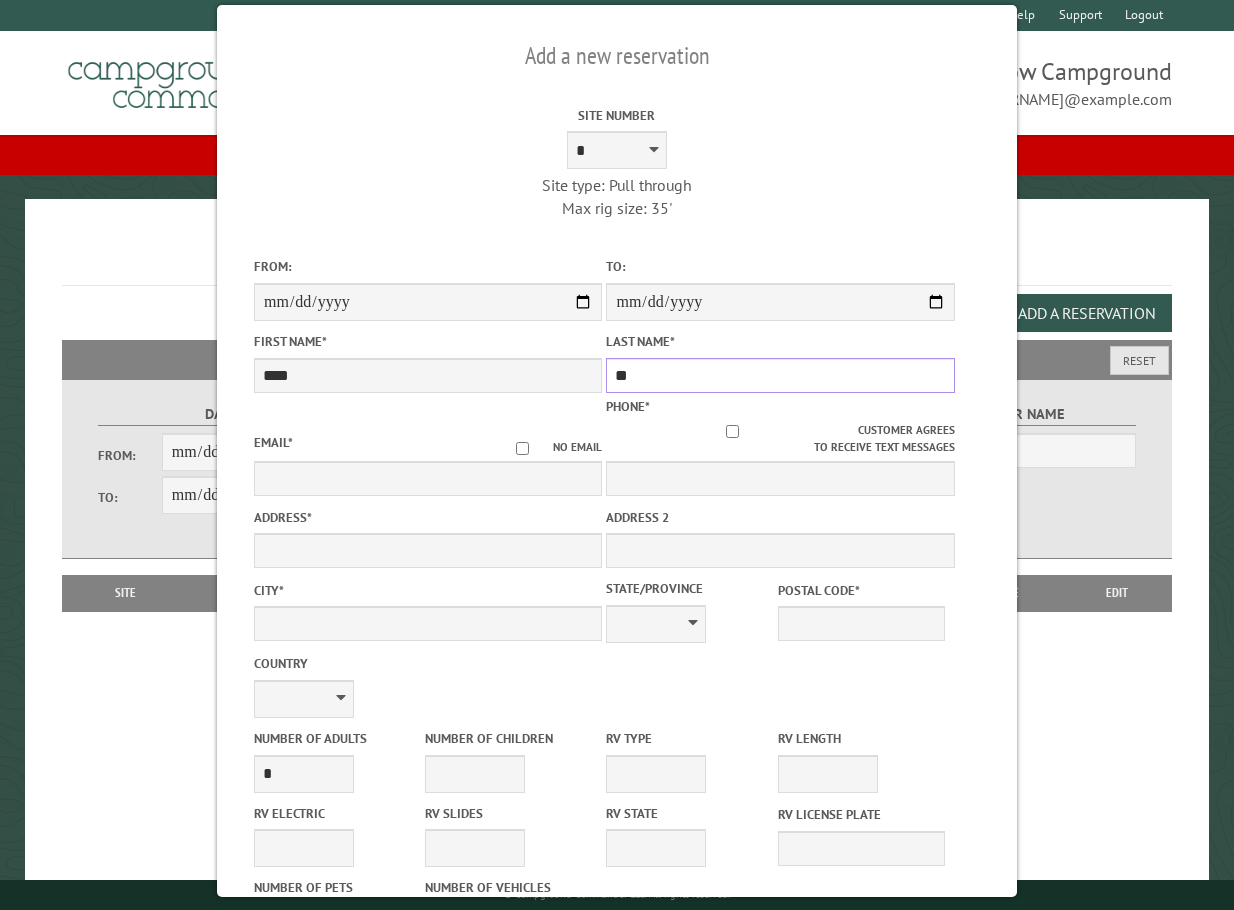 click on "**" at bounding box center [780, 375] 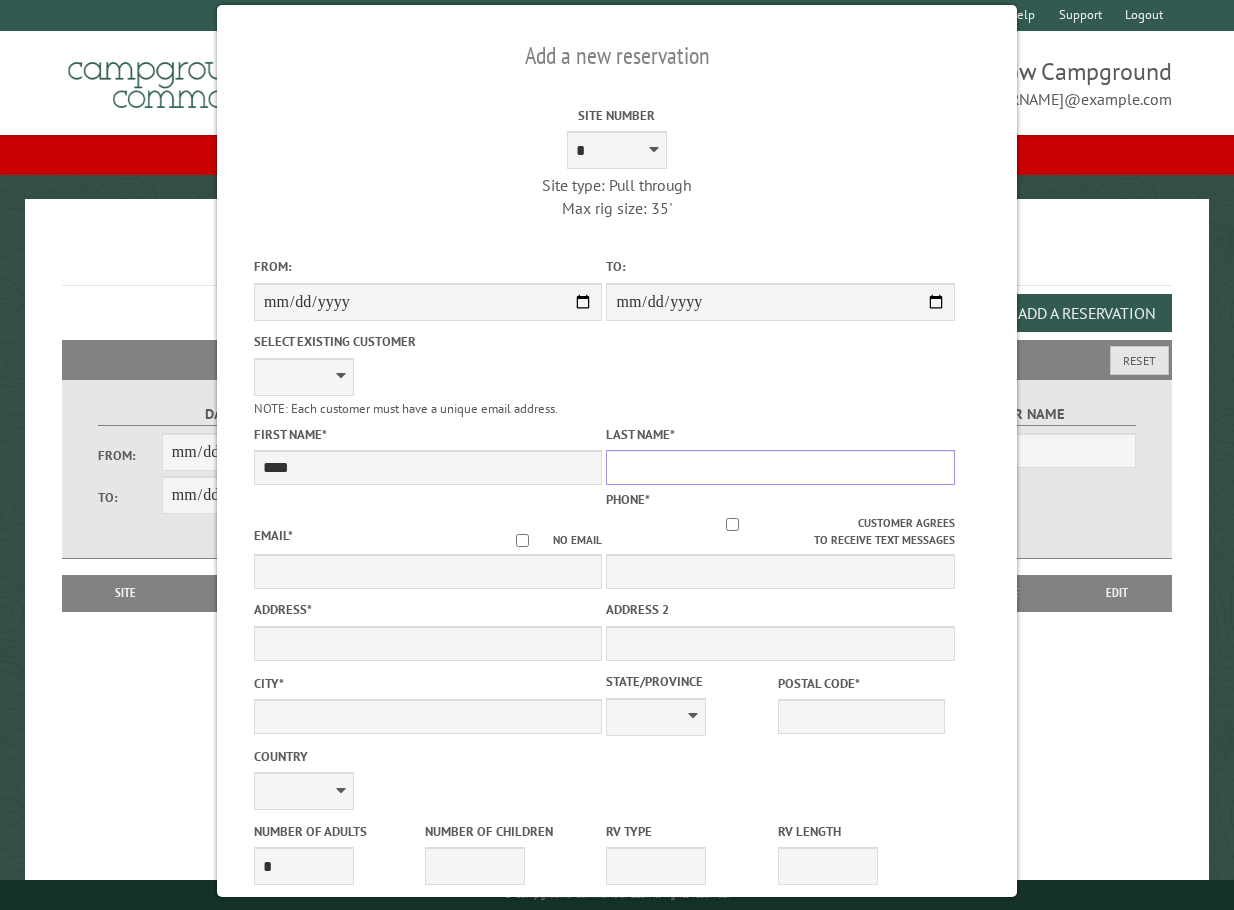 type 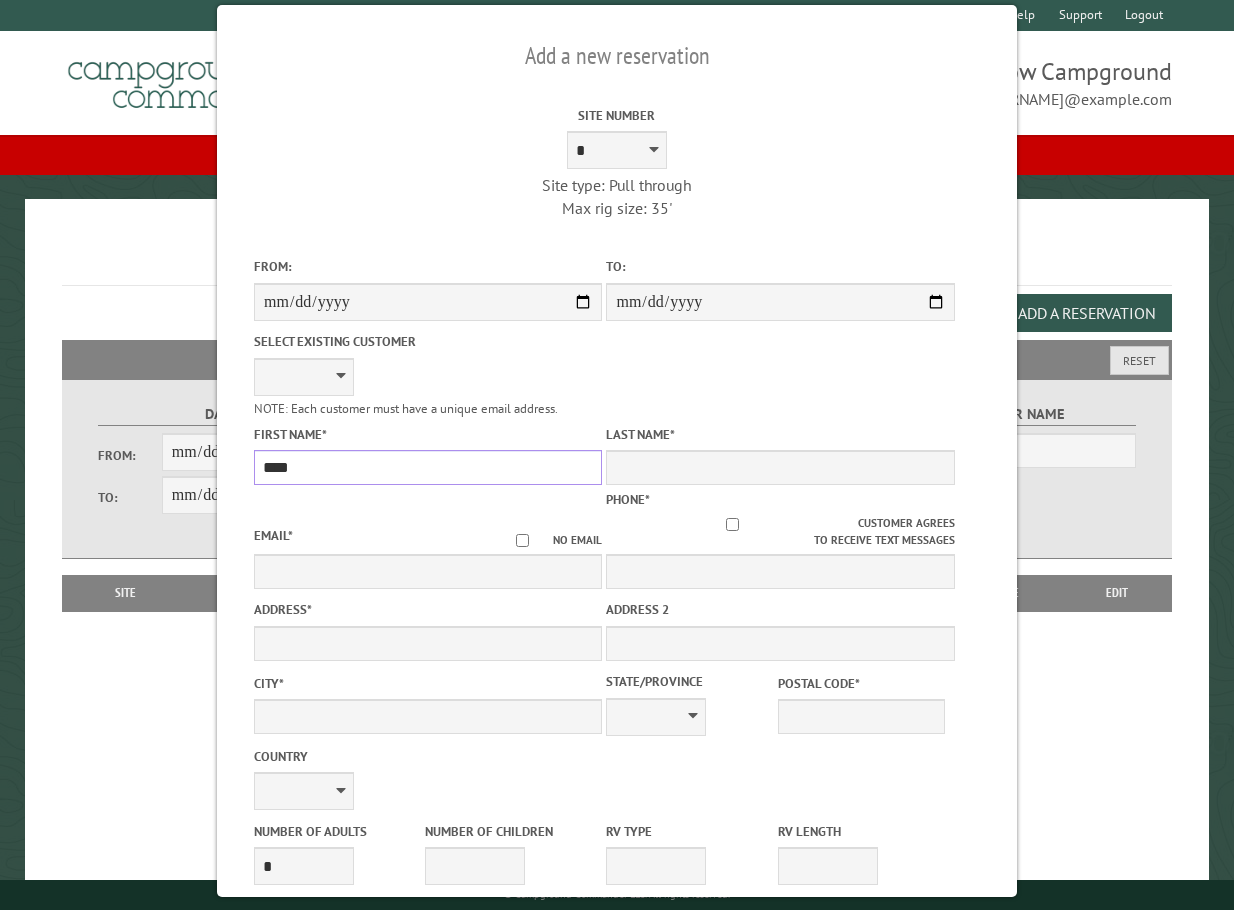 drag, startPoint x: 318, startPoint y: 476, endPoint x: 315, endPoint y: 455, distance: 21.213203 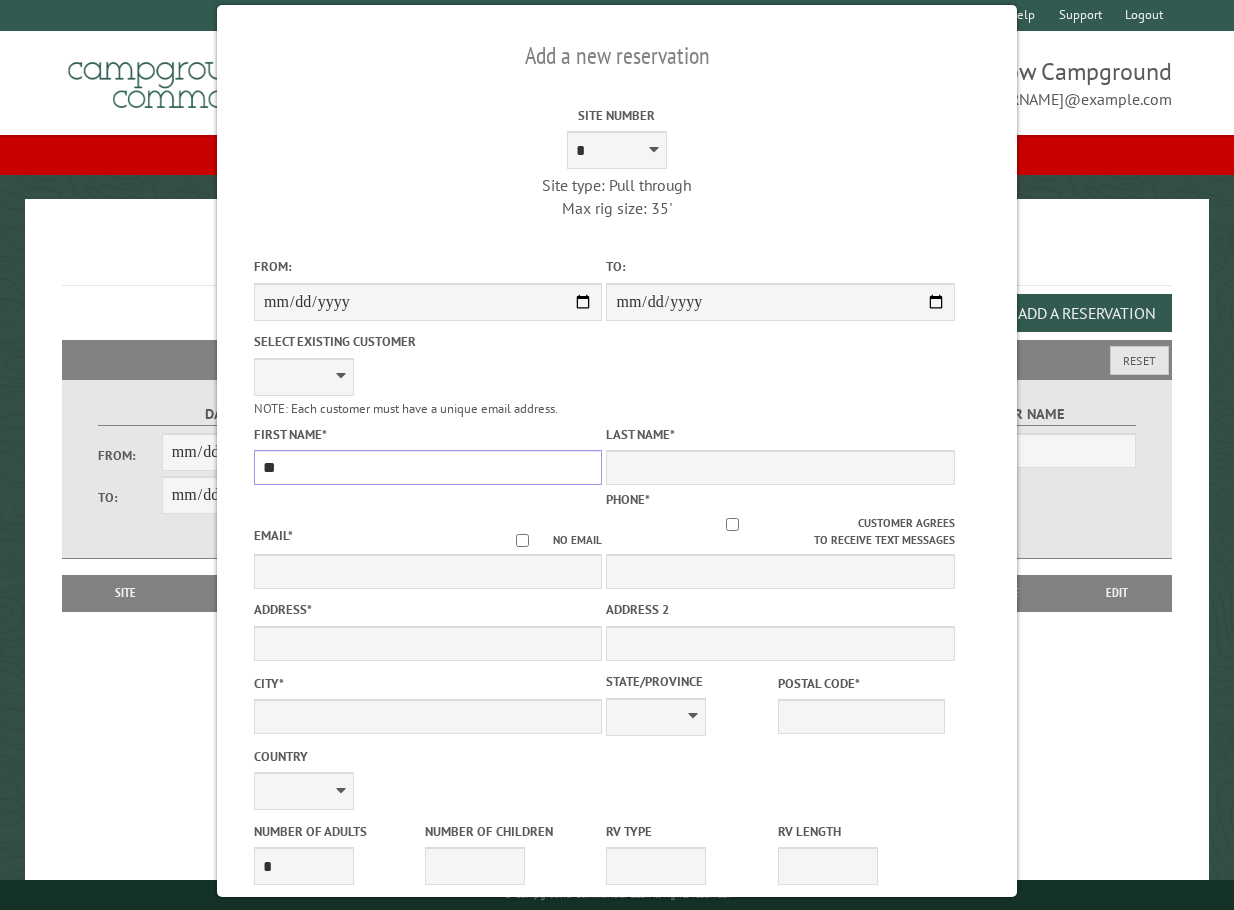 type on "*" 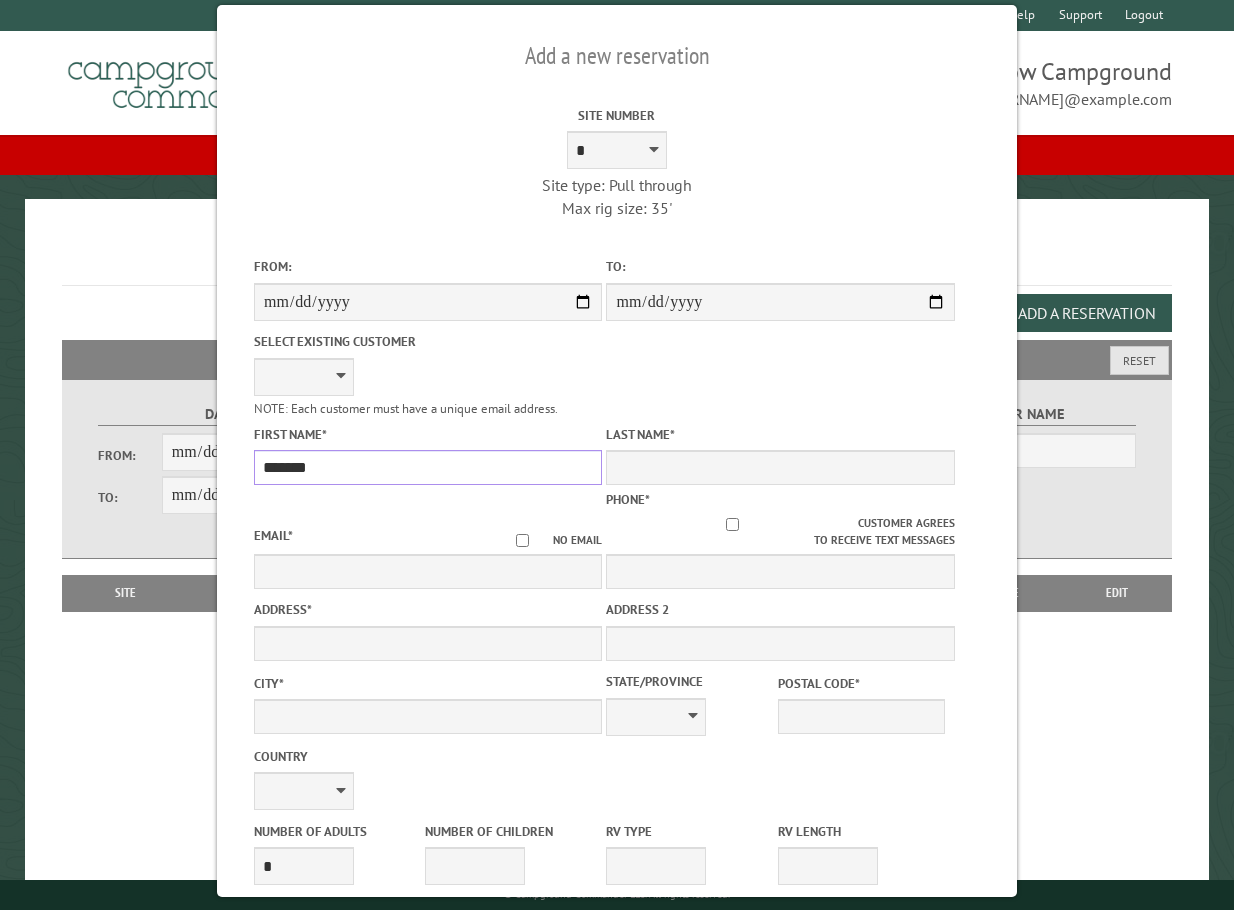 type on "*******" 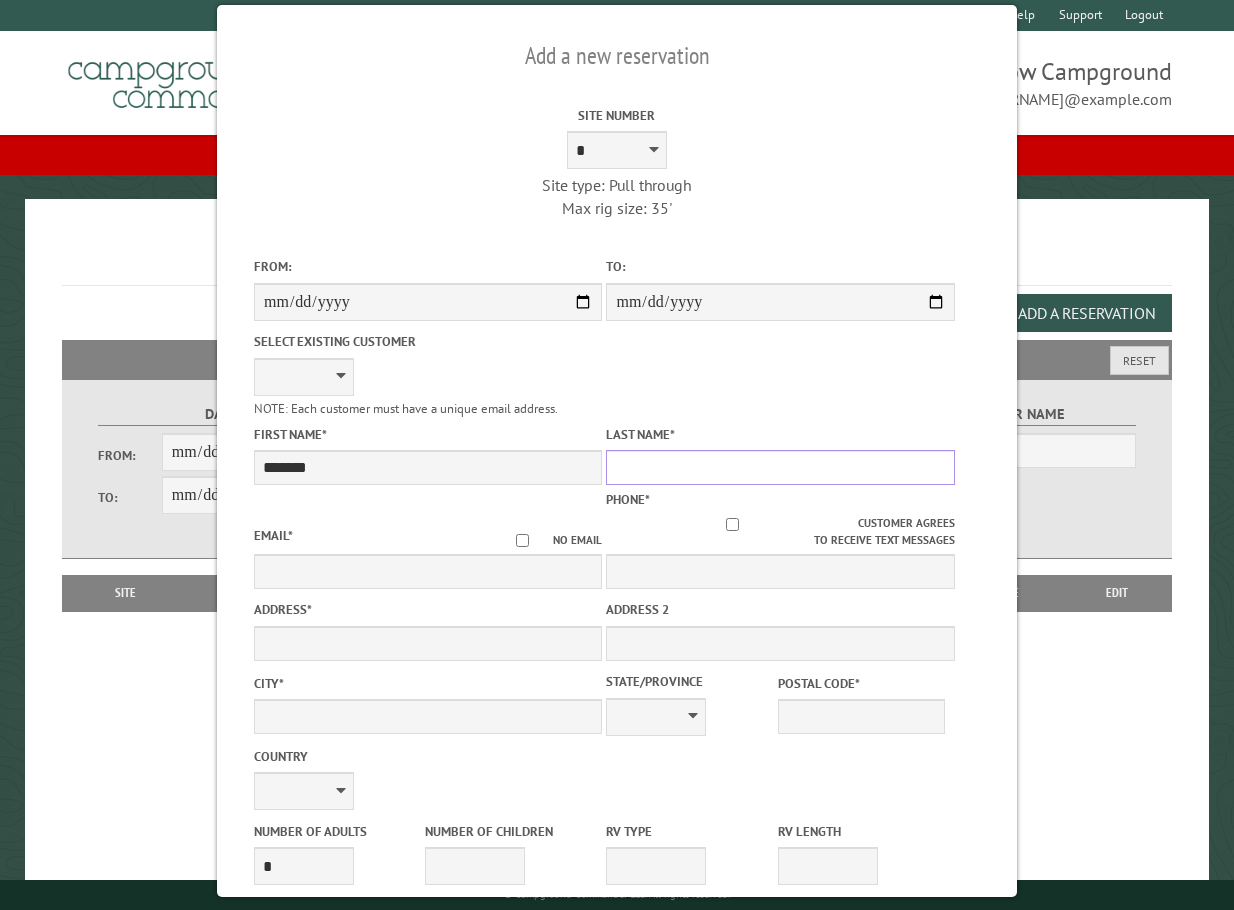 click on "Last Name *" at bounding box center (780, 467) 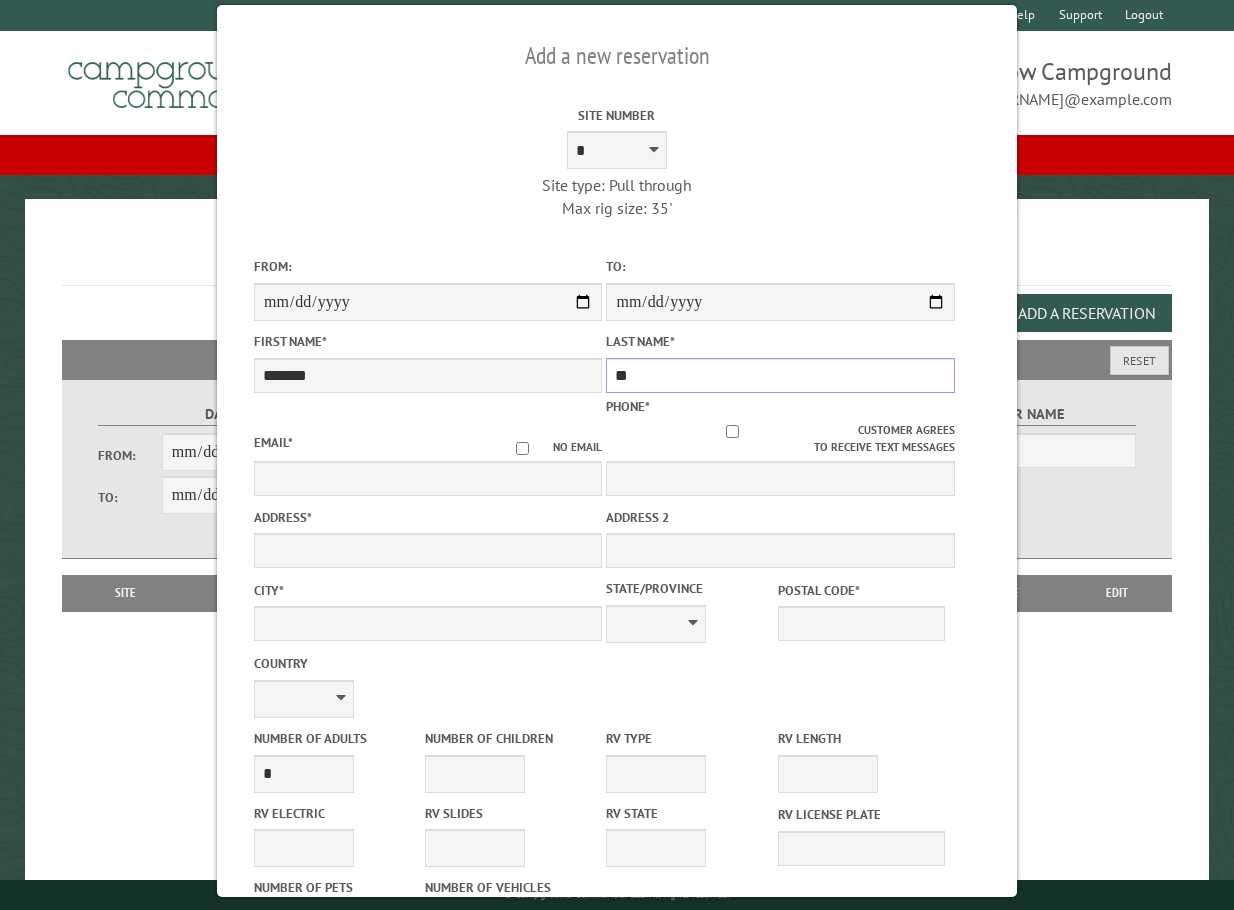 type on "*" 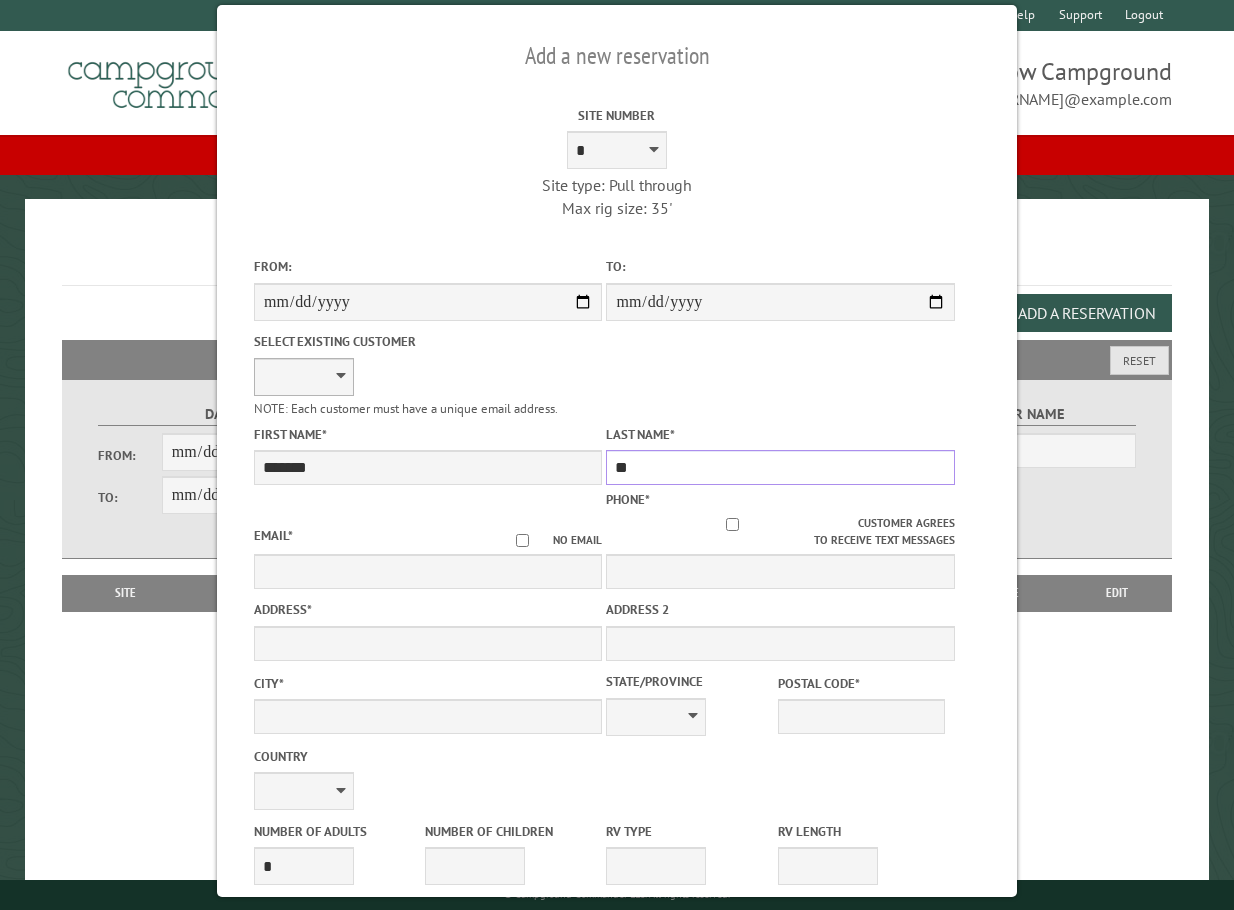 type on "**" 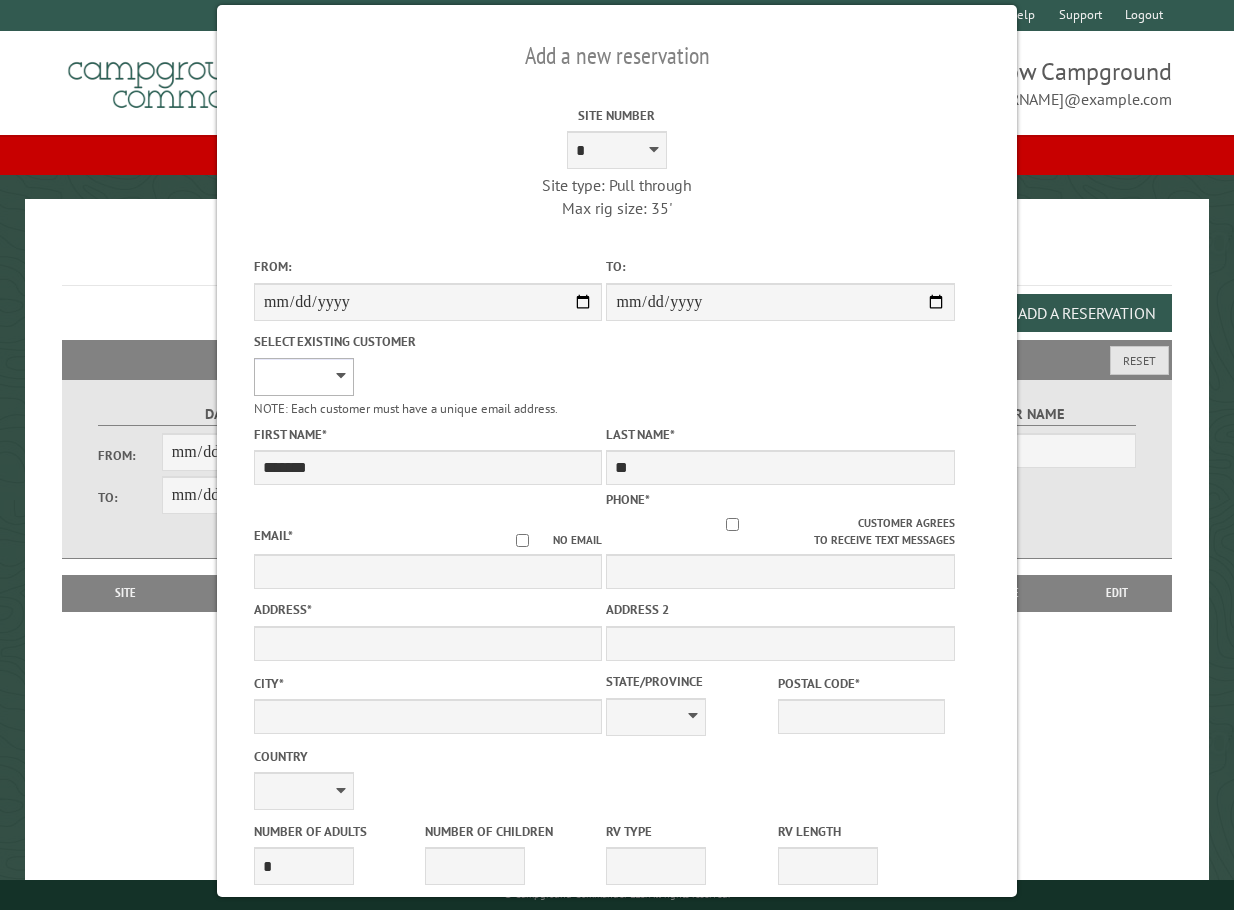 click on "**********" at bounding box center [304, 377] 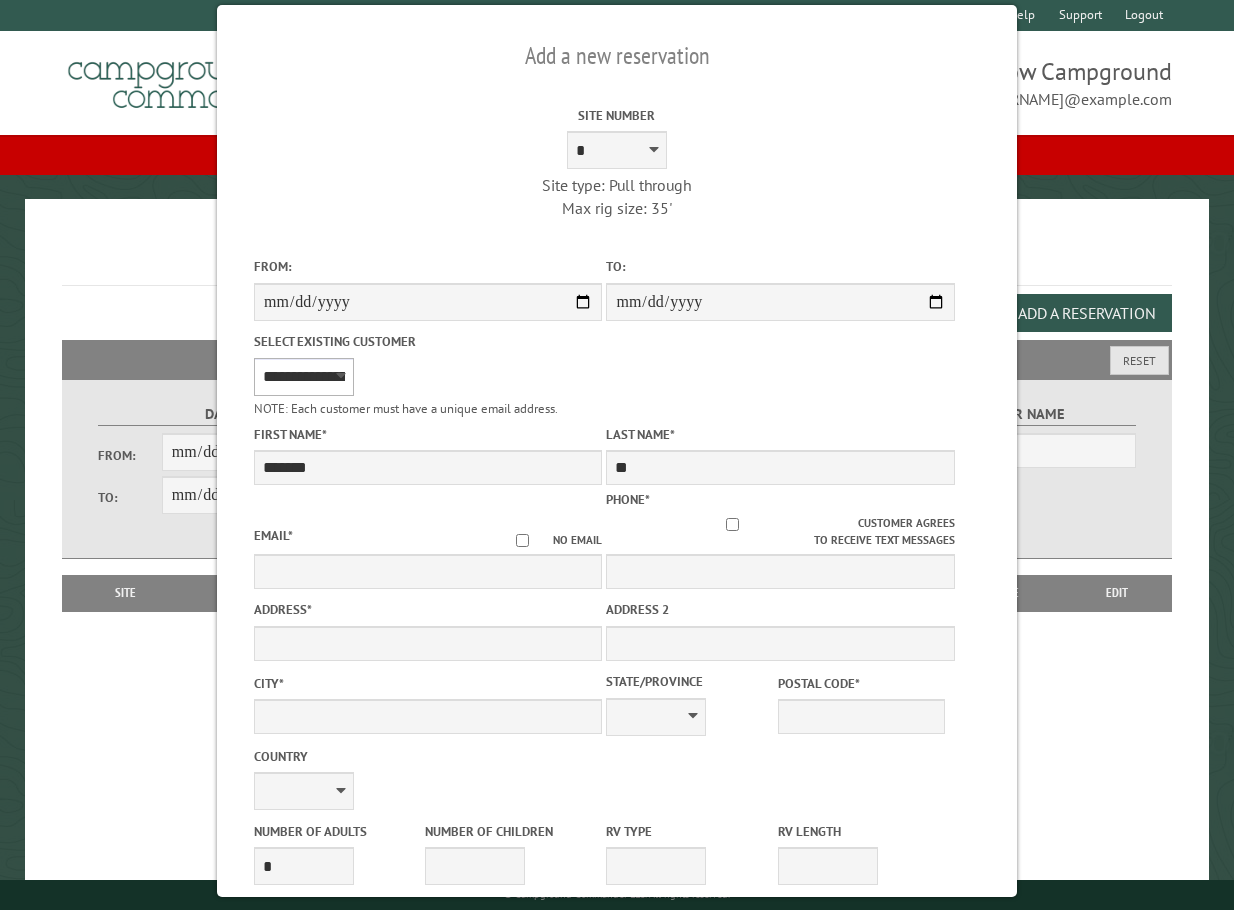 click on "**********" at bounding box center (304, 377) 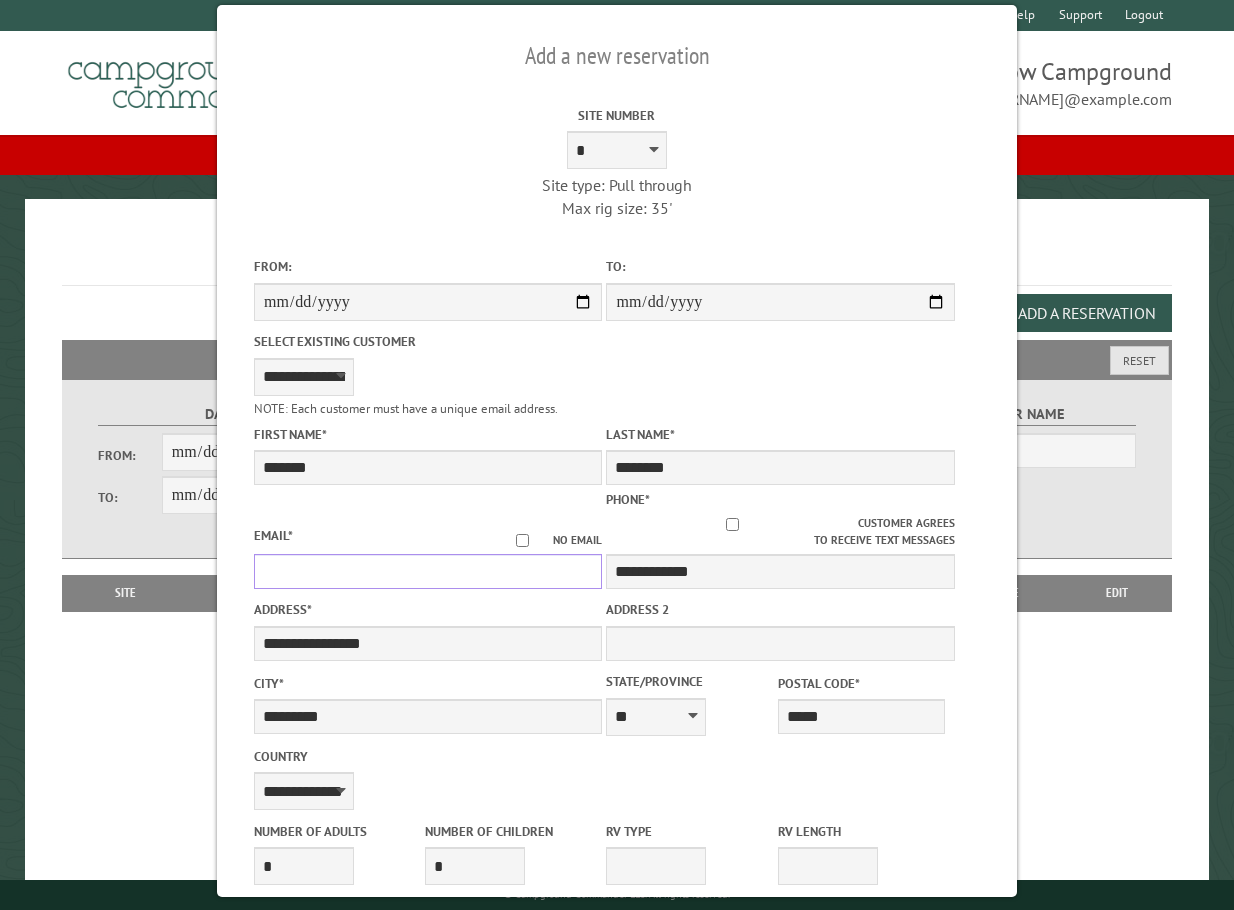 click on "Email *" at bounding box center [428, 571] 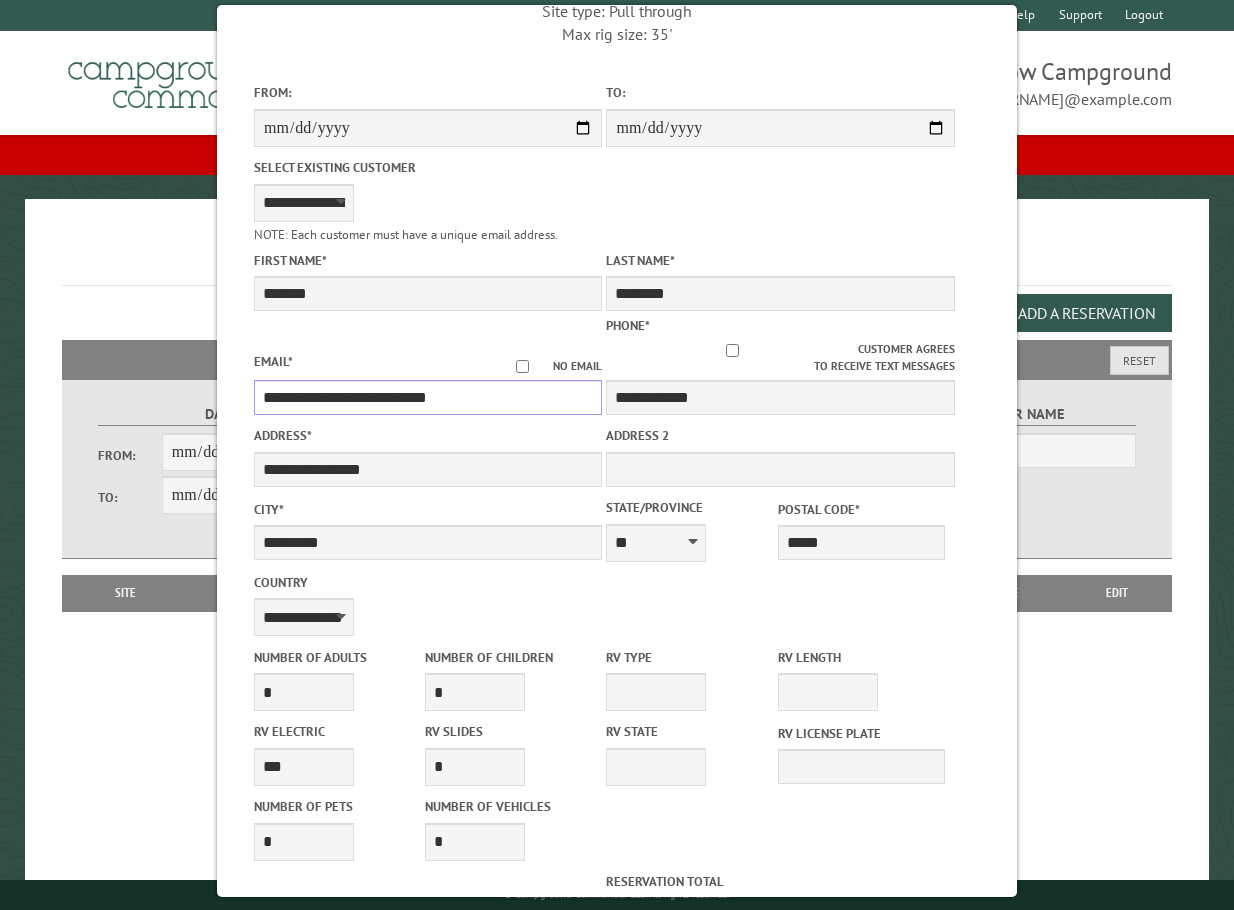 scroll, scrollTop: 200, scrollLeft: 0, axis: vertical 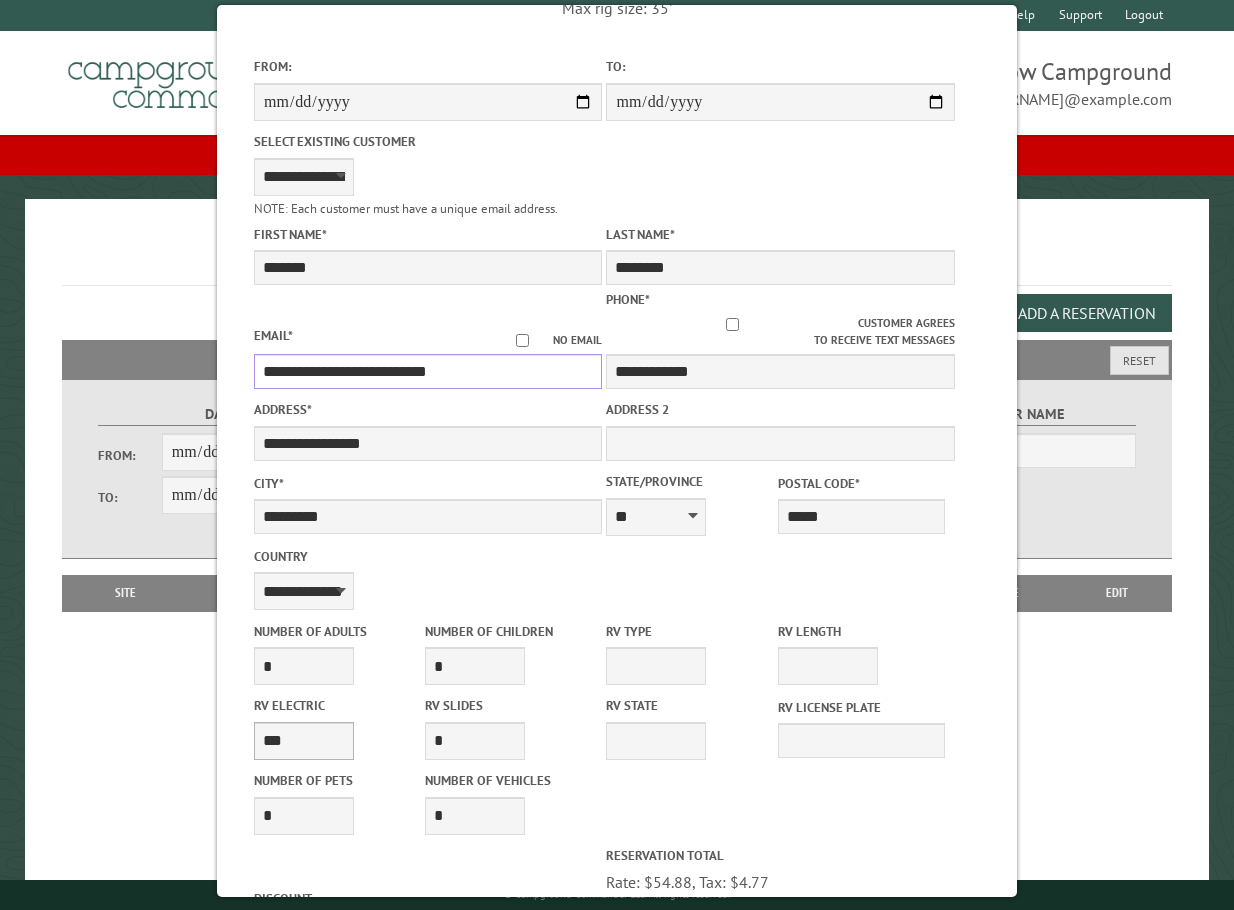 type on "**********" 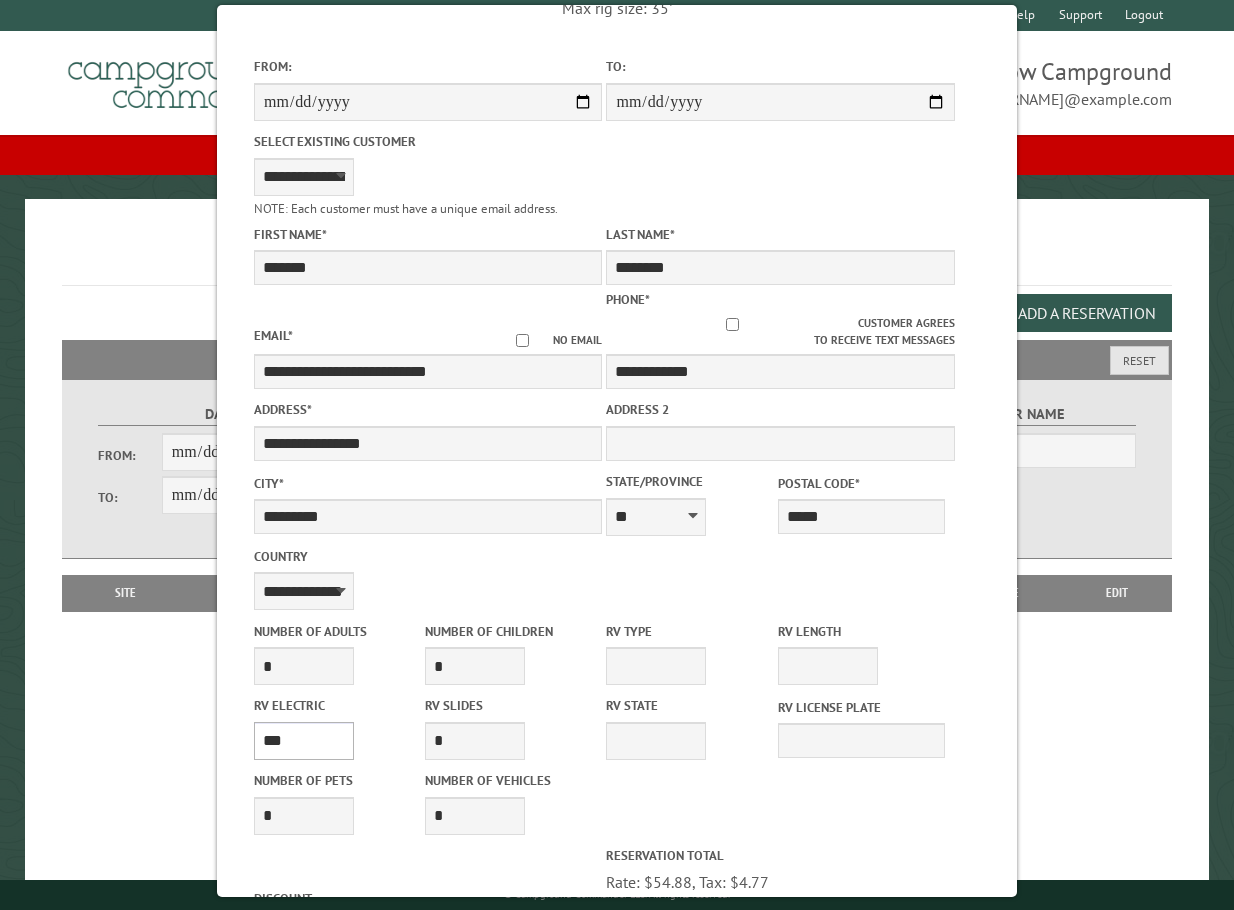 click on "**** *** *** ***" at bounding box center (304, 741) 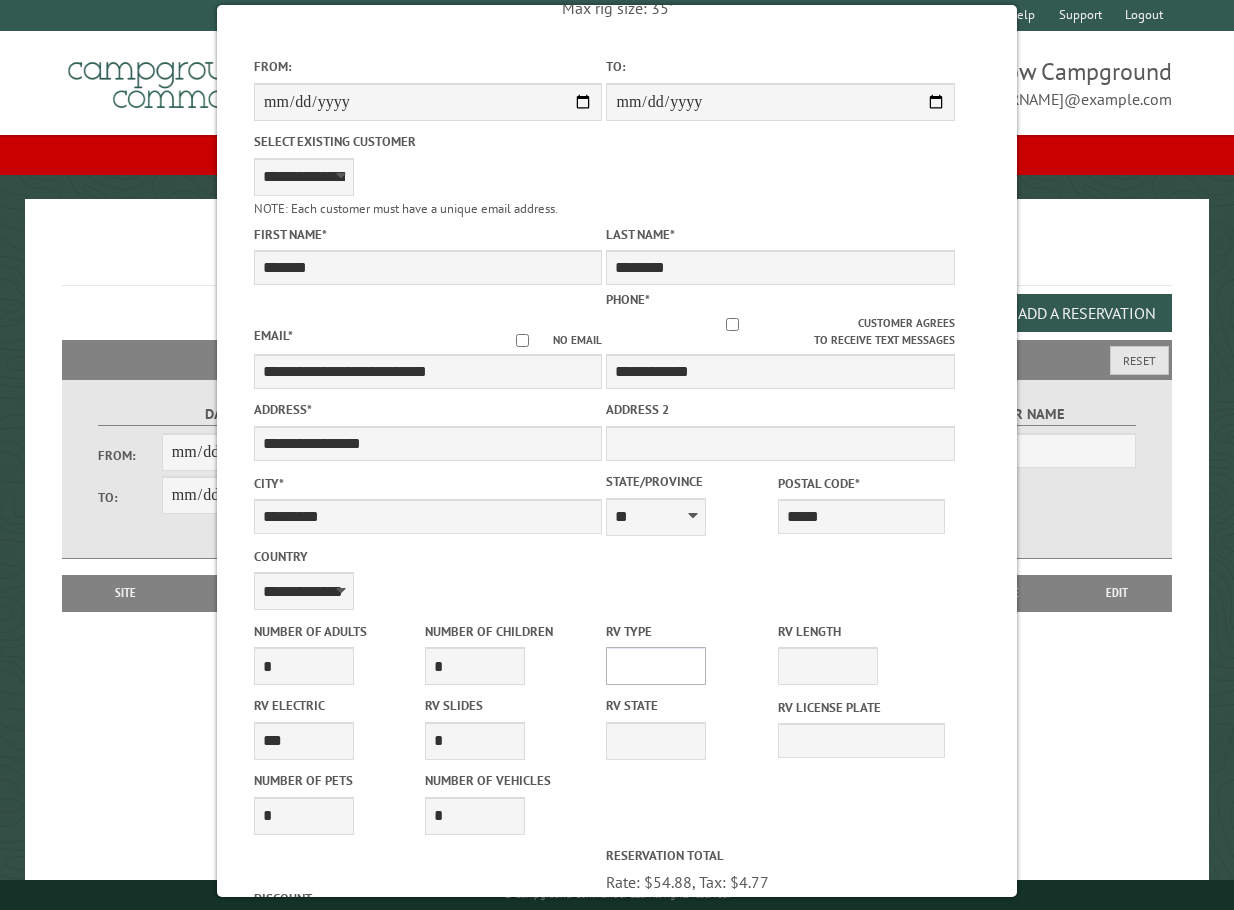 click on "**********" at bounding box center (656, 666) 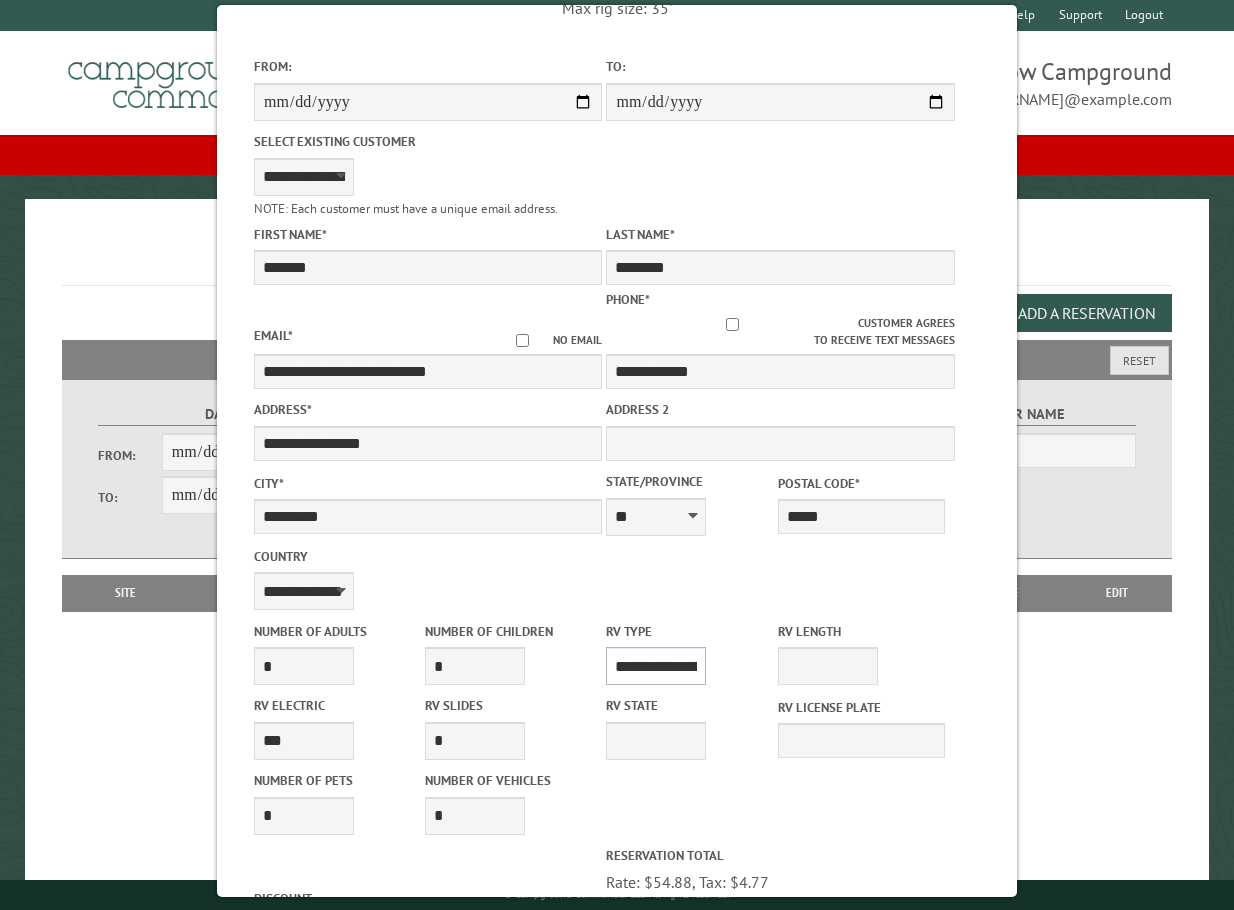 click on "**********" at bounding box center (656, 666) 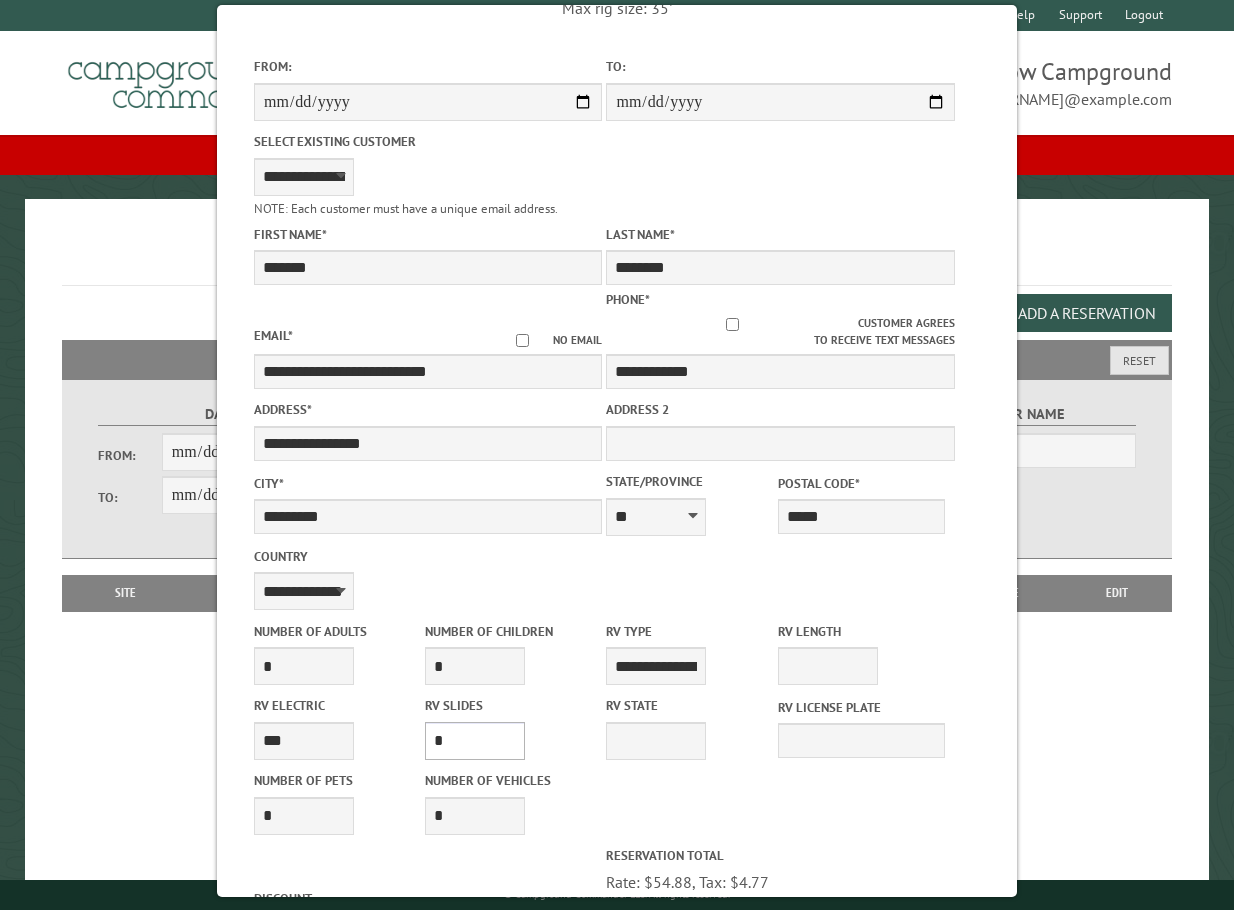 click on "* * * * * * * * * * **" at bounding box center [475, 741] 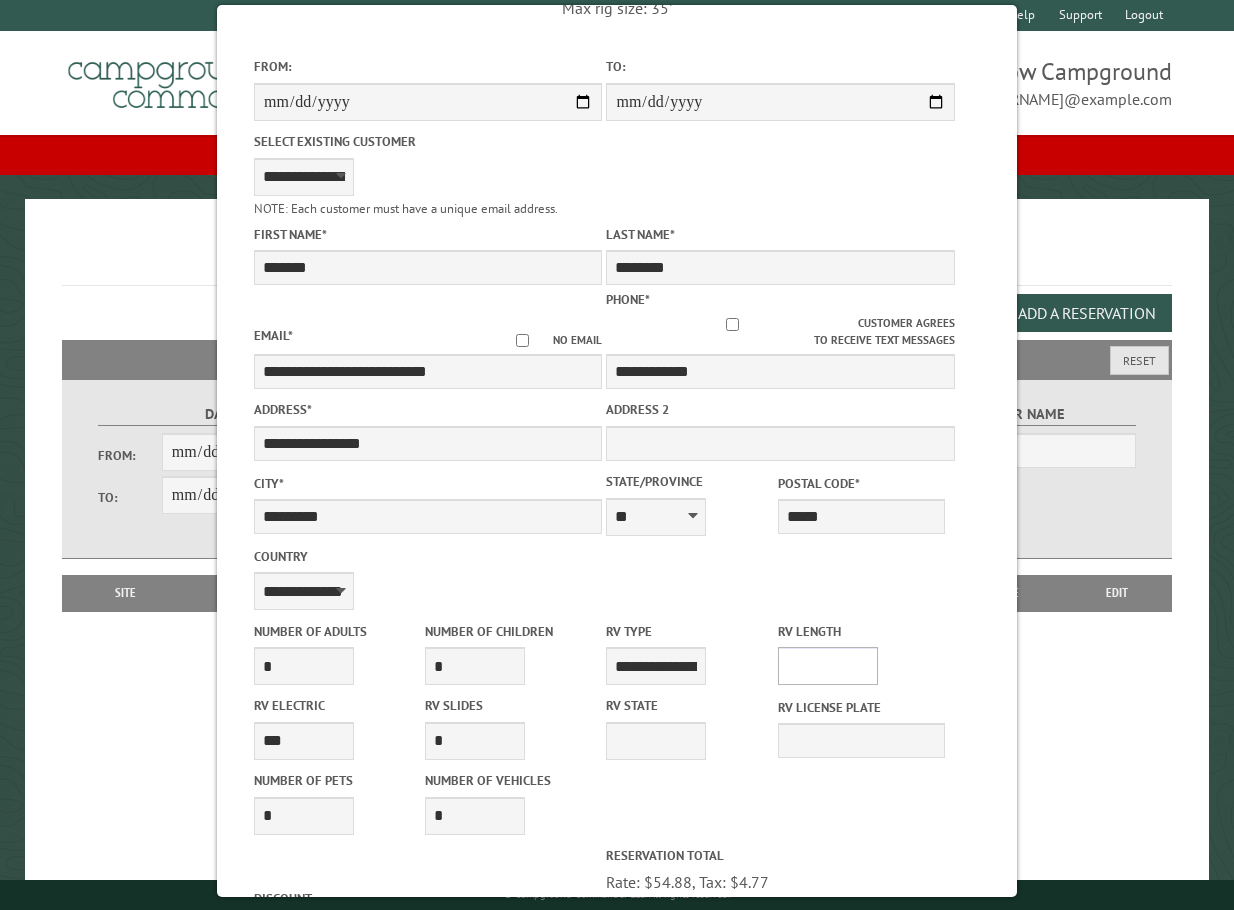 click on "* ** ** ** ** ** ** ** ** ** ** **" at bounding box center [828, 666] 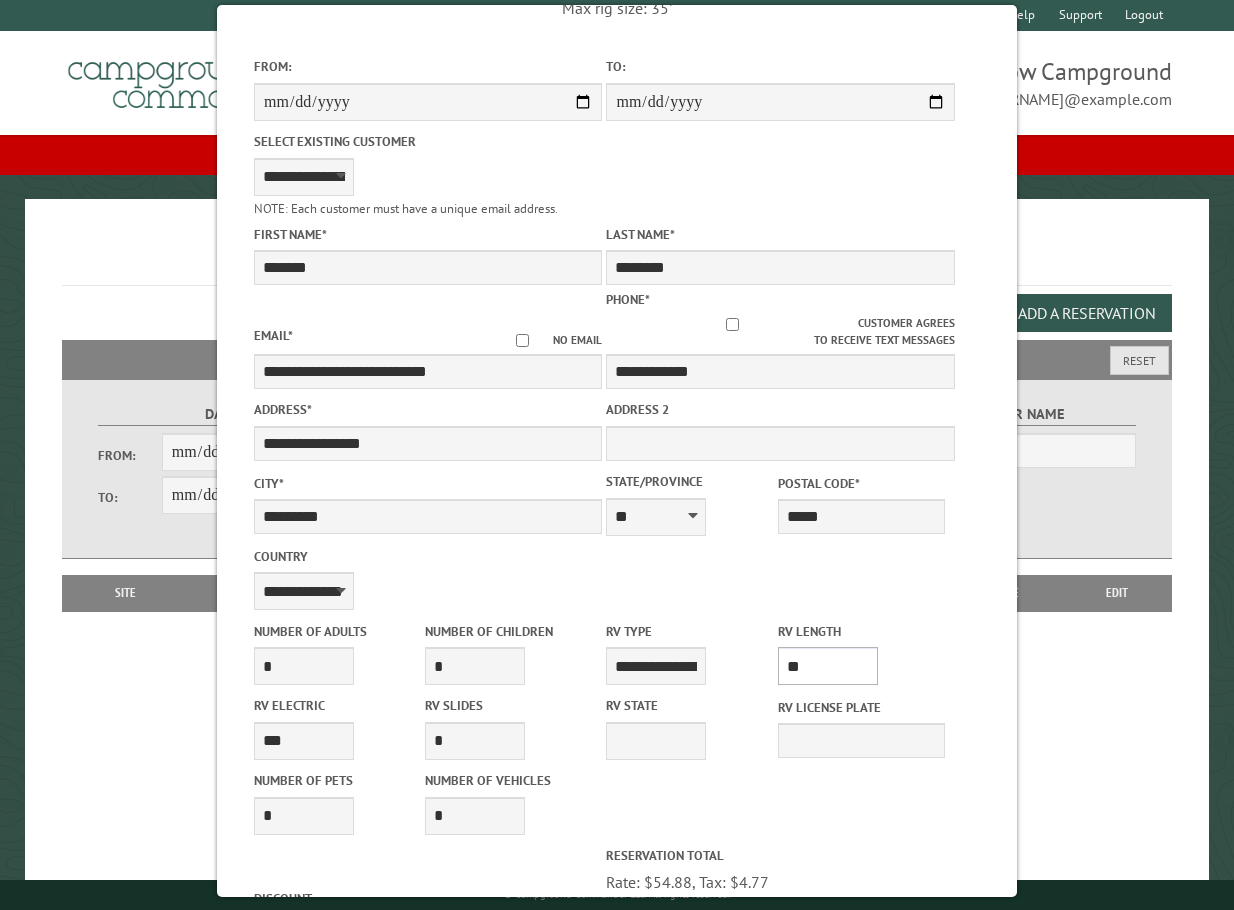 click on "* ** ** ** ** ** ** ** ** ** ** **" at bounding box center [828, 666] 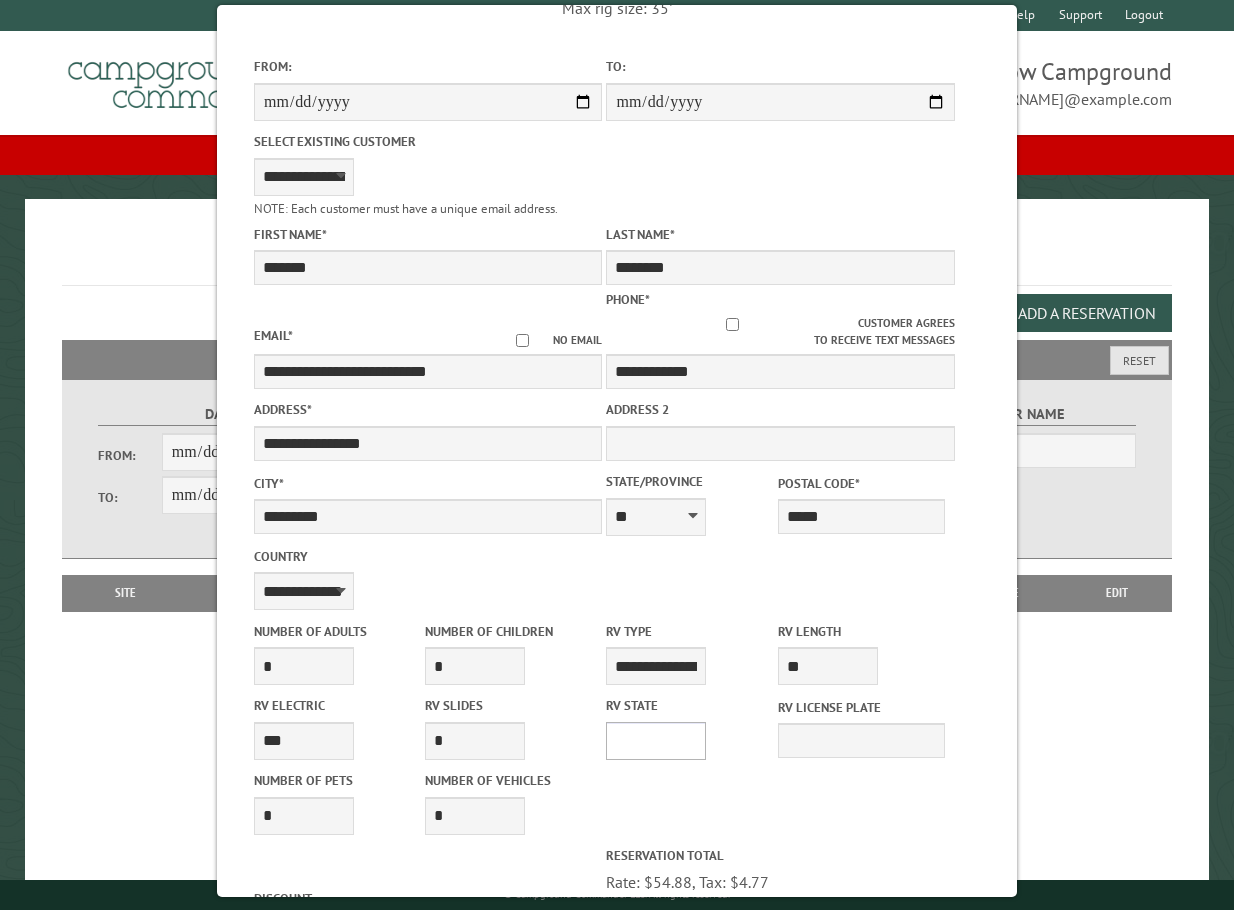 click on "** ** ** ** ** ** ** ** ** ** ** ** ** ** ** ** ** ** ** ** ** ** ** ** ** ** ** ** ** ** ** ** ** ** ** ** ** ** ** ** ** ** ** ** ** ** ** ** ** ** ** ** ** ** ** ** ** ** ** ** ** ** ** **" at bounding box center [656, 741] 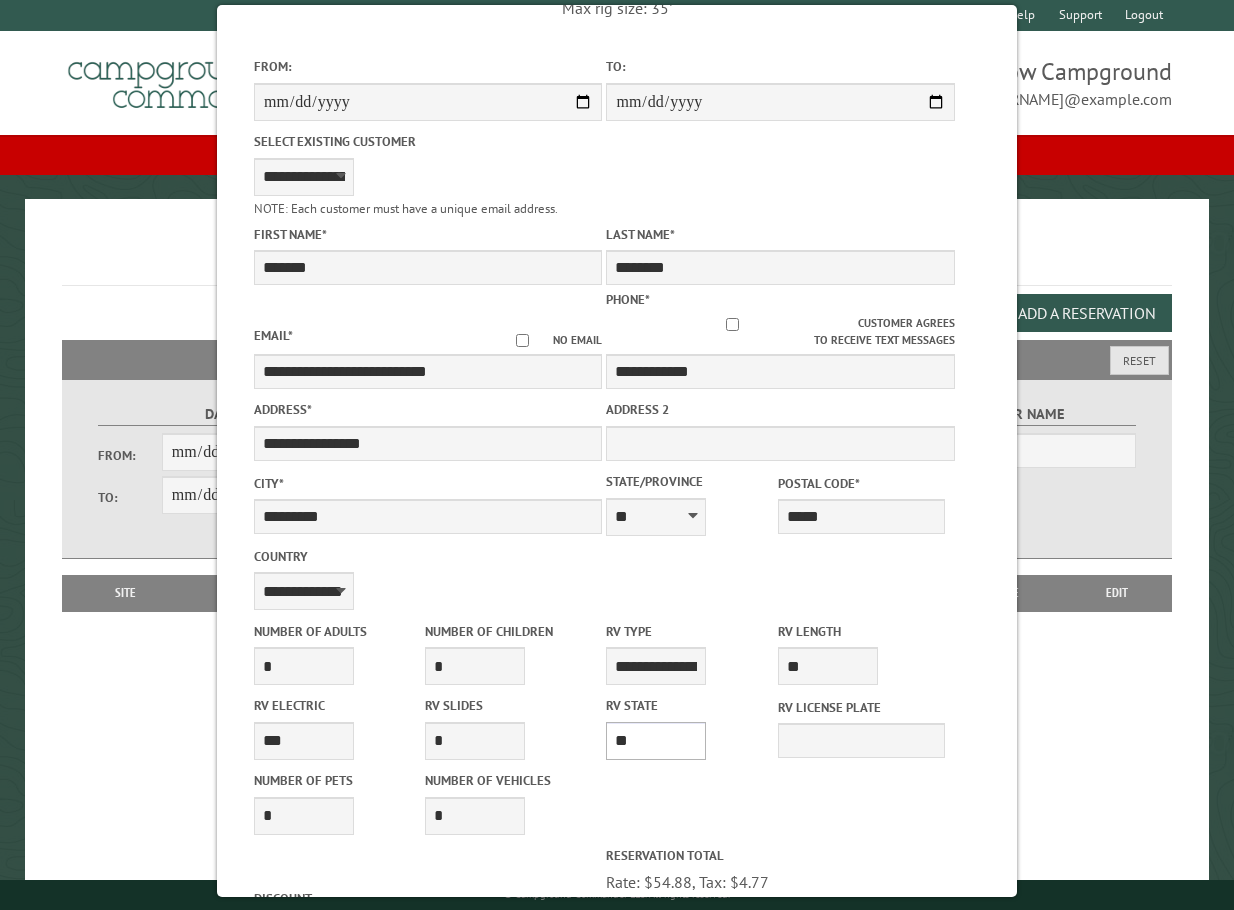 click on "** ** ** ** ** ** ** ** ** ** ** ** ** ** ** ** ** ** ** ** ** ** ** ** ** ** ** ** ** ** ** ** ** ** ** ** ** ** ** ** ** ** ** ** ** ** ** ** ** ** ** ** ** ** ** ** ** ** ** ** ** ** ** **" at bounding box center [656, 741] 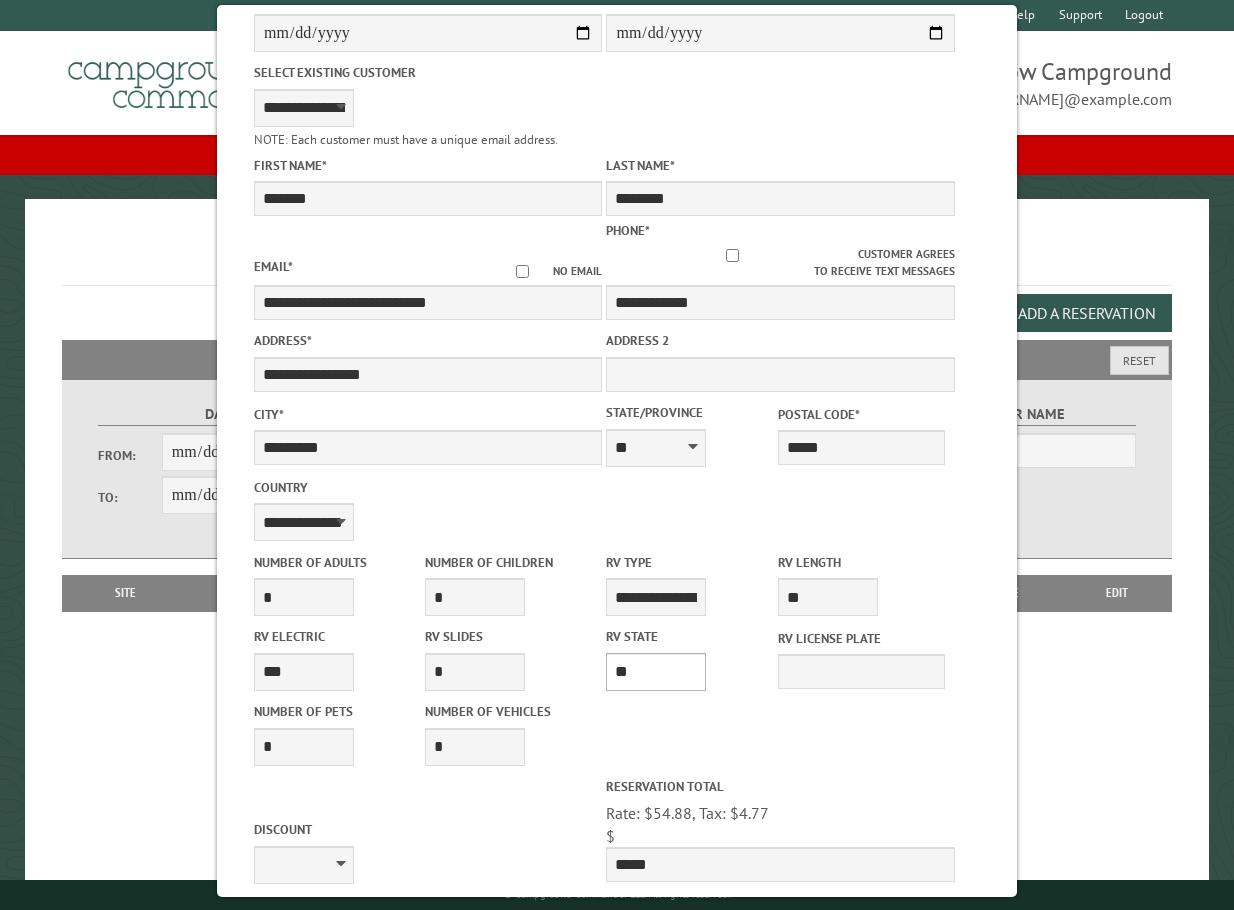 scroll, scrollTop: 500, scrollLeft: 0, axis: vertical 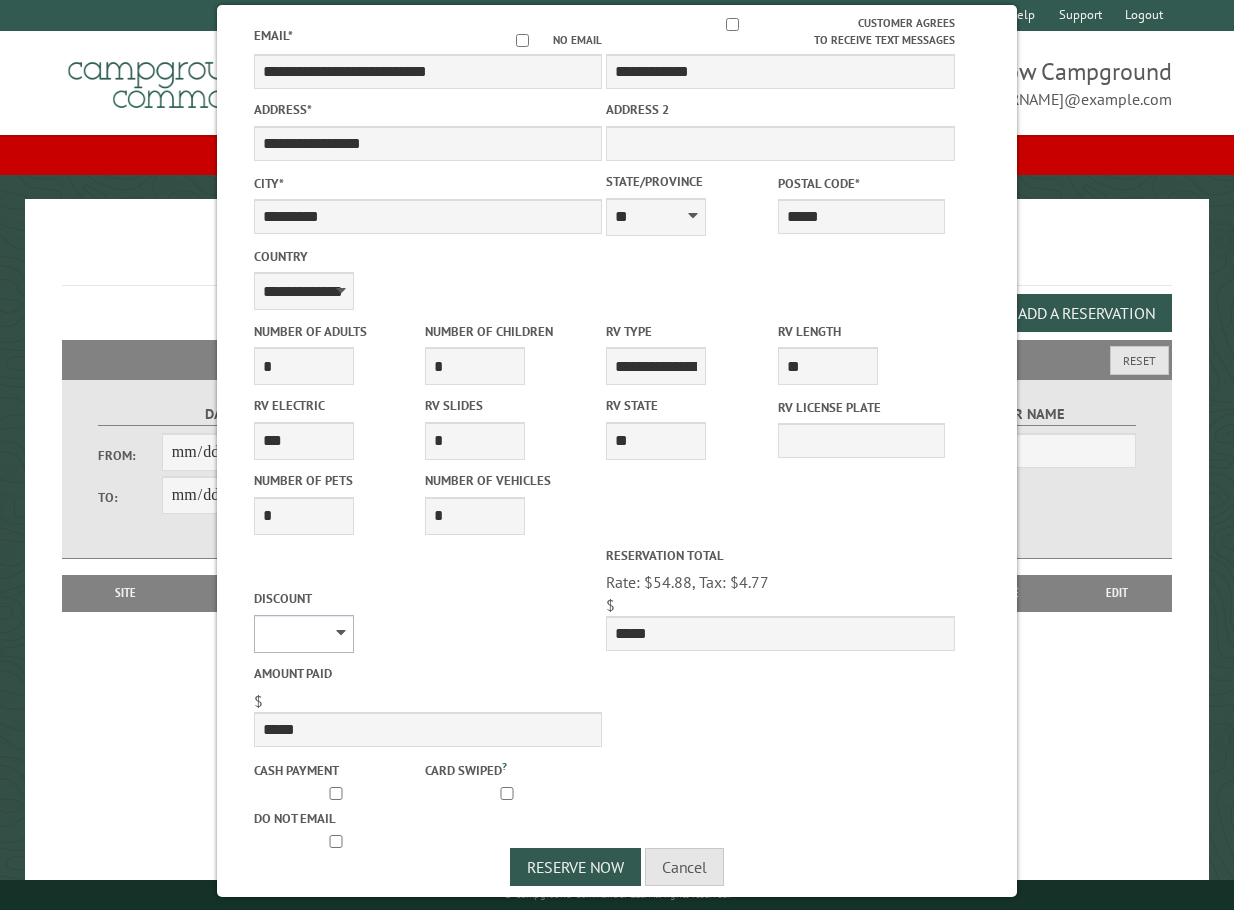 click on "********" at bounding box center [304, 634] 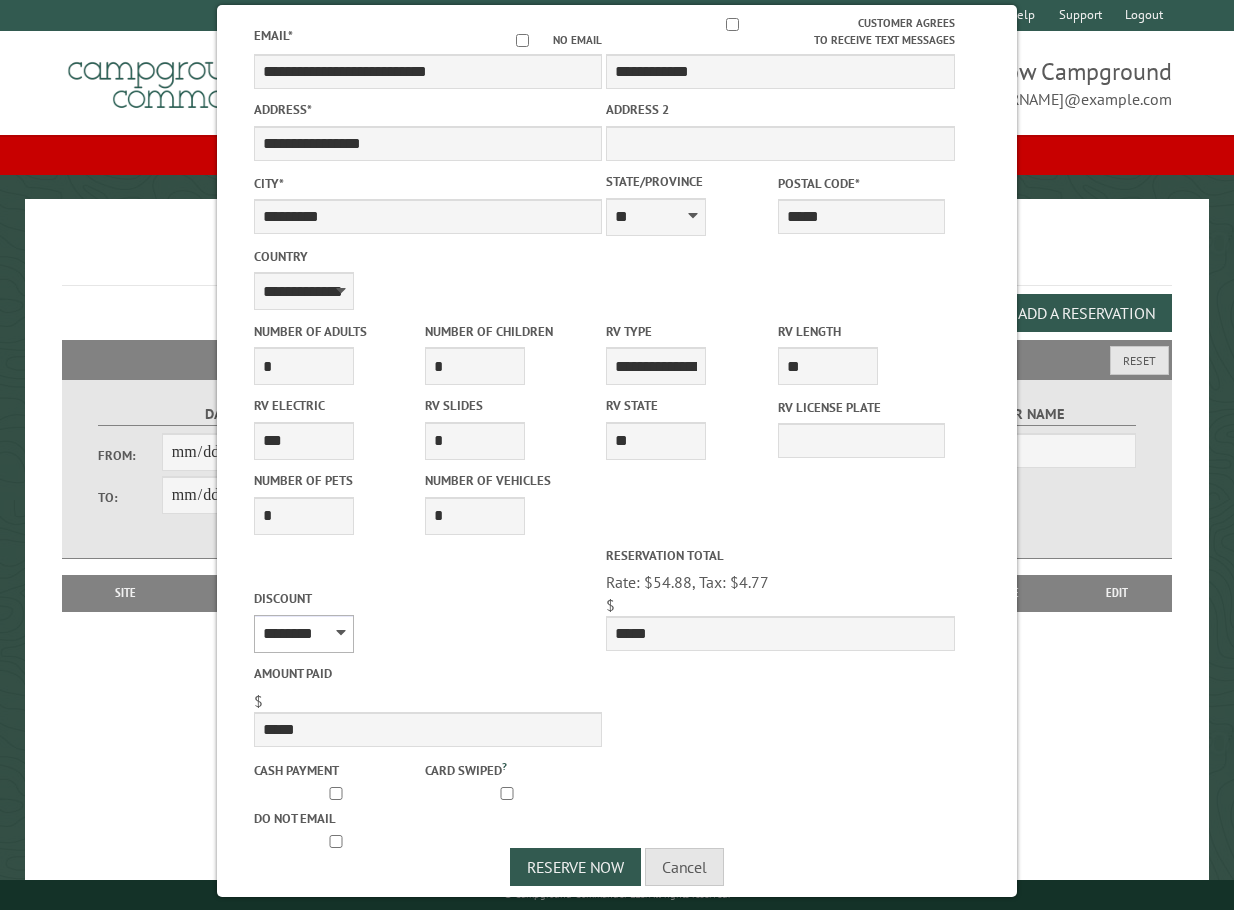 click on "********" at bounding box center (304, 634) 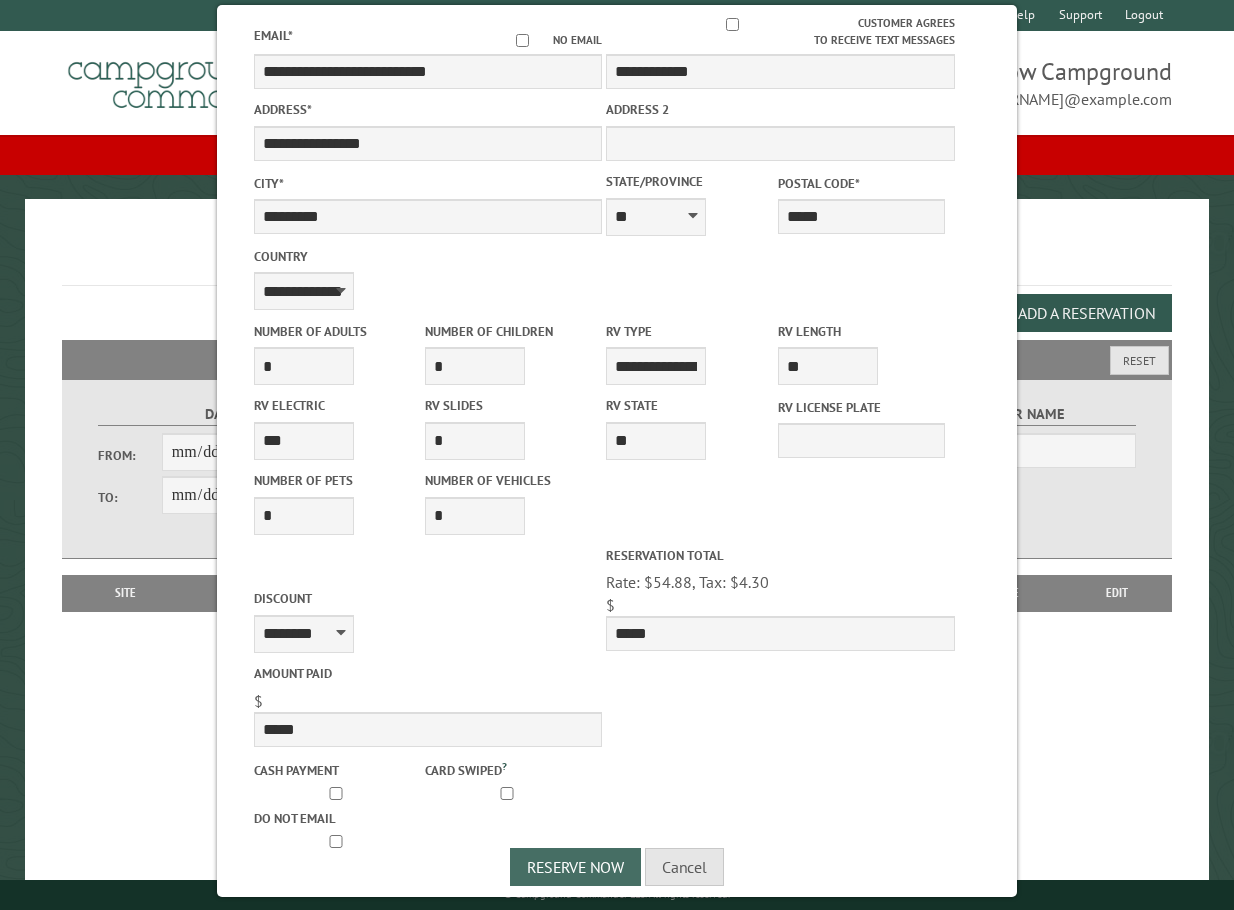 click on "Reserve Now" at bounding box center (575, 867) 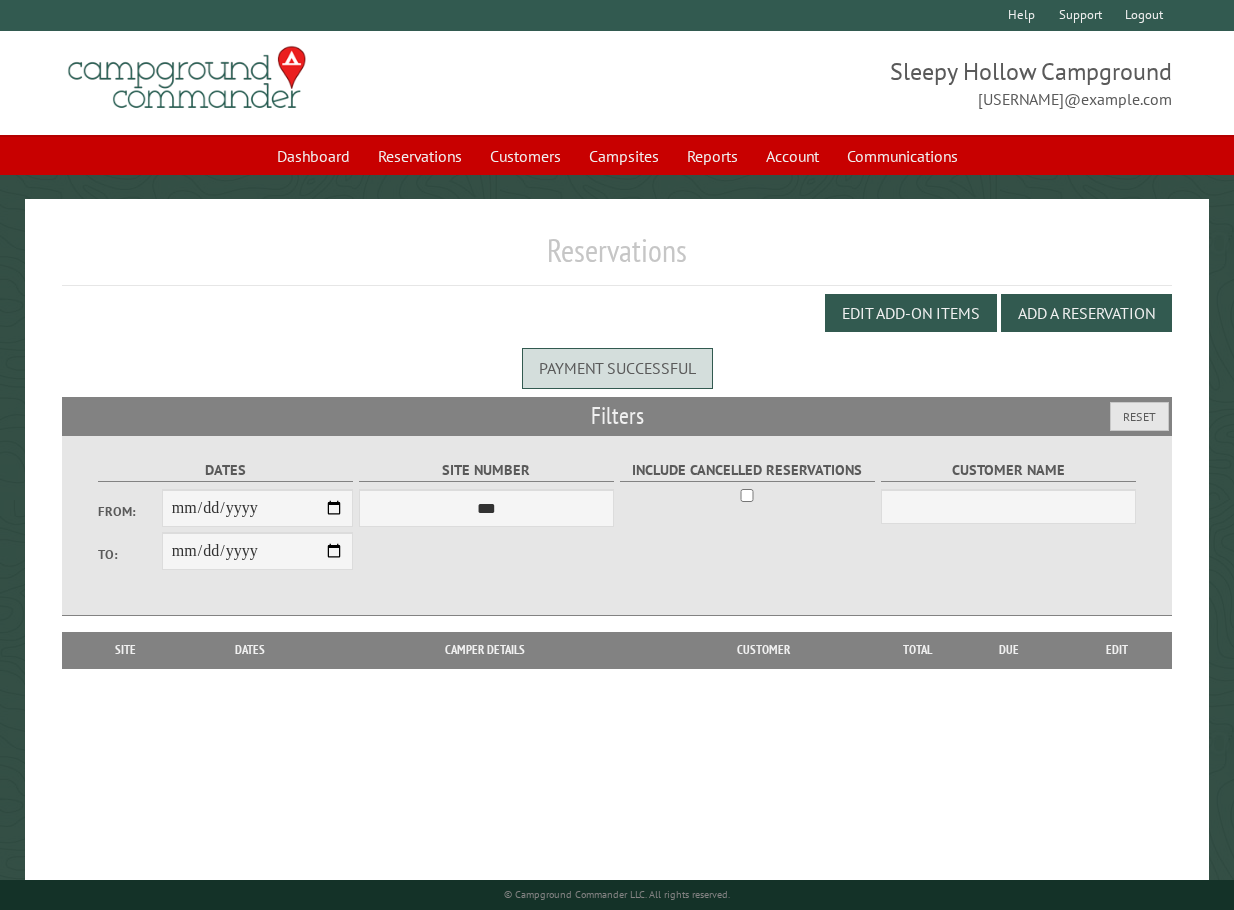 scroll, scrollTop: 0, scrollLeft: 0, axis: both 